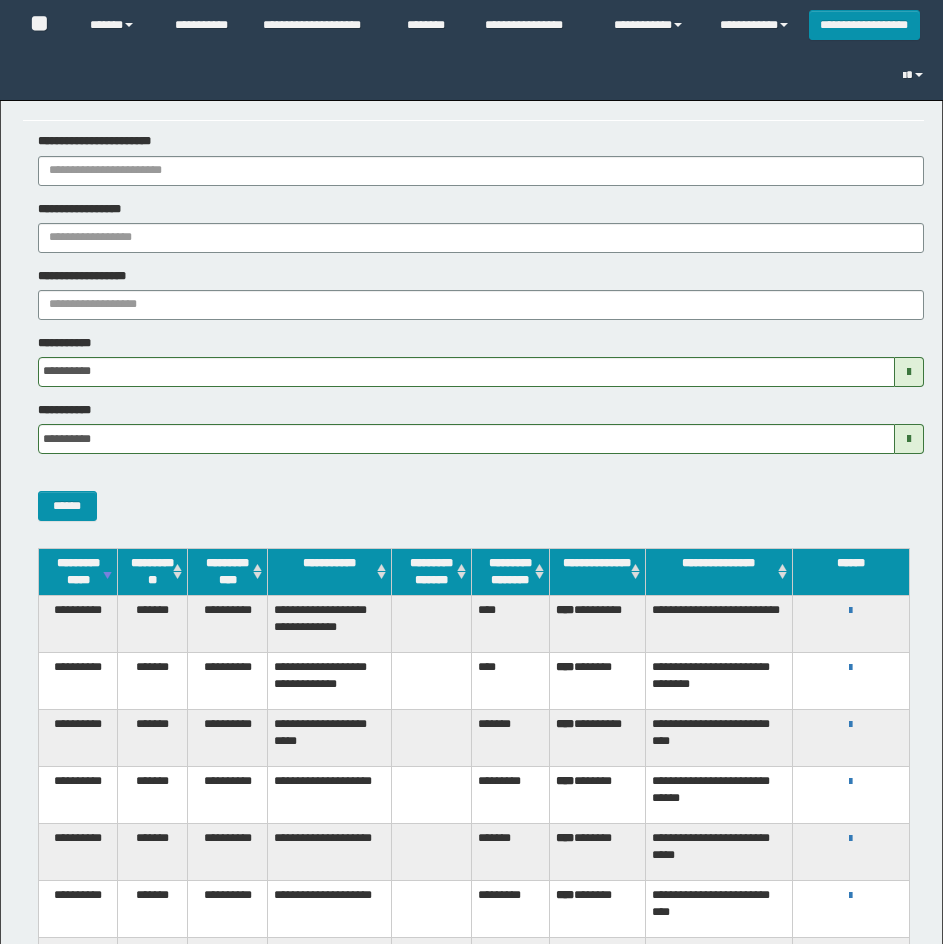 scroll, scrollTop: 0, scrollLeft: 0, axis: both 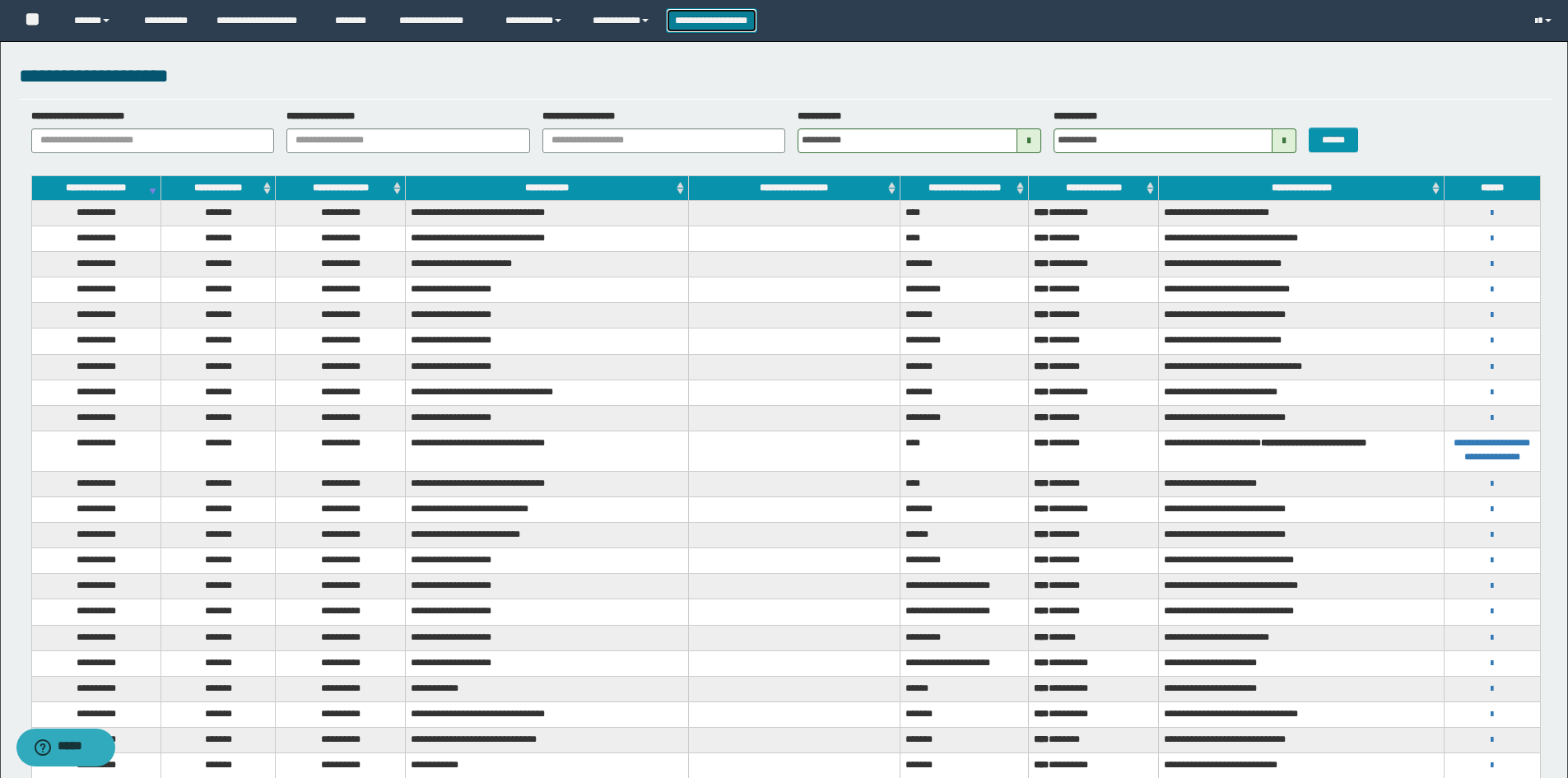 click on "**********" at bounding box center (711, 21) 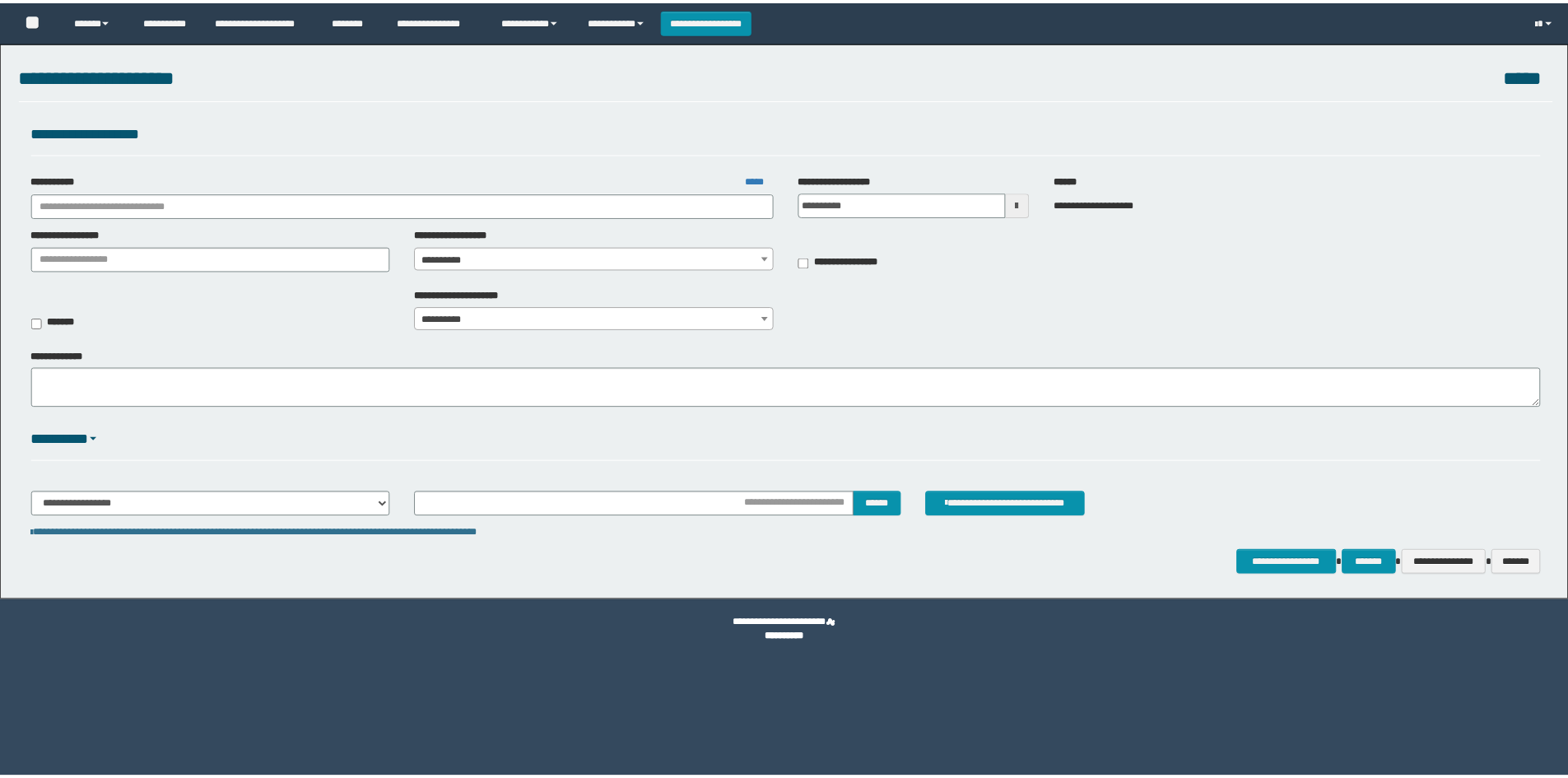 scroll, scrollTop: 0, scrollLeft: 0, axis: both 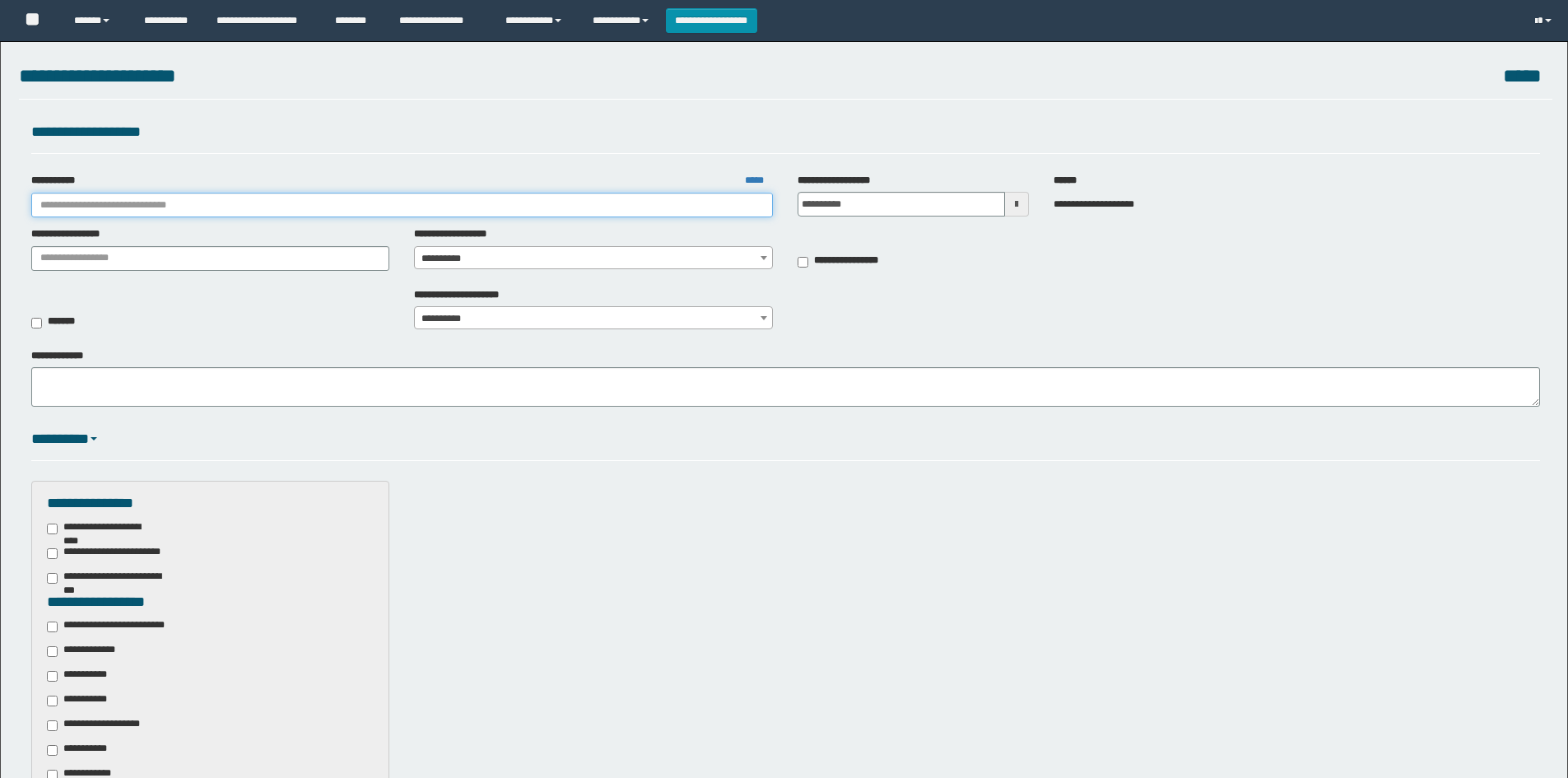 click on "**********" at bounding box center [402, 205] 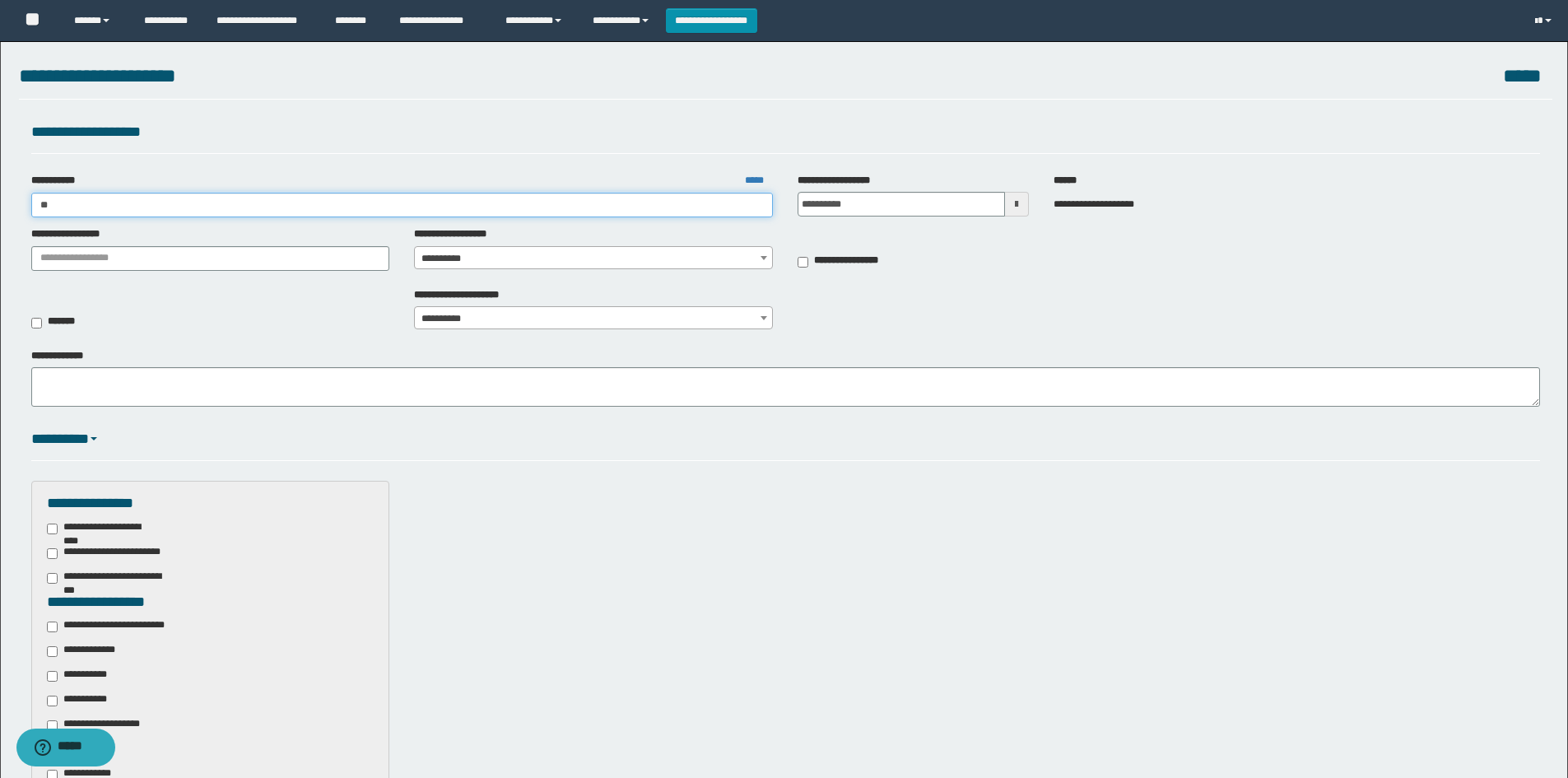 type on "***" 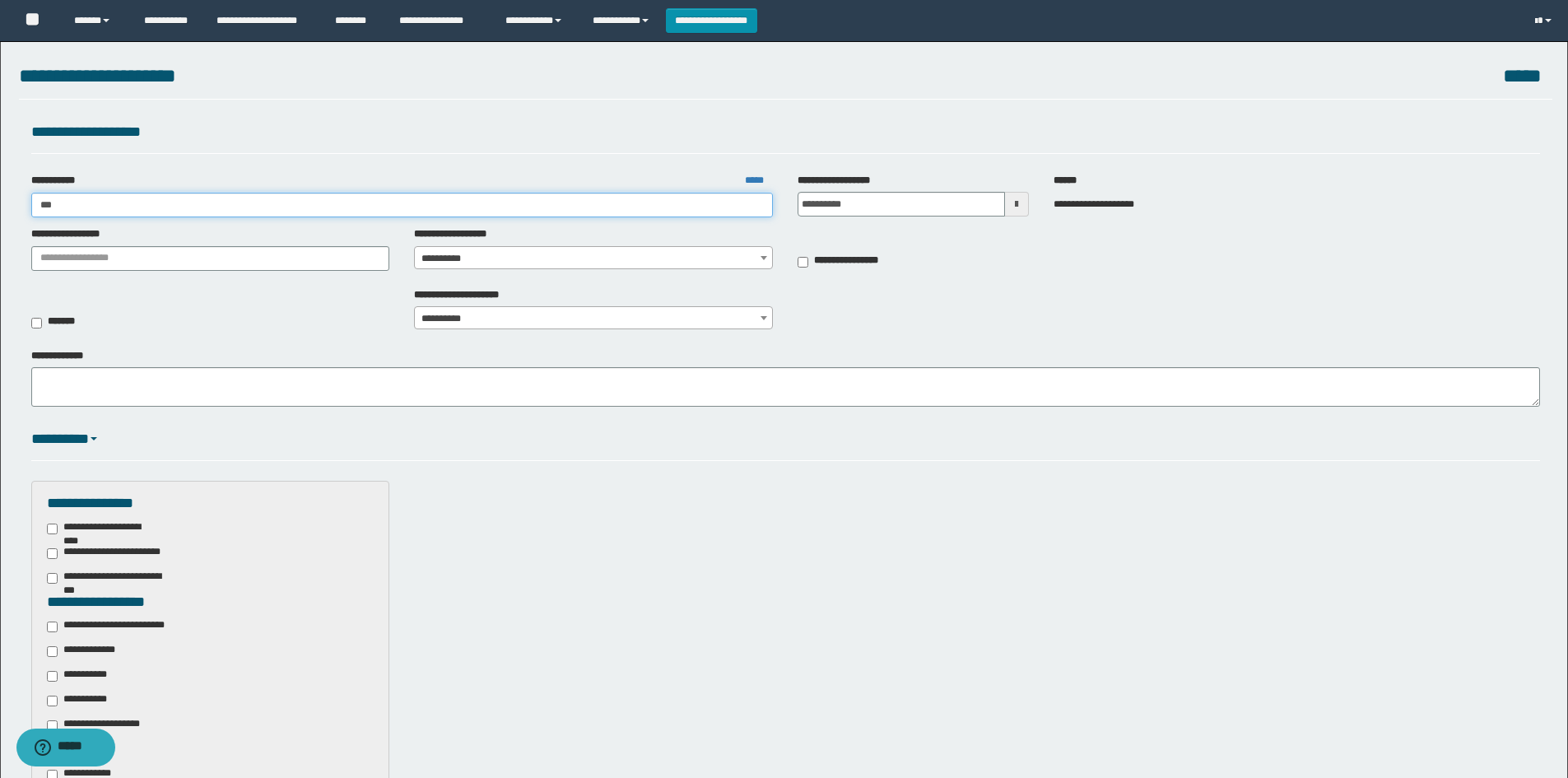 type on "***" 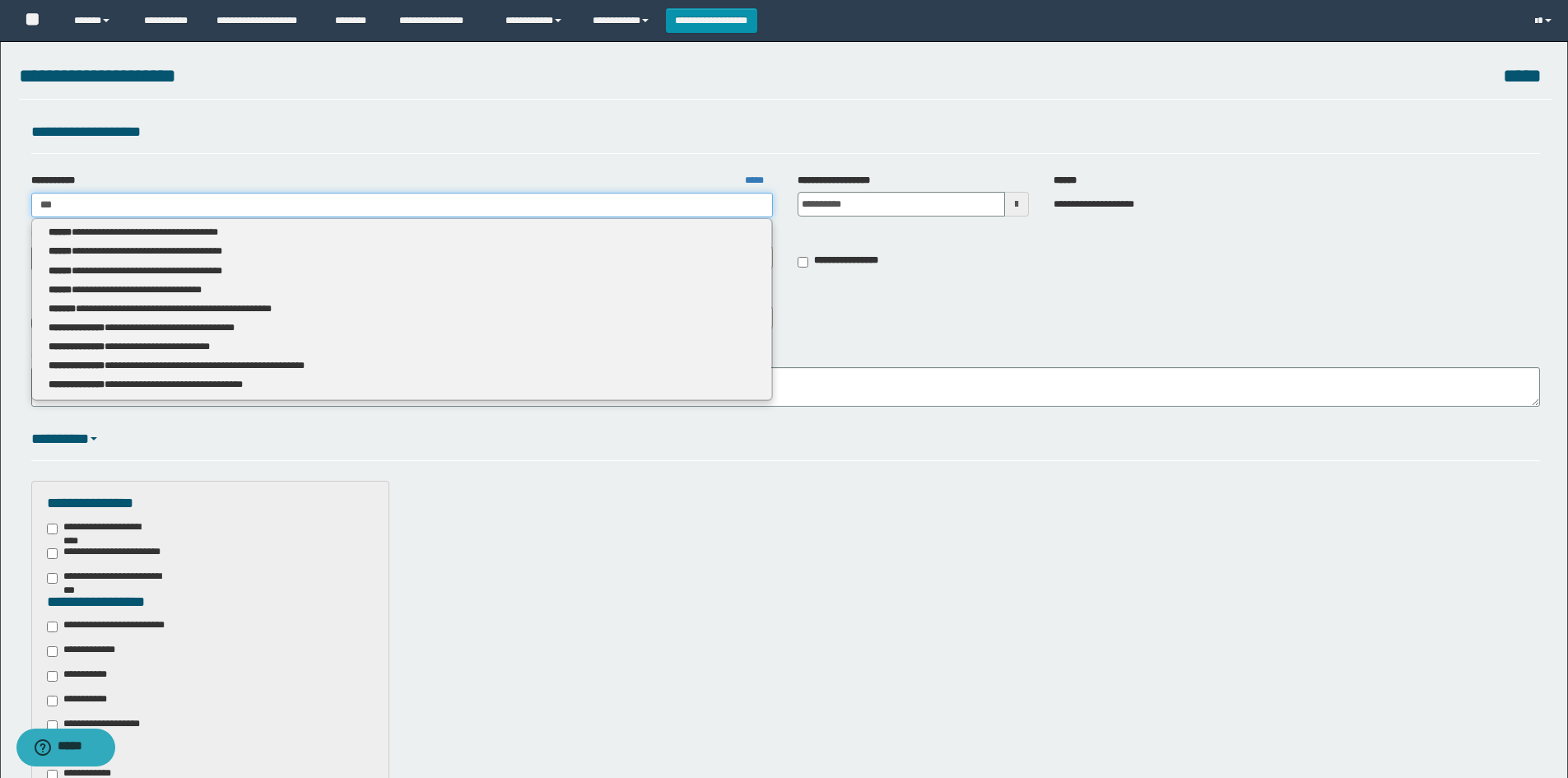 type 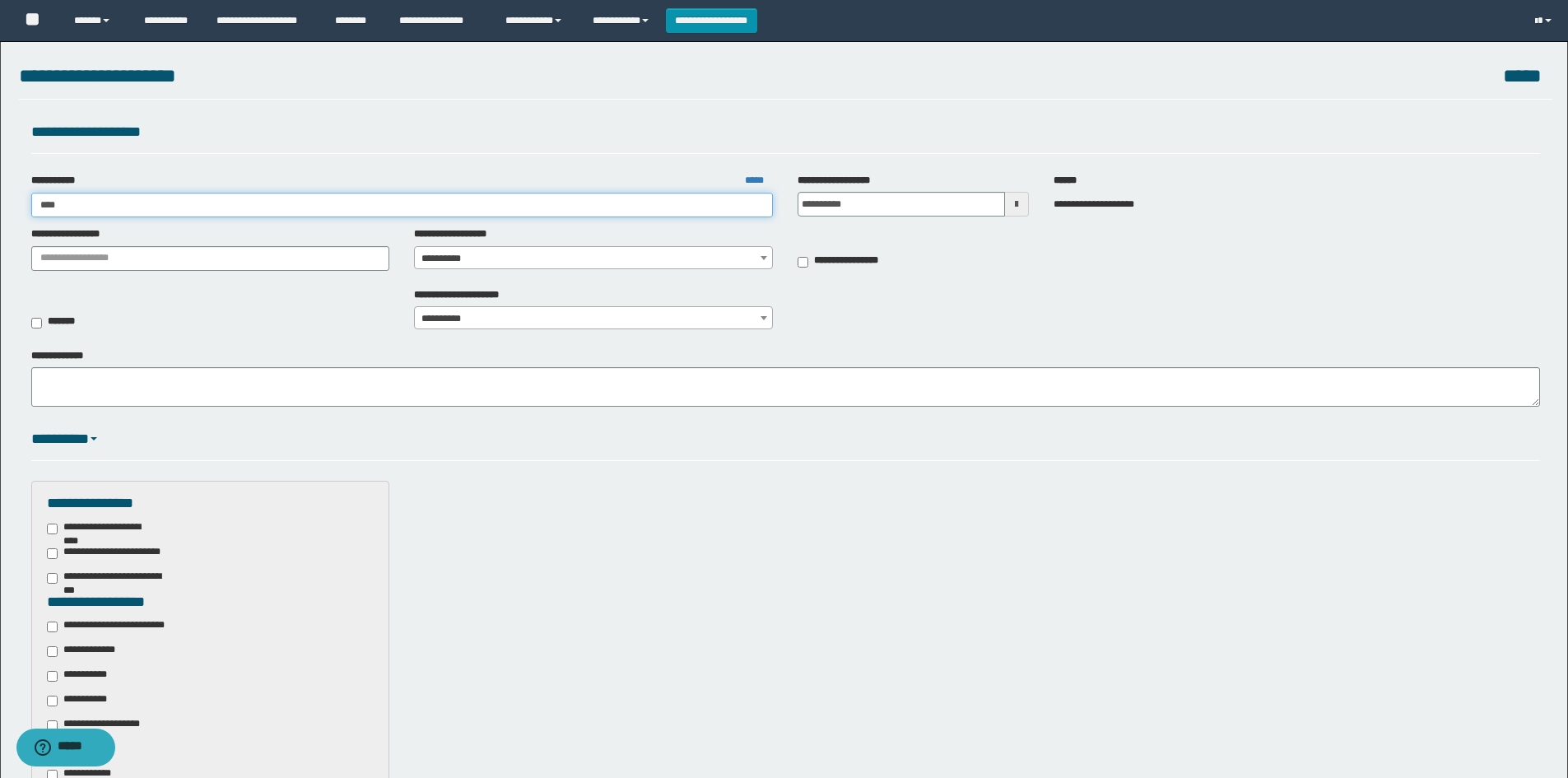 type on "*****" 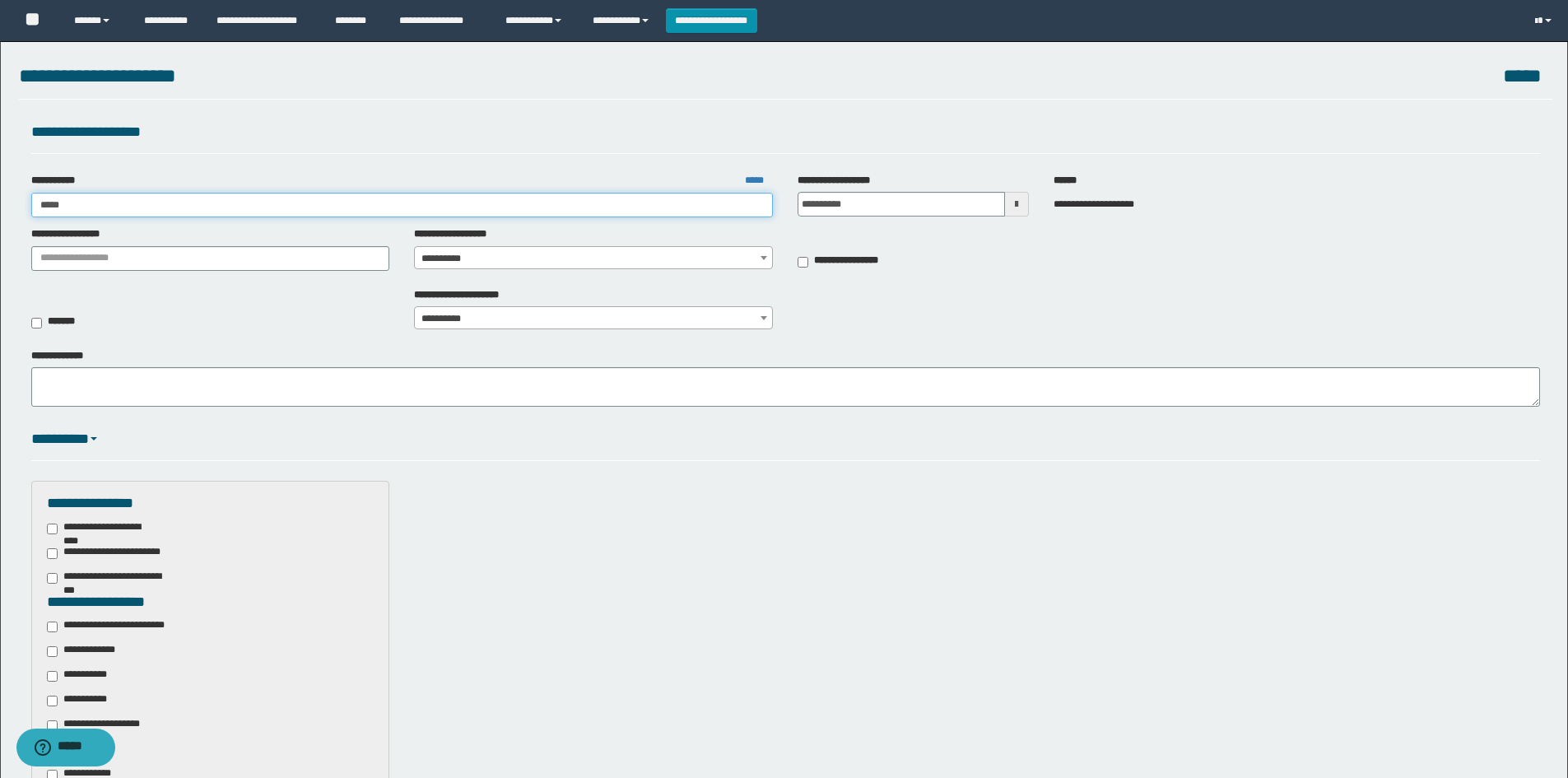type on "*****" 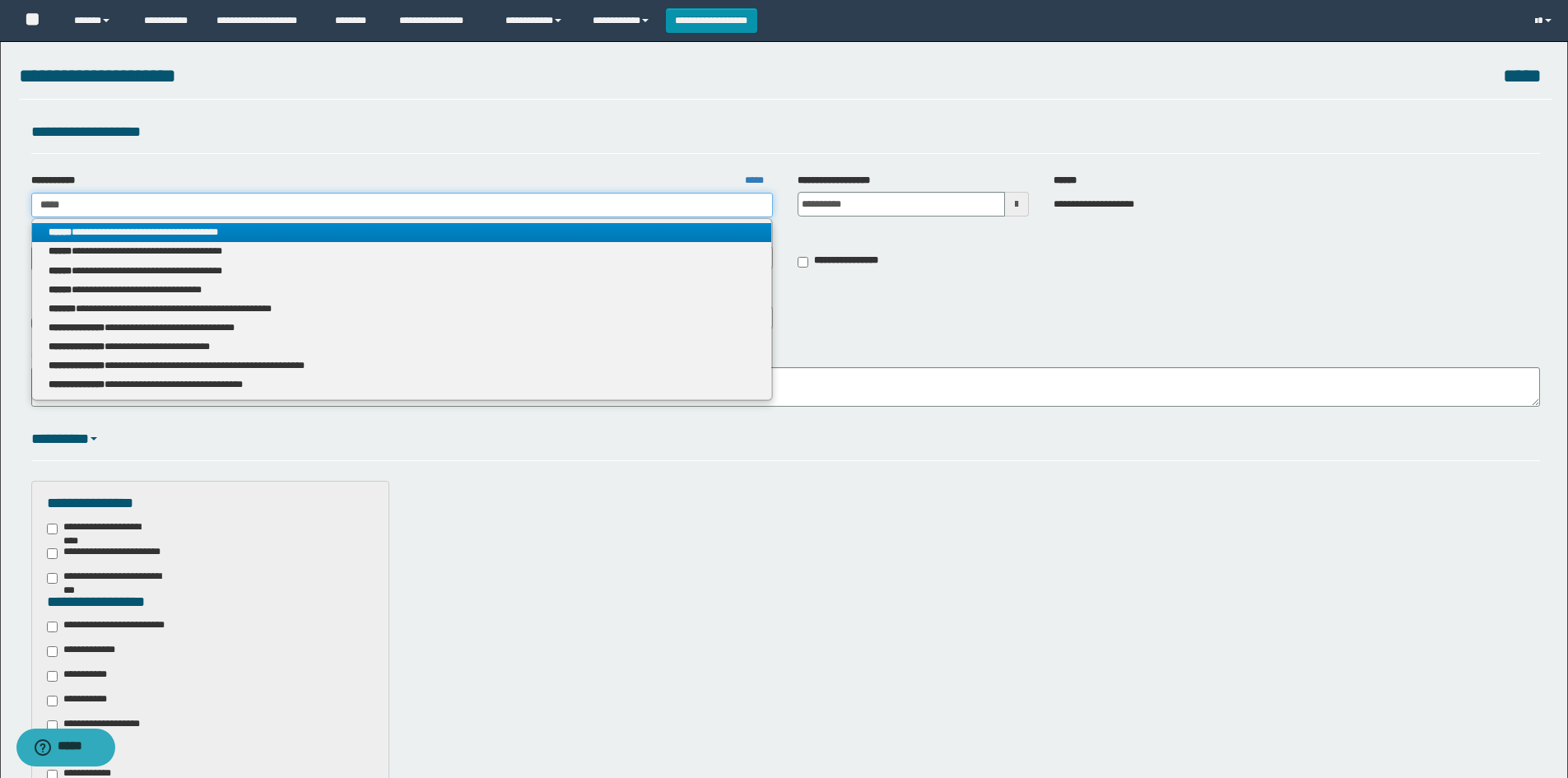type on "*****" 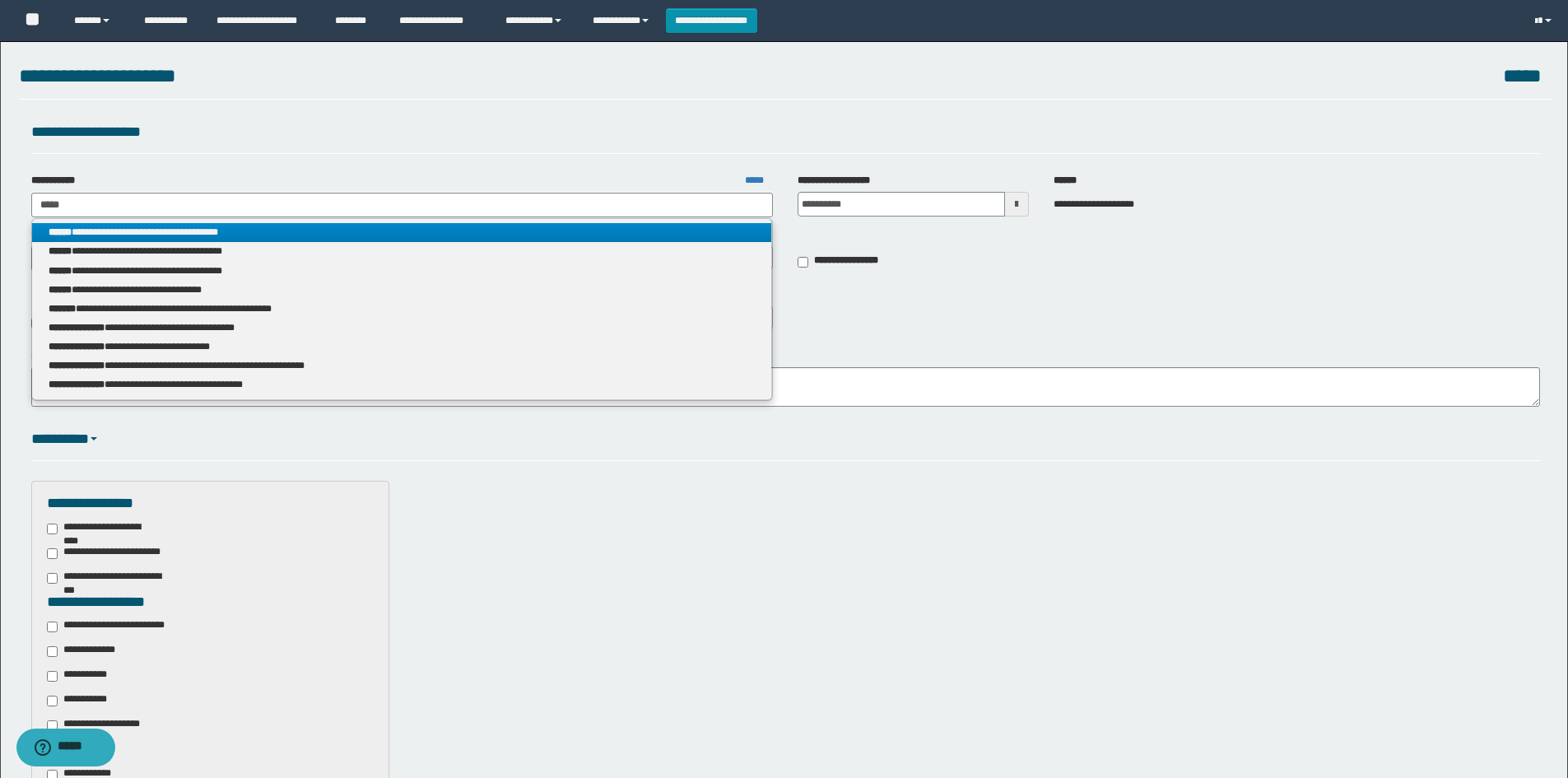 click on "**********" at bounding box center (402, 232) 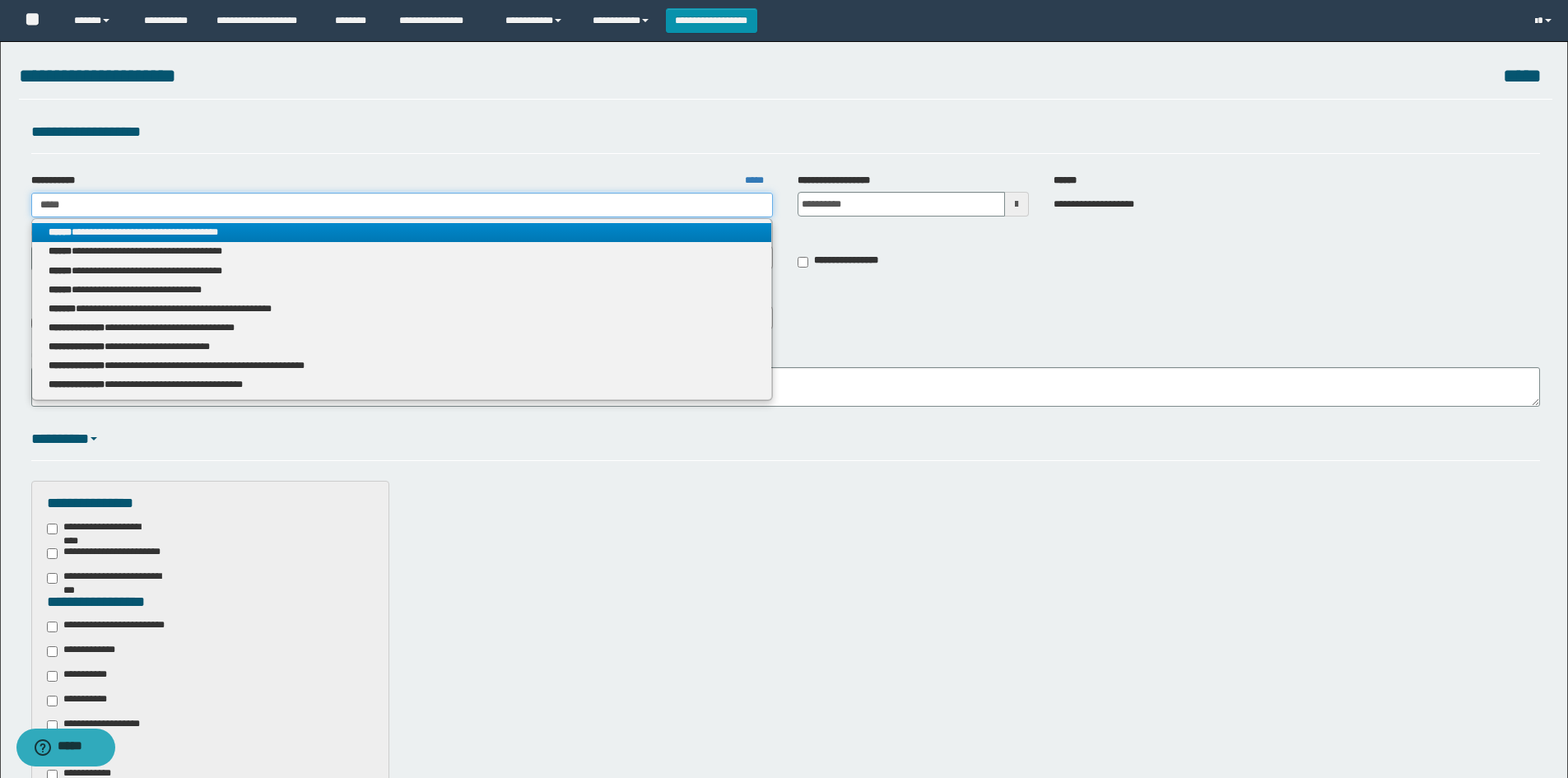 type 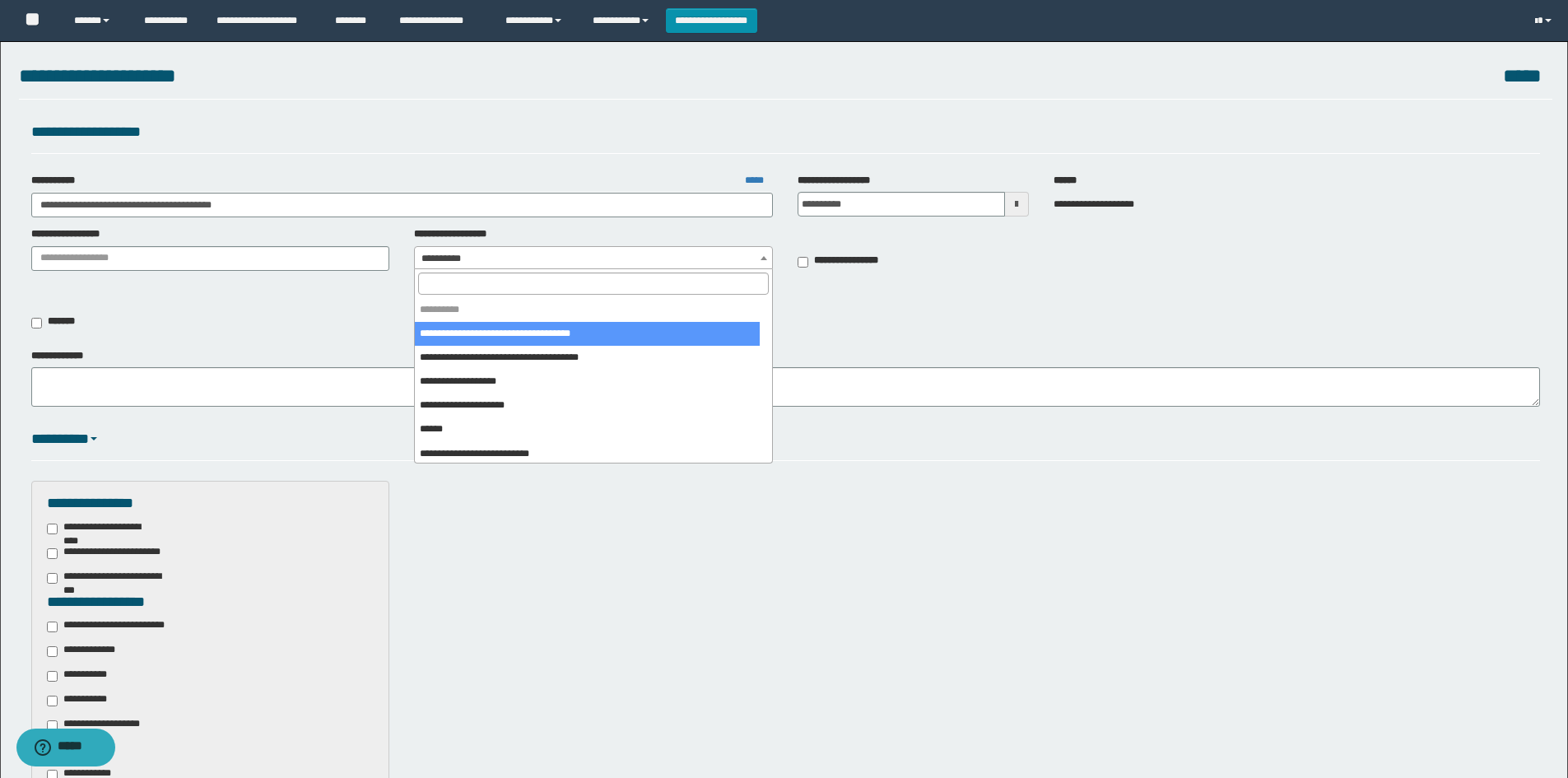 click at bounding box center (764, 258) 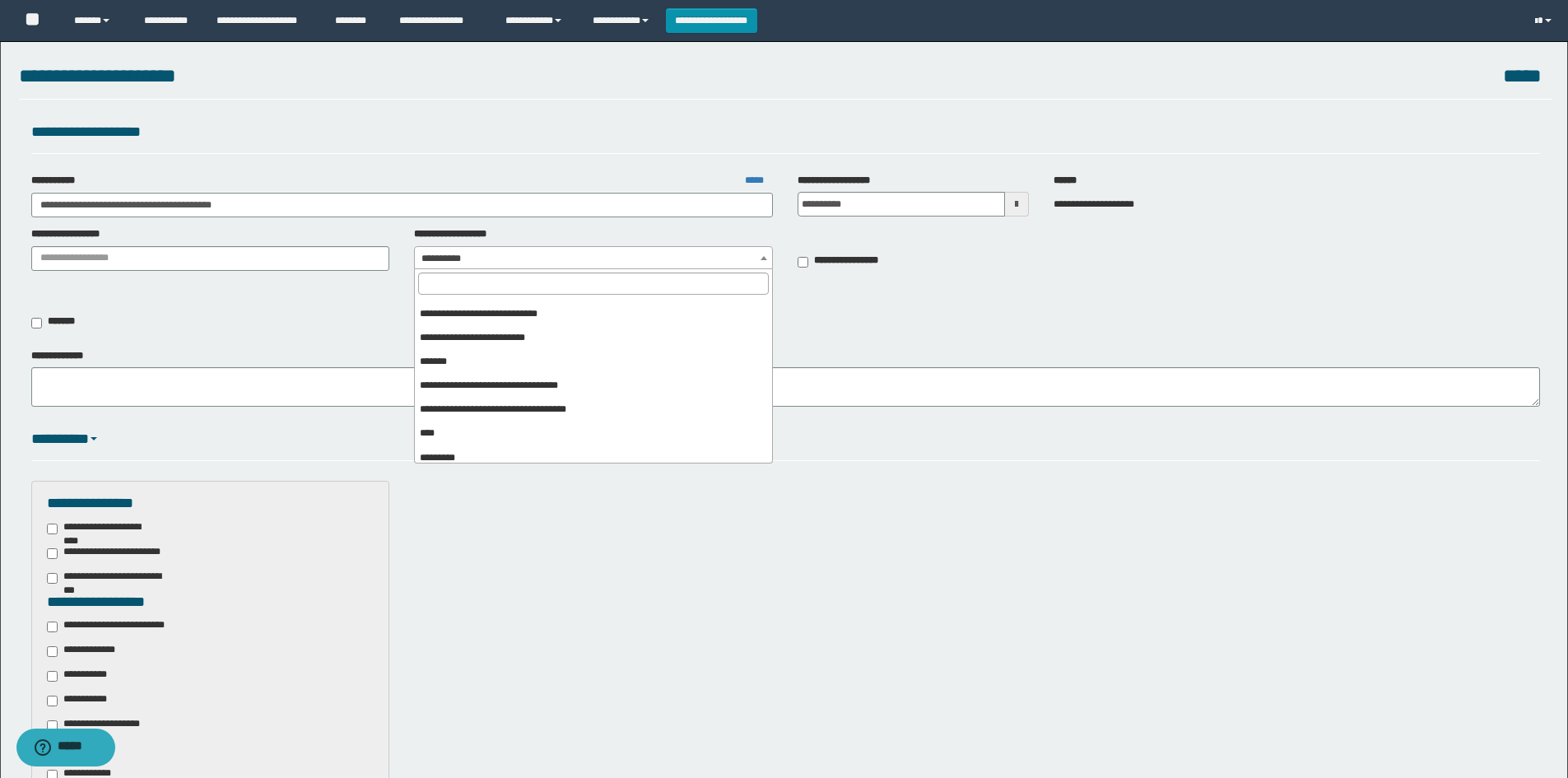scroll, scrollTop: 165, scrollLeft: 0, axis: vertical 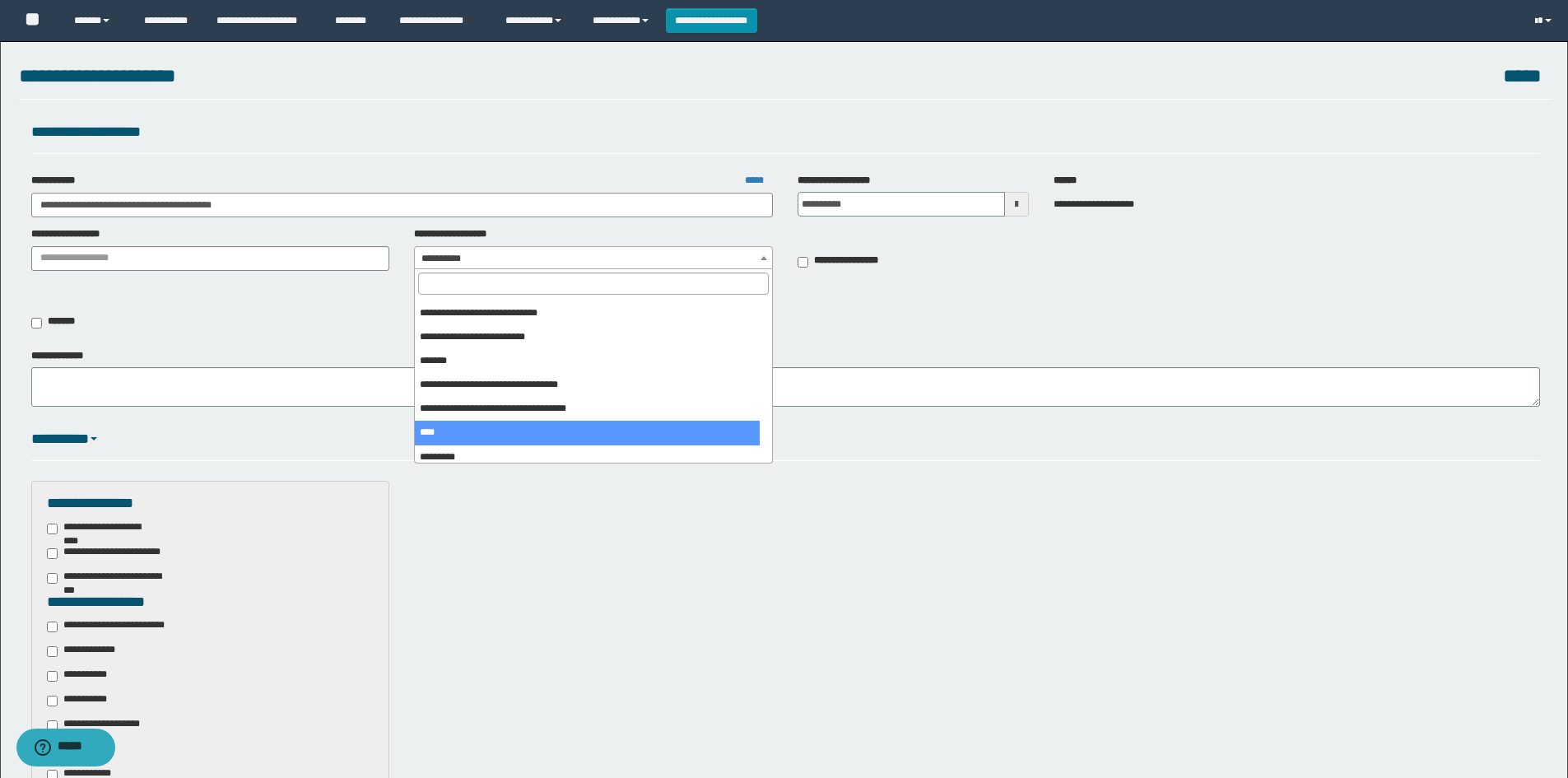 select on "***" 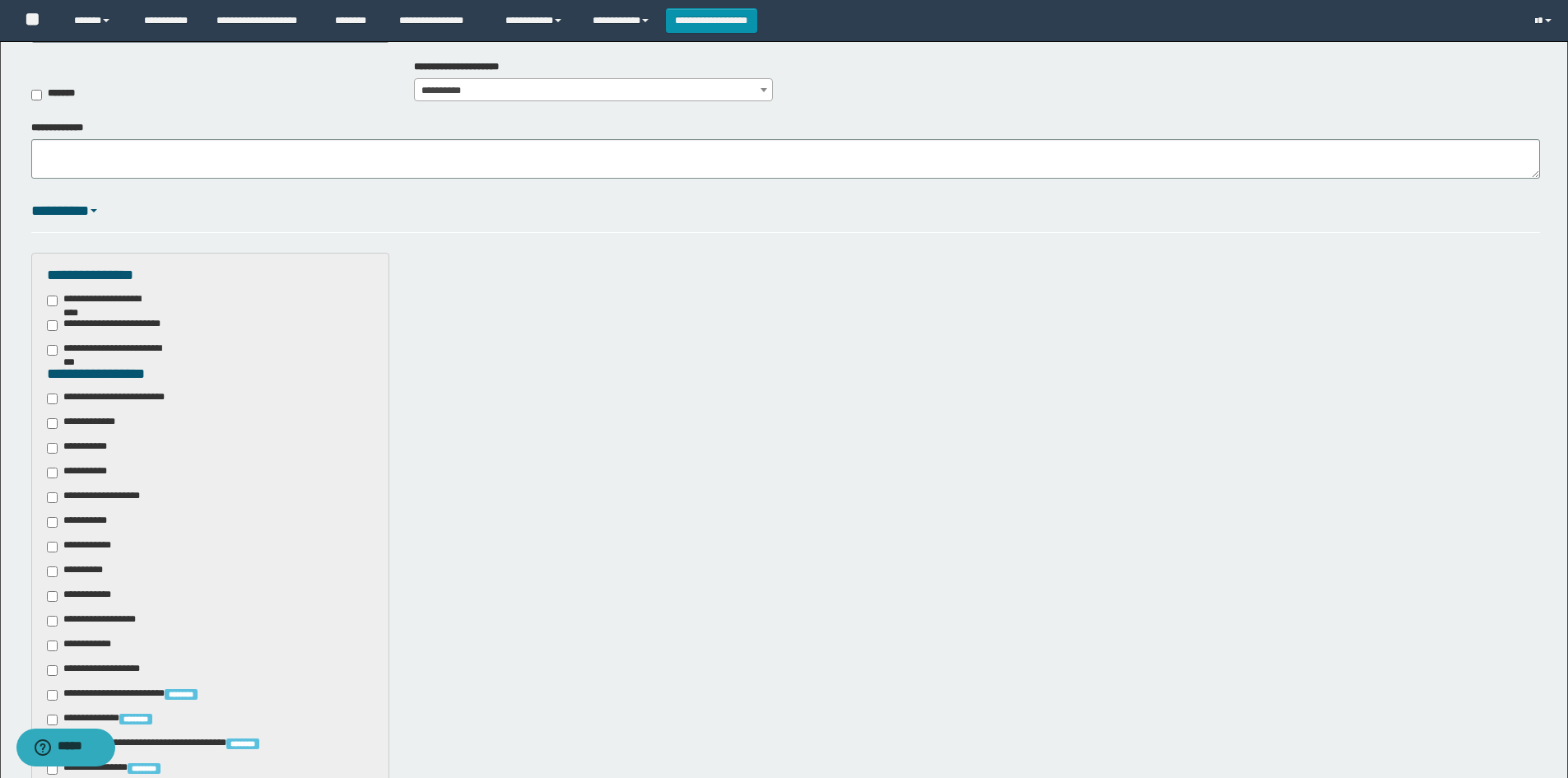 scroll, scrollTop: 247, scrollLeft: 0, axis: vertical 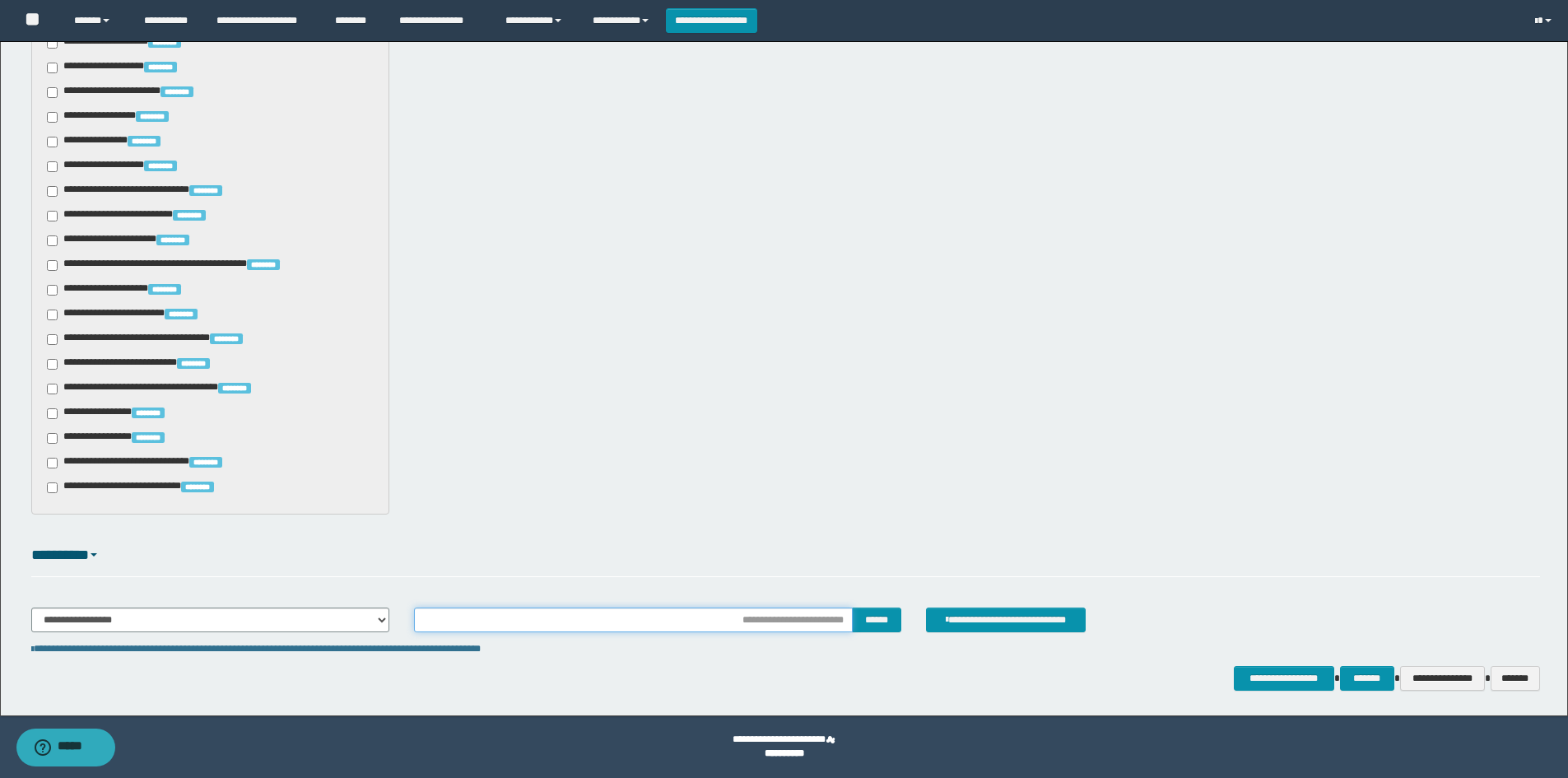 click at bounding box center [633, 620] 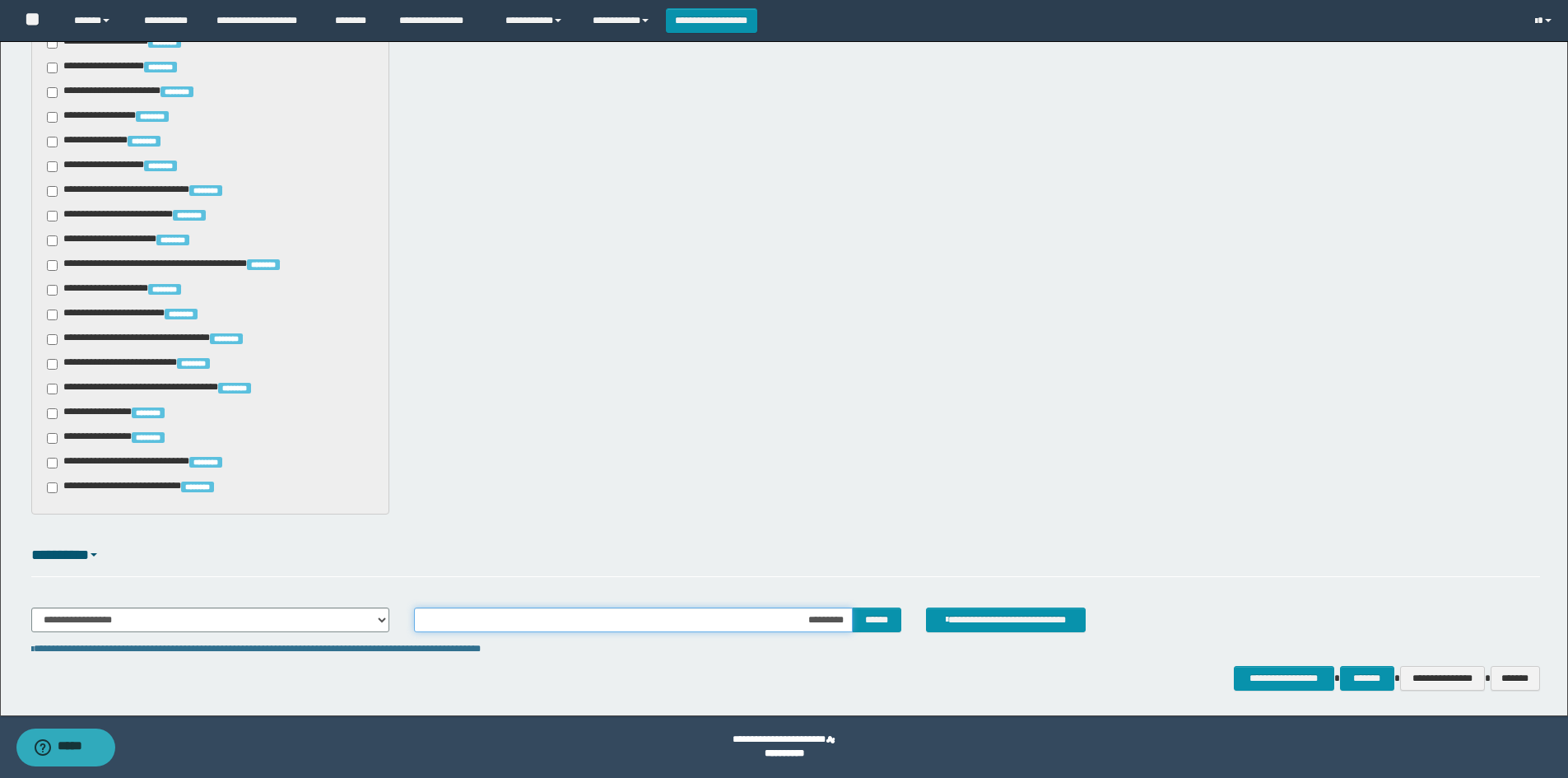 type on "**********" 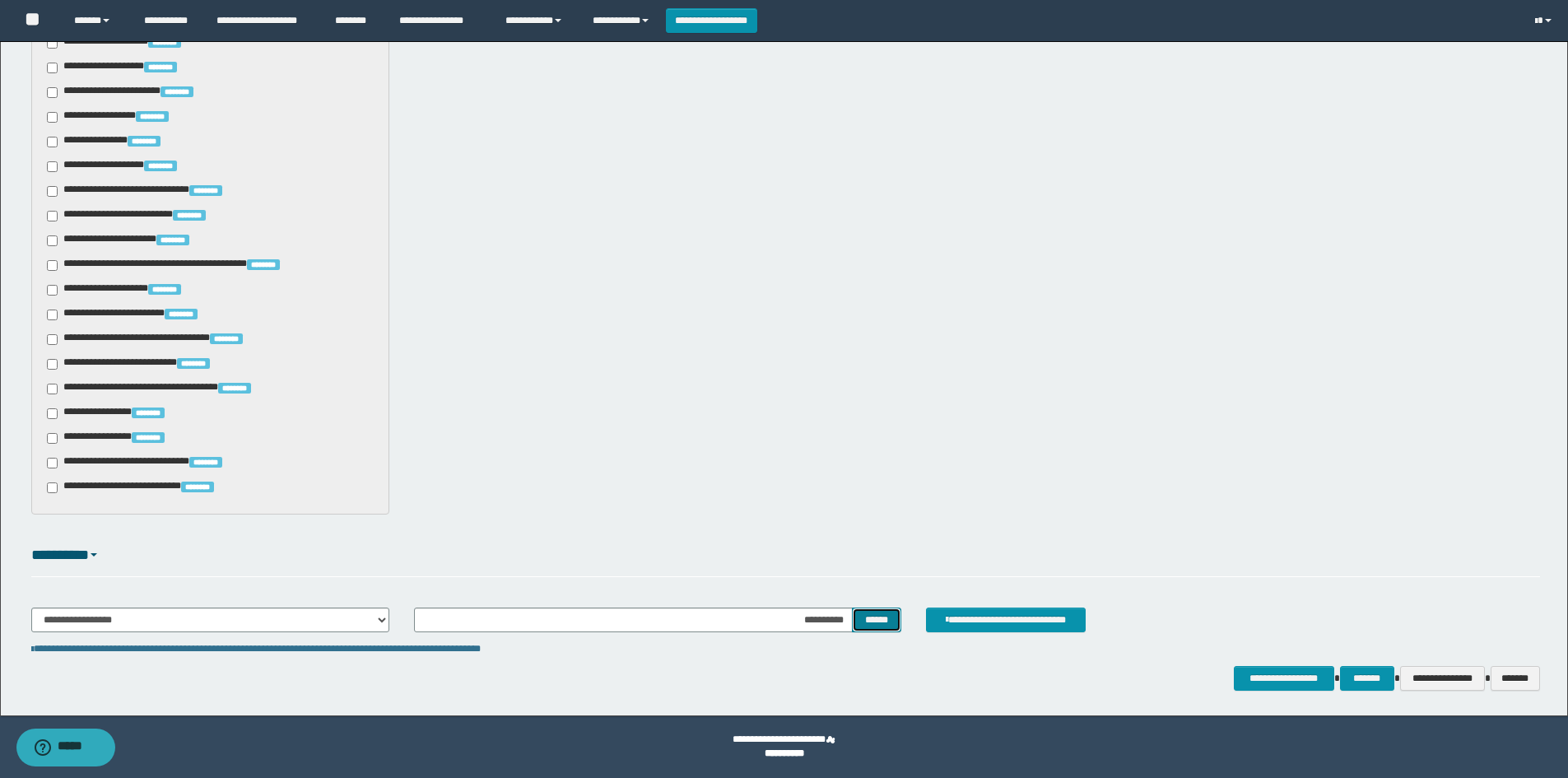 click on "******" at bounding box center (876, 620) 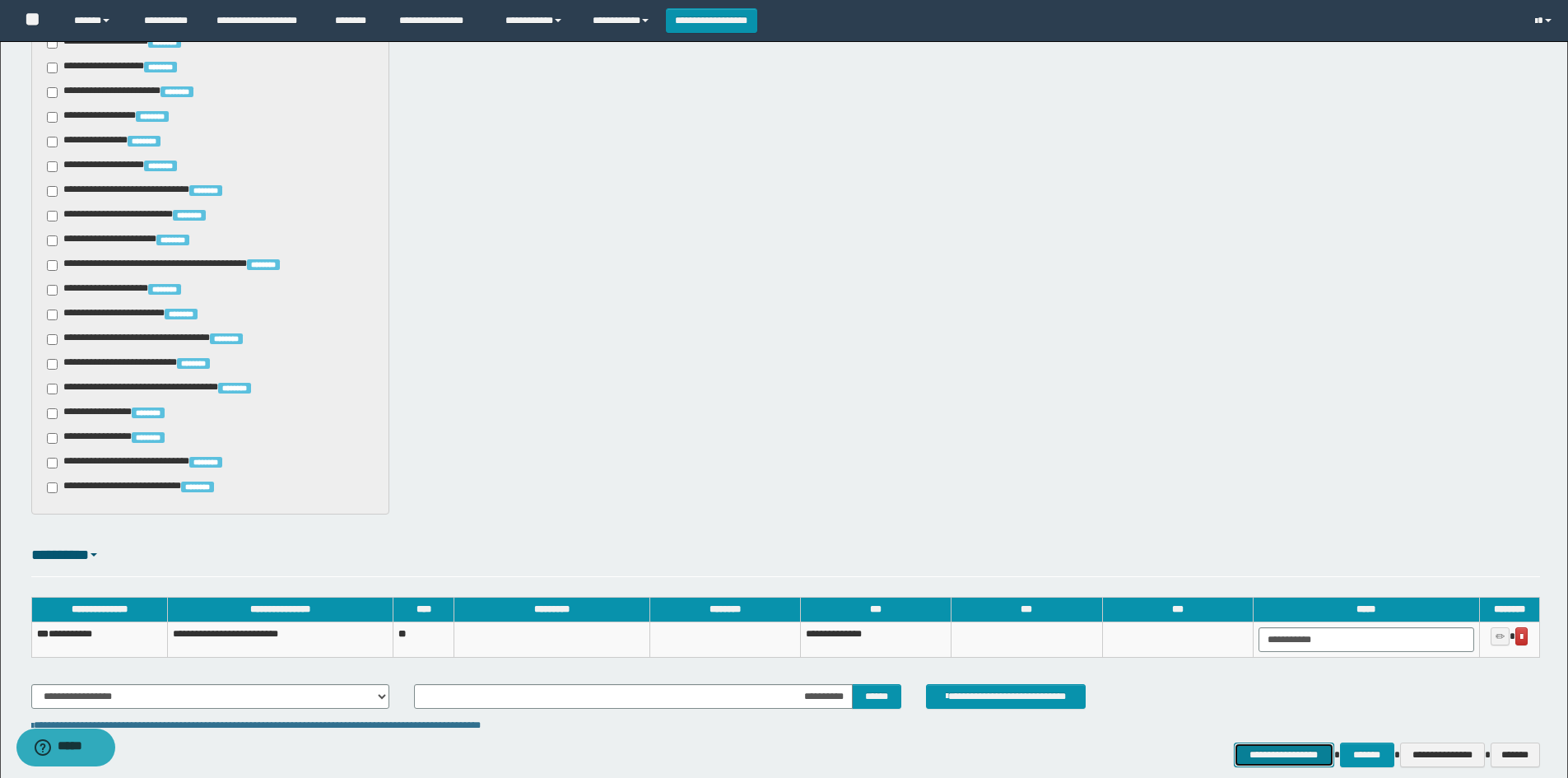 click on "**********" at bounding box center (1284, 755) 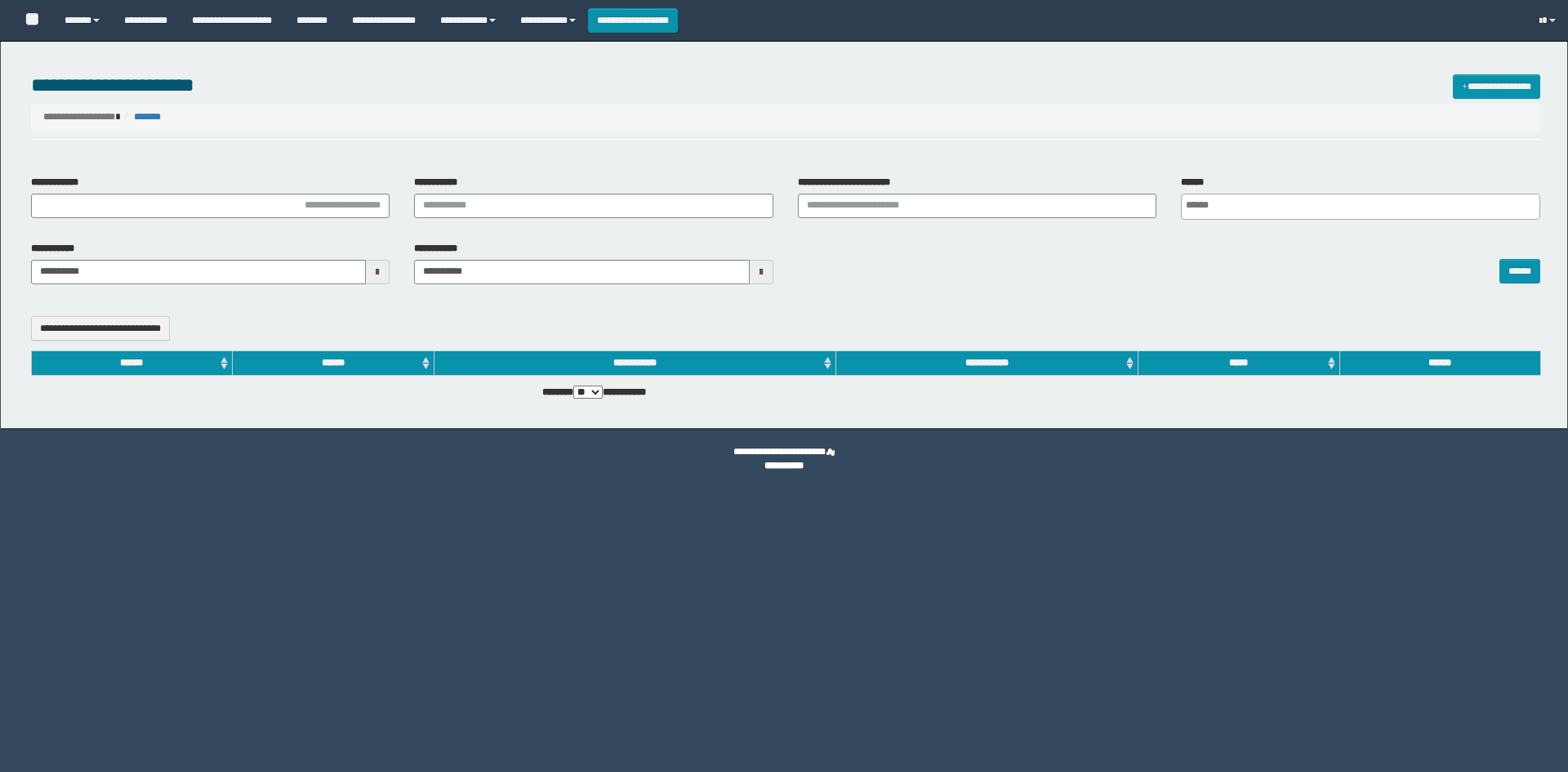 select 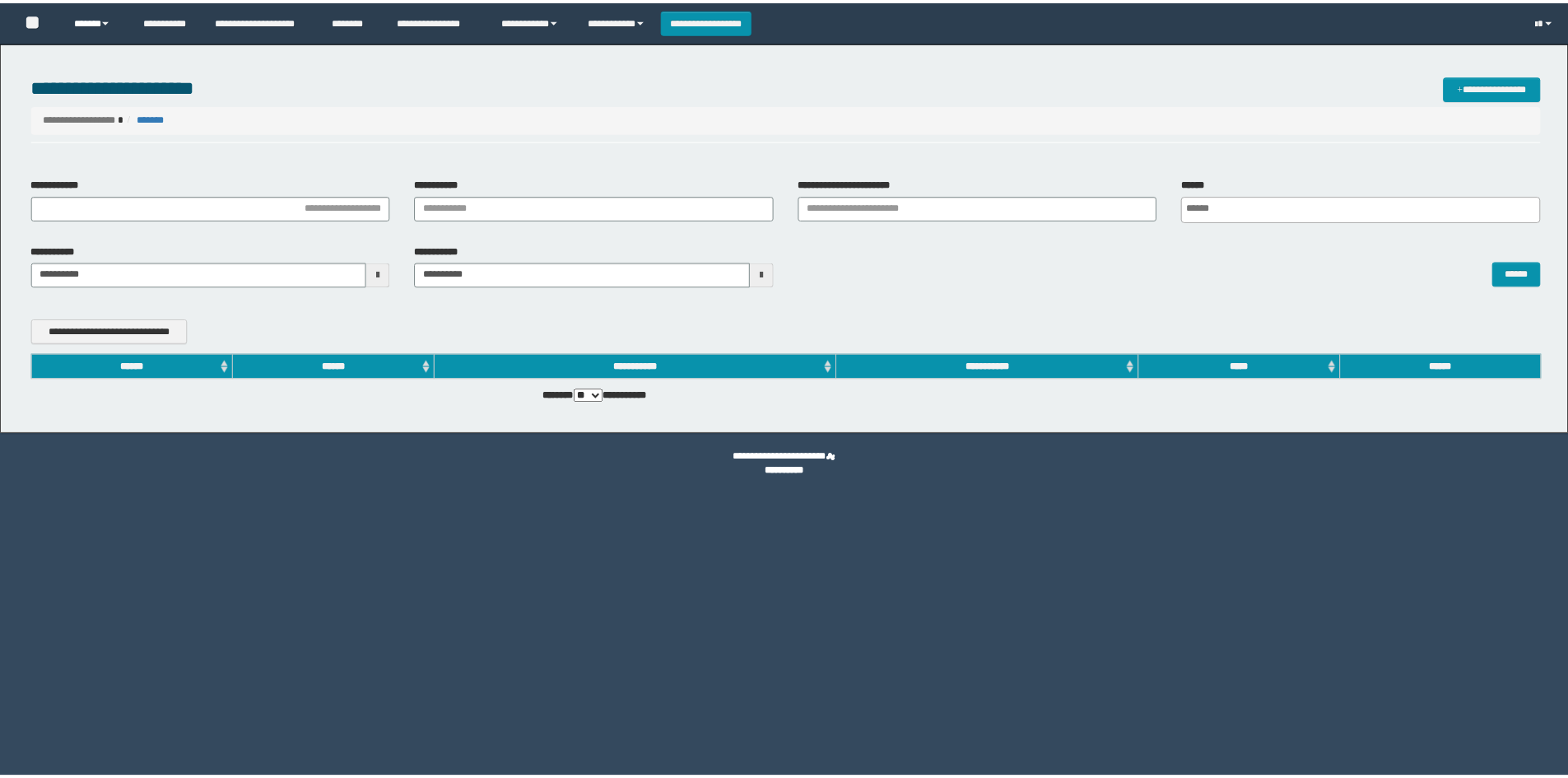 scroll, scrollTop: 0, scrollLeft: 0, axis: both 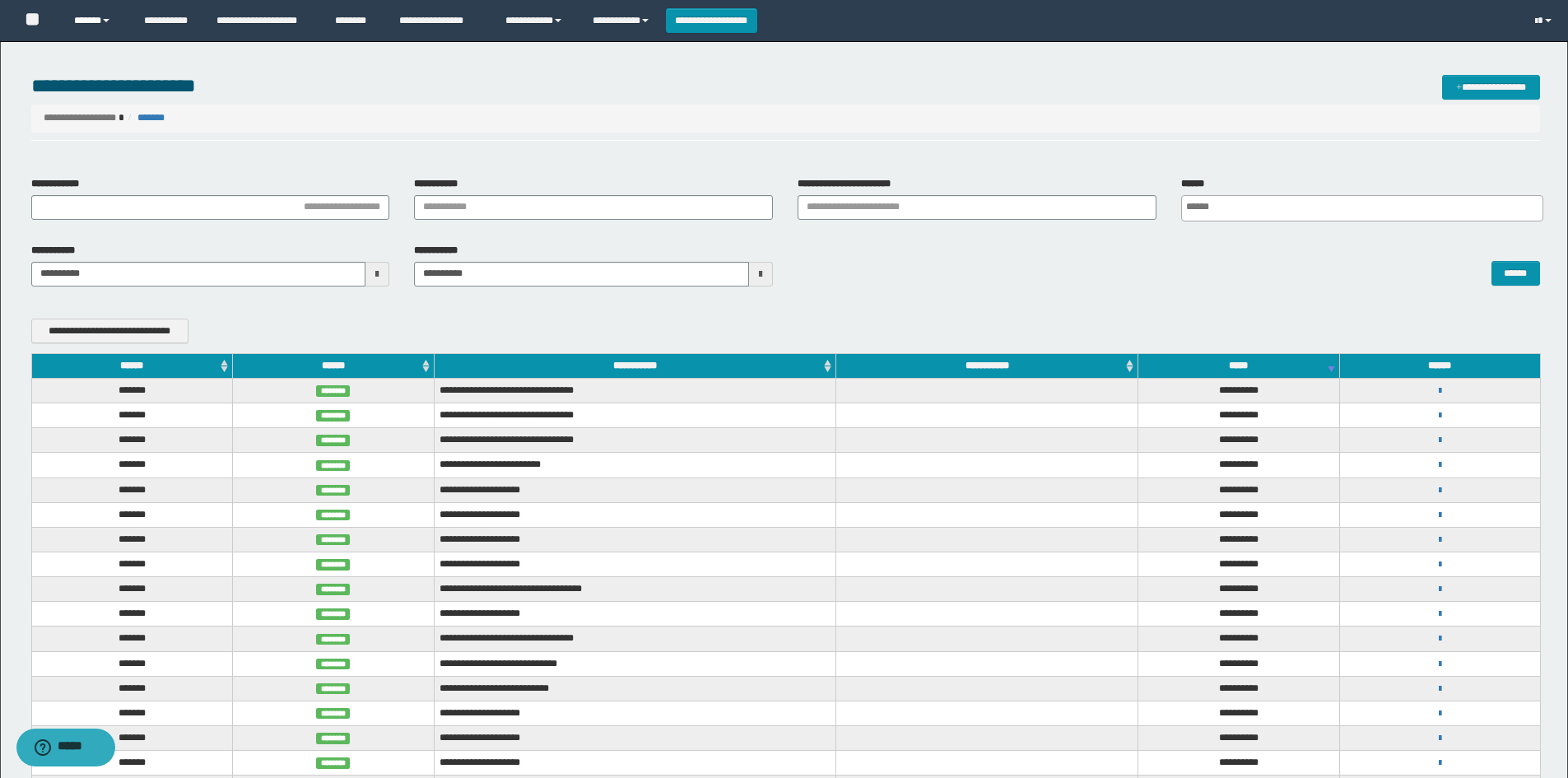 click on "******" at bounding box center [96, 21] 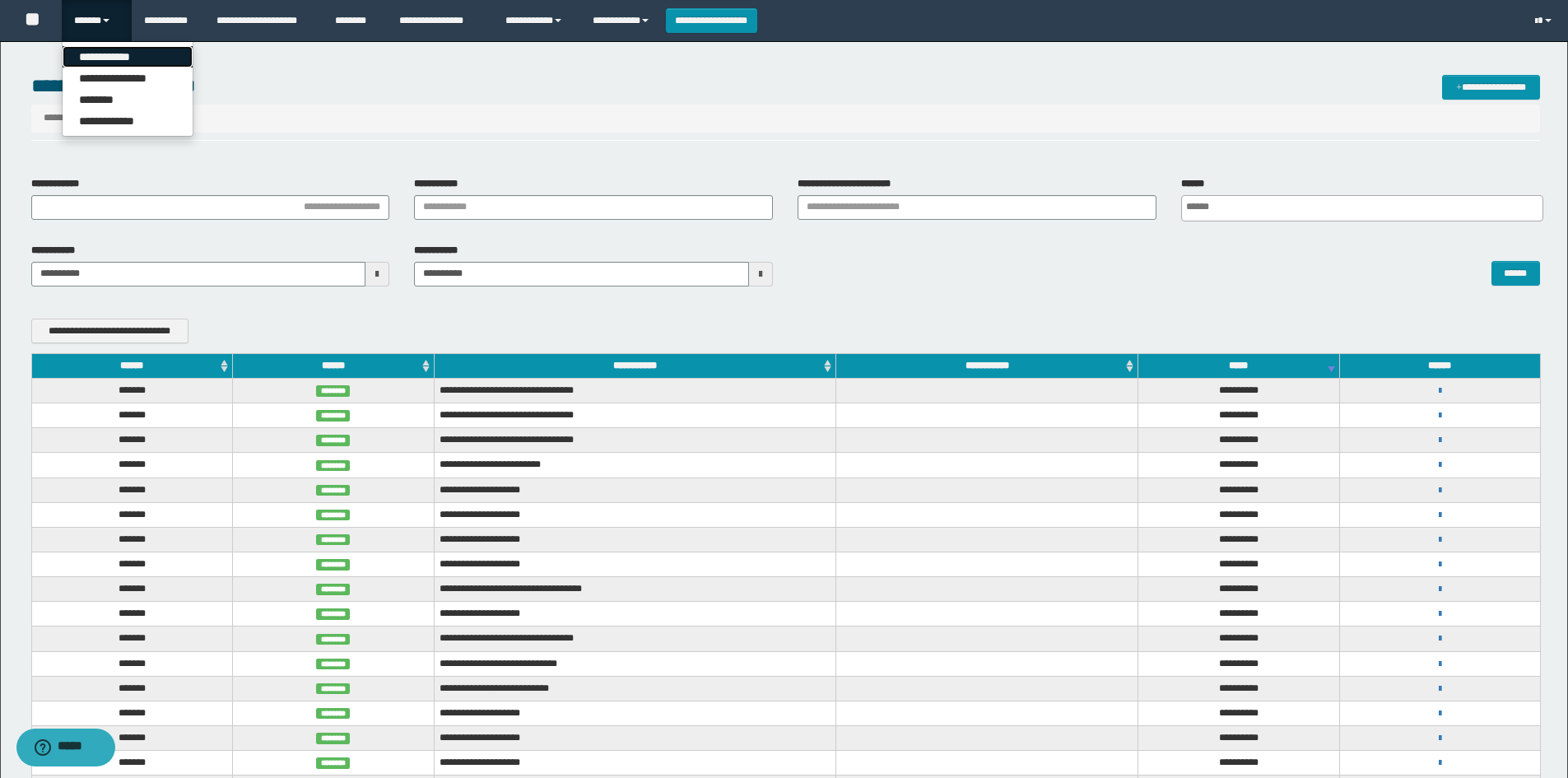 click on "**********" at bounding box center [128, 57] 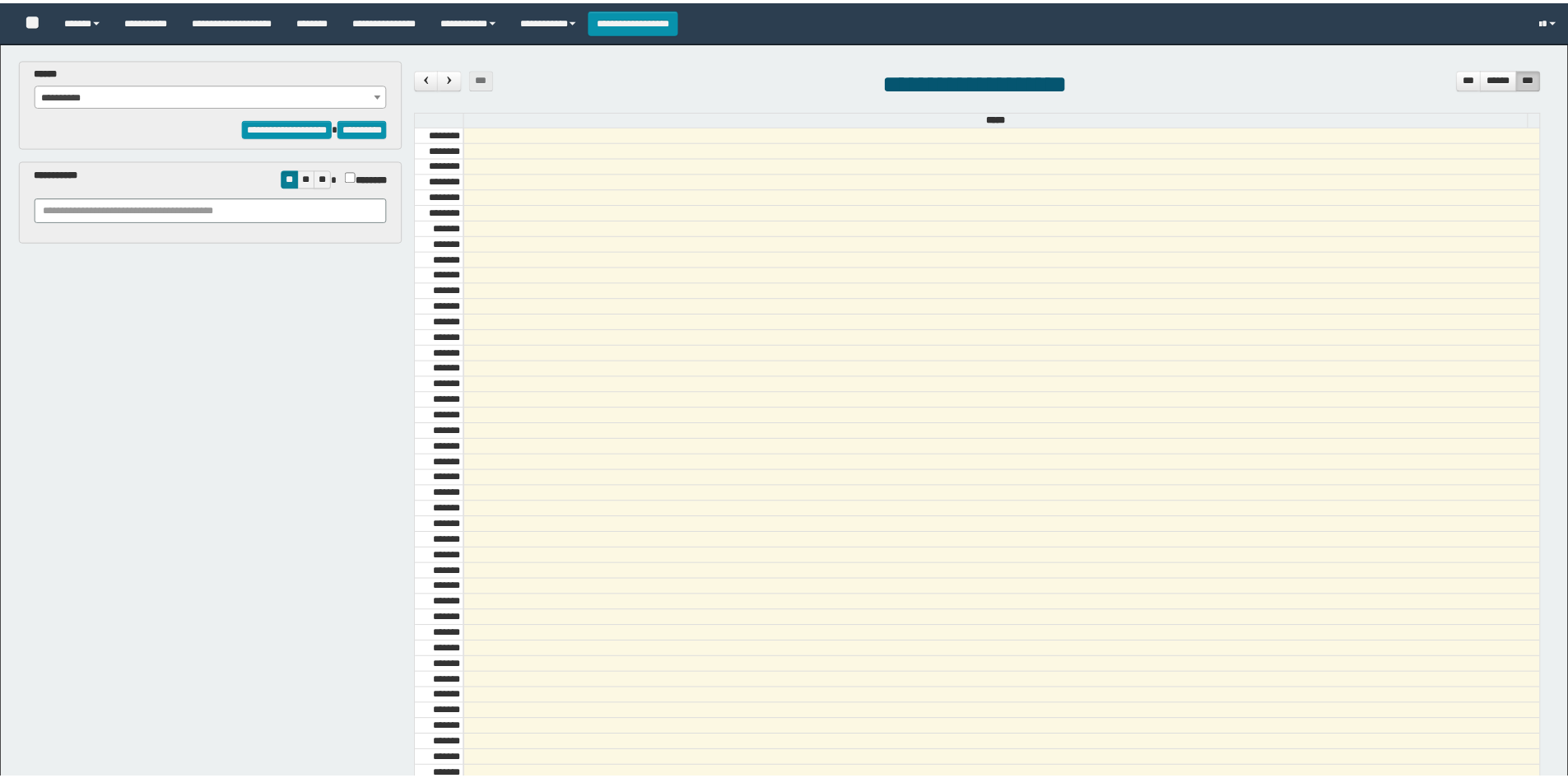 scroll, scrollTop: 0, scrollLeft: 0, axis: both 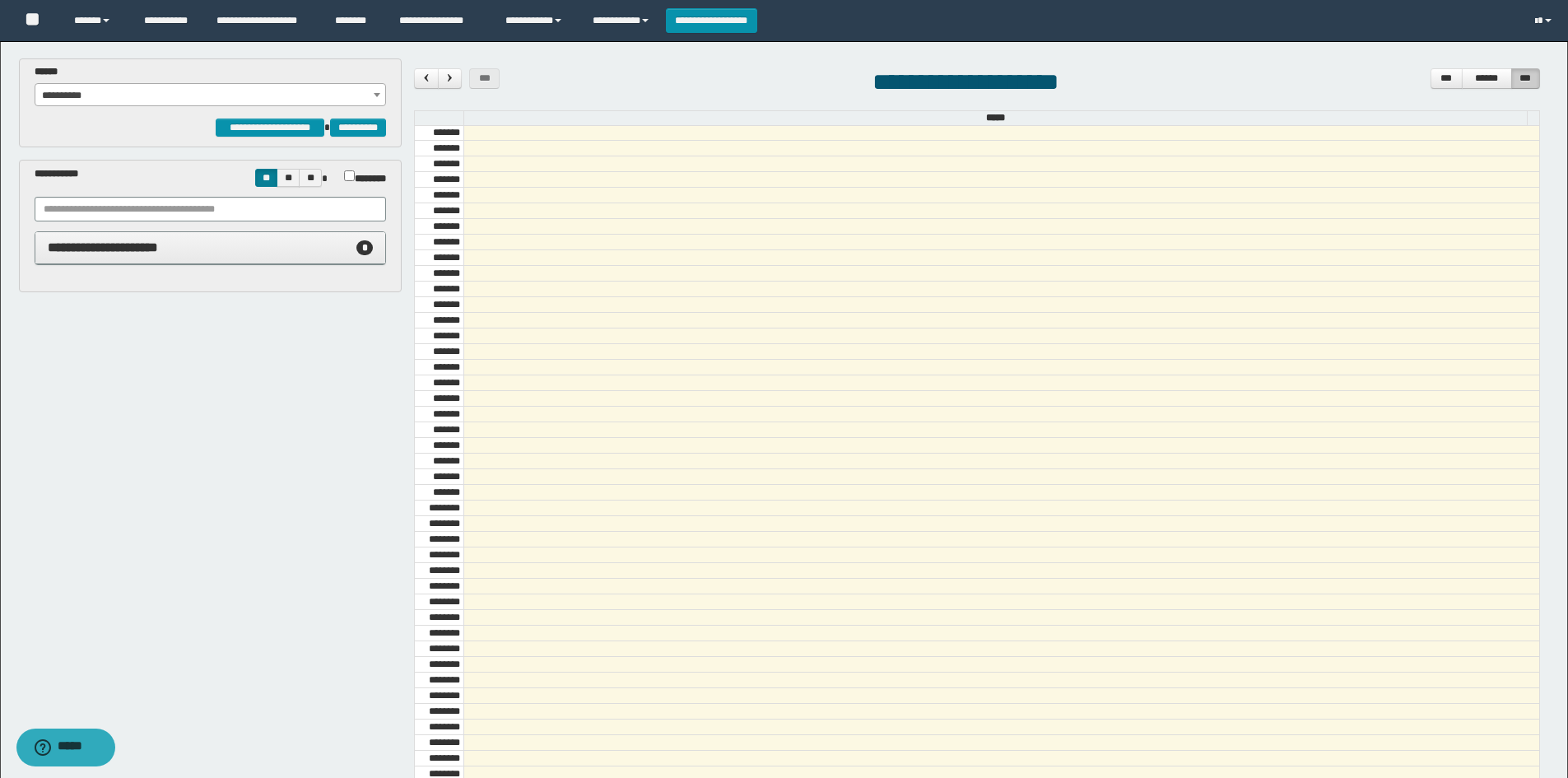 click at bounding box center [377, 95] 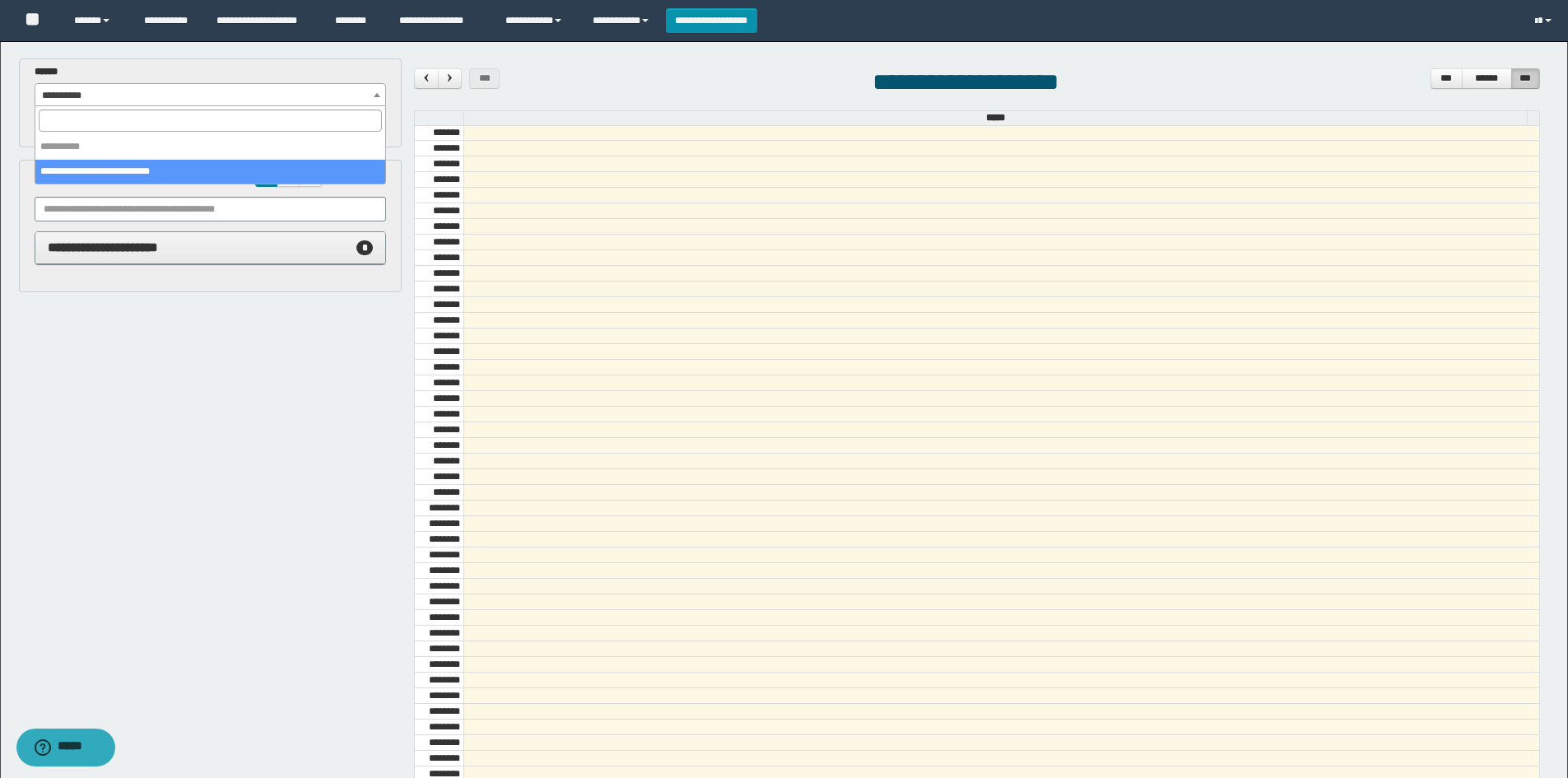 select on "******" 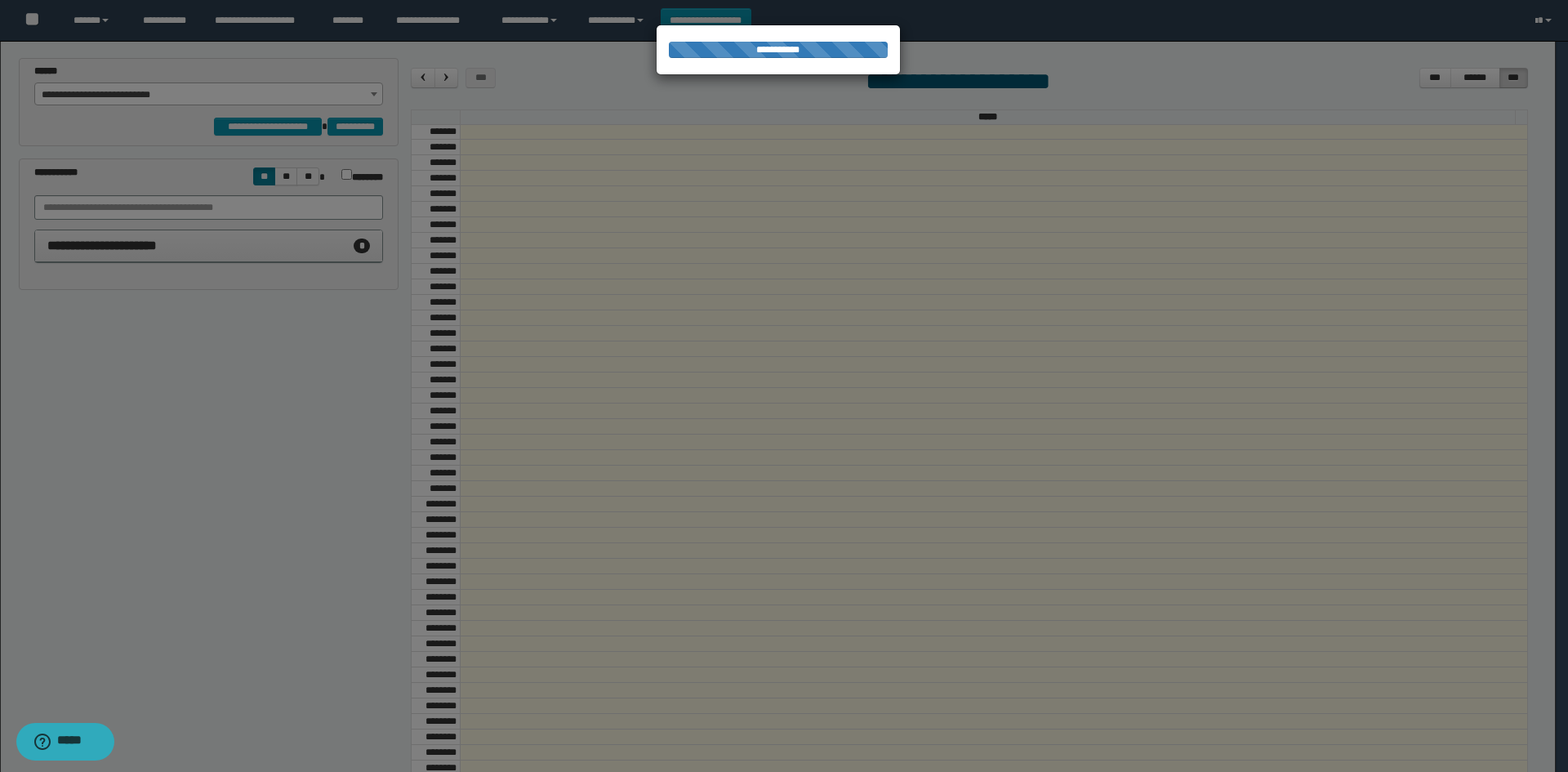 click at bounding box center (784, 386) 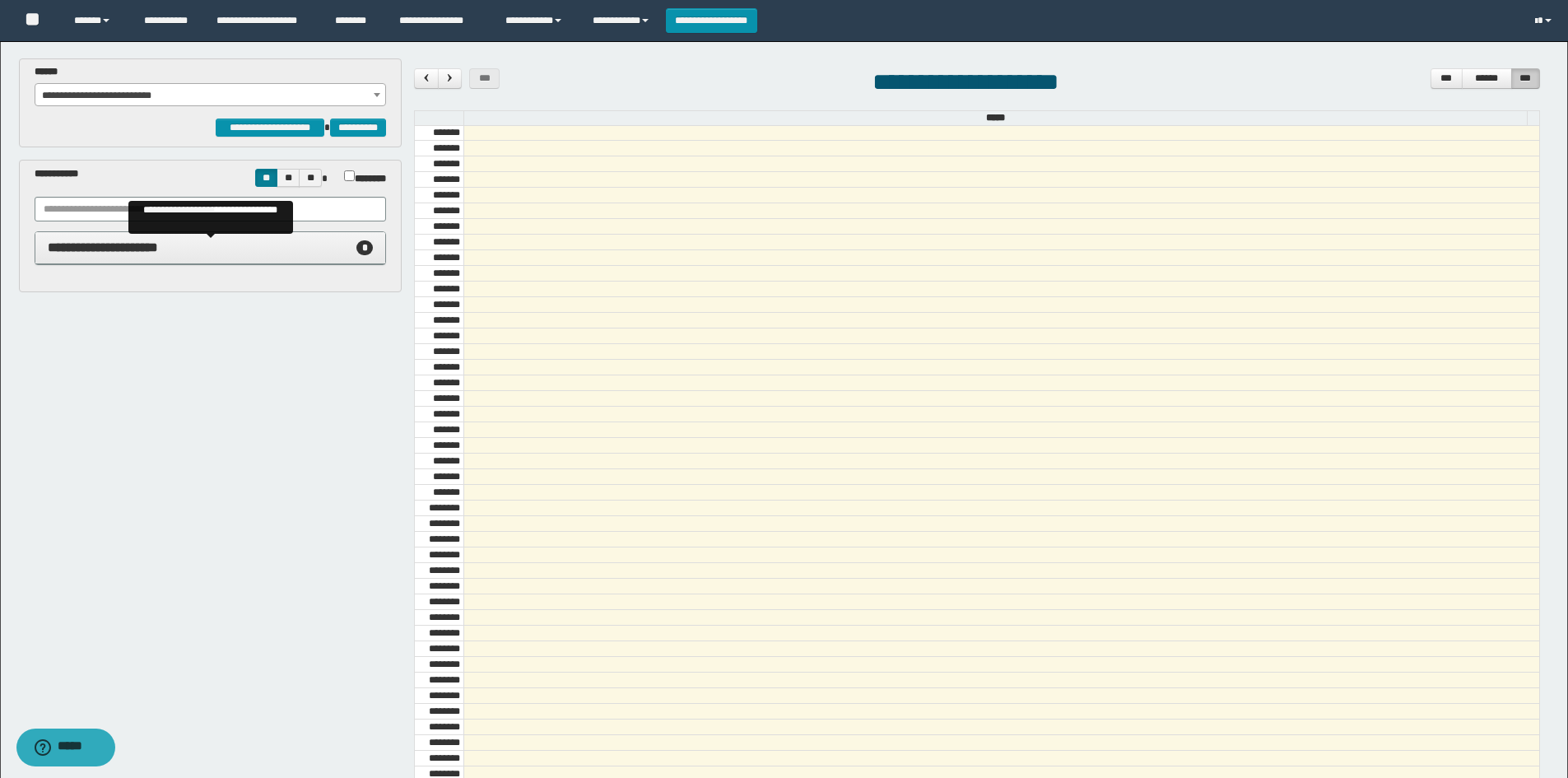 click on "**********" at bounding box center [211, 248] 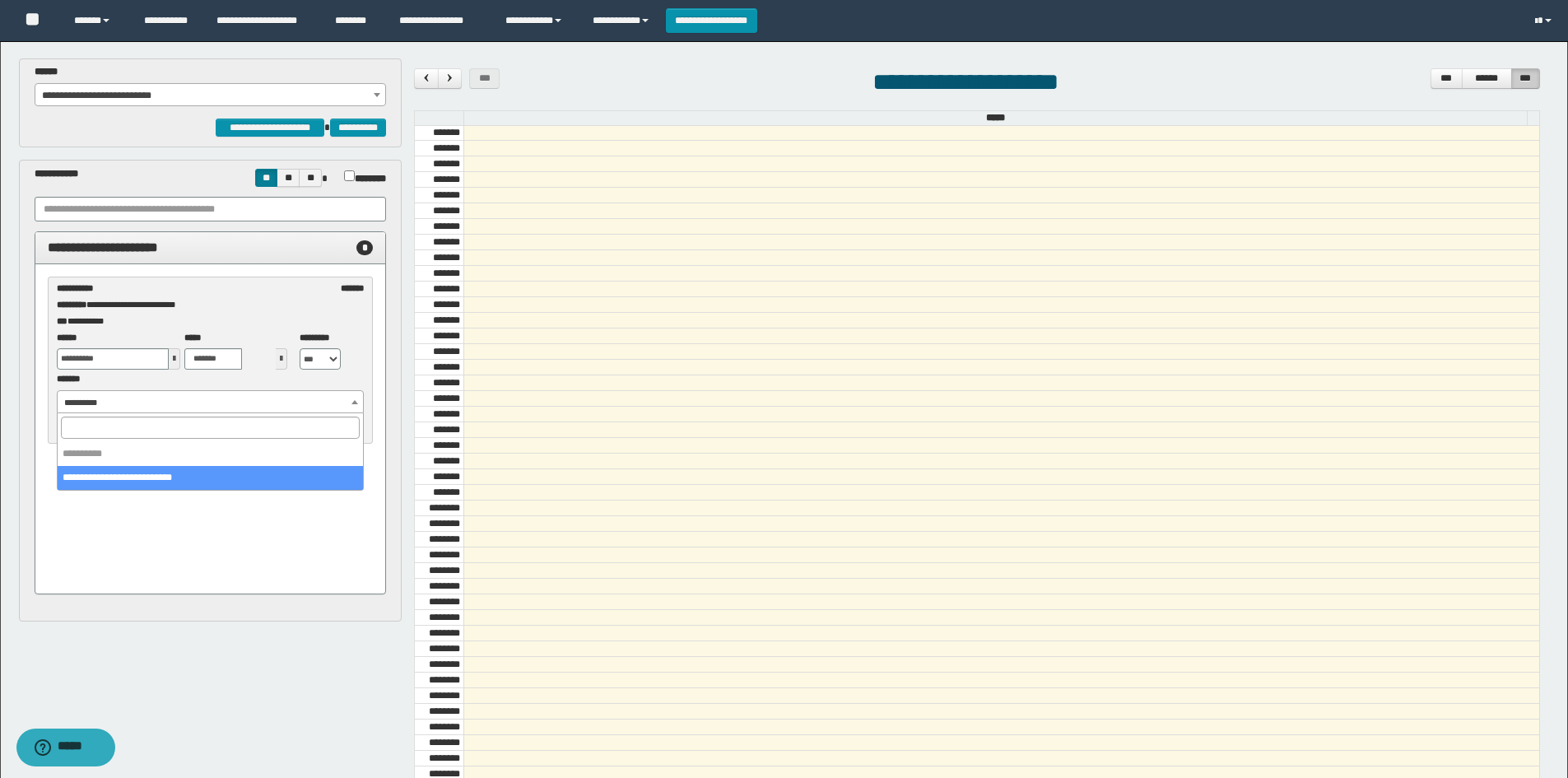 click at bounding box center [355, 402] 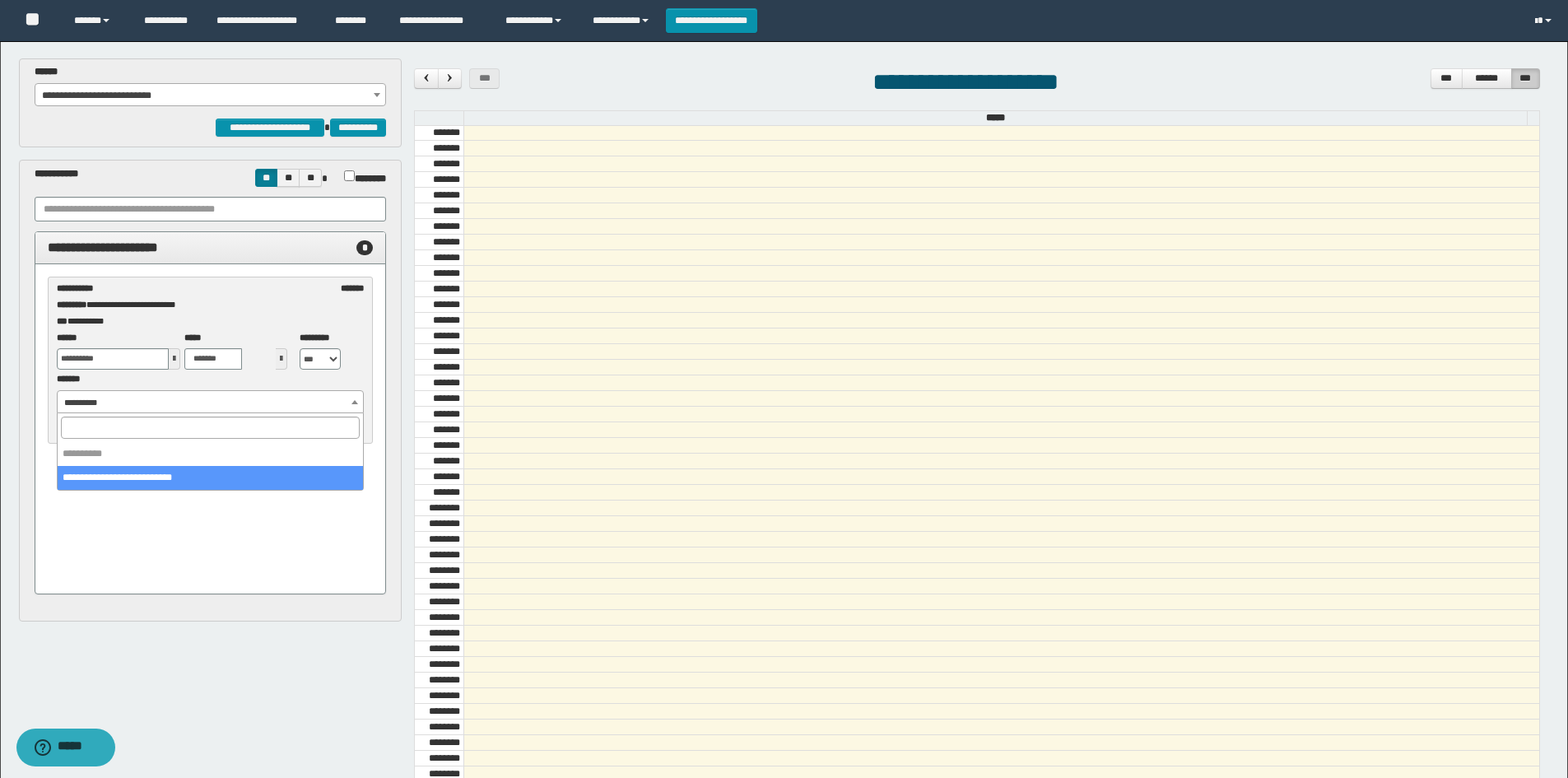 select on "******" 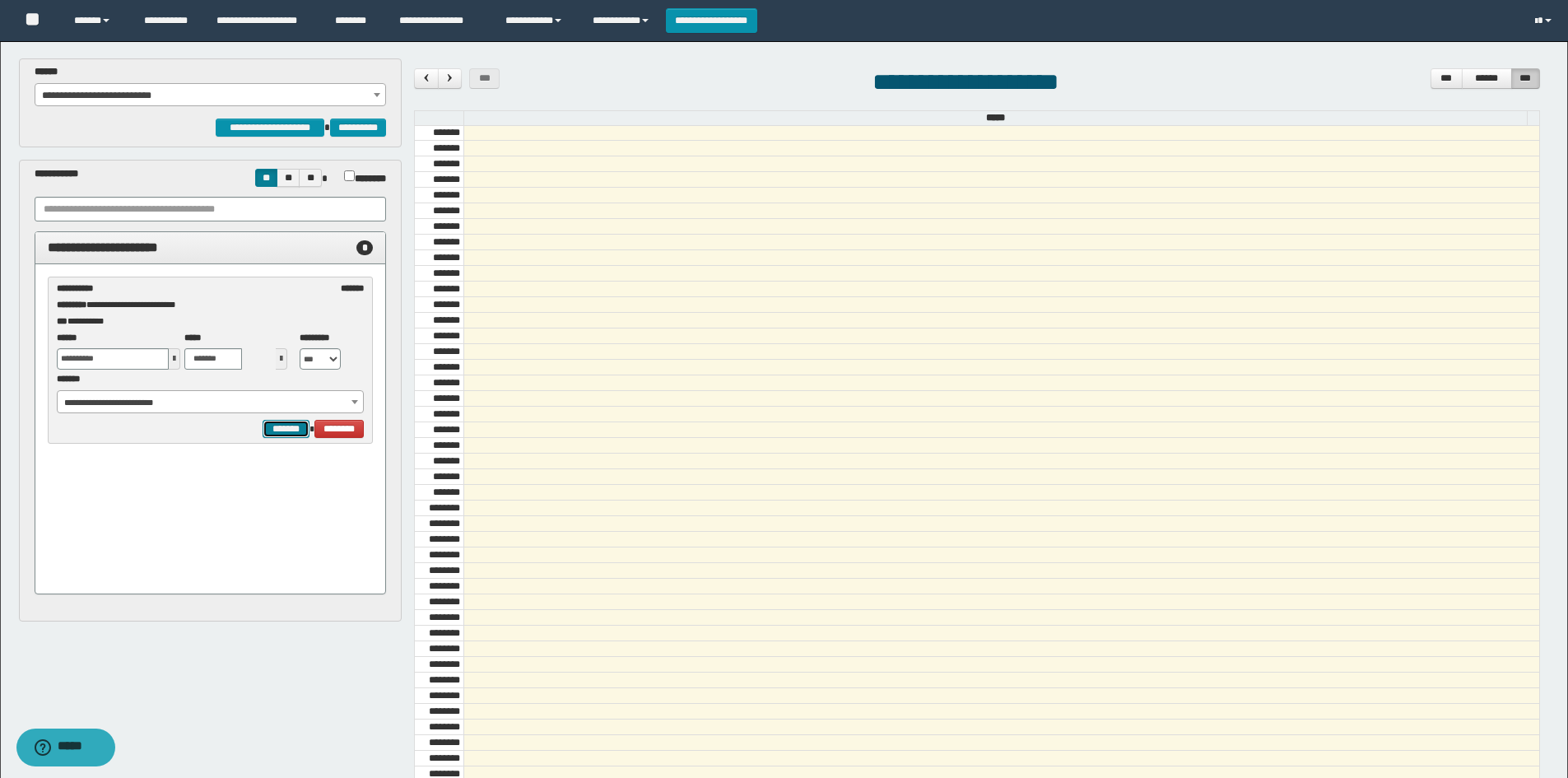 click on "*******" at bounding box center [286, 429] 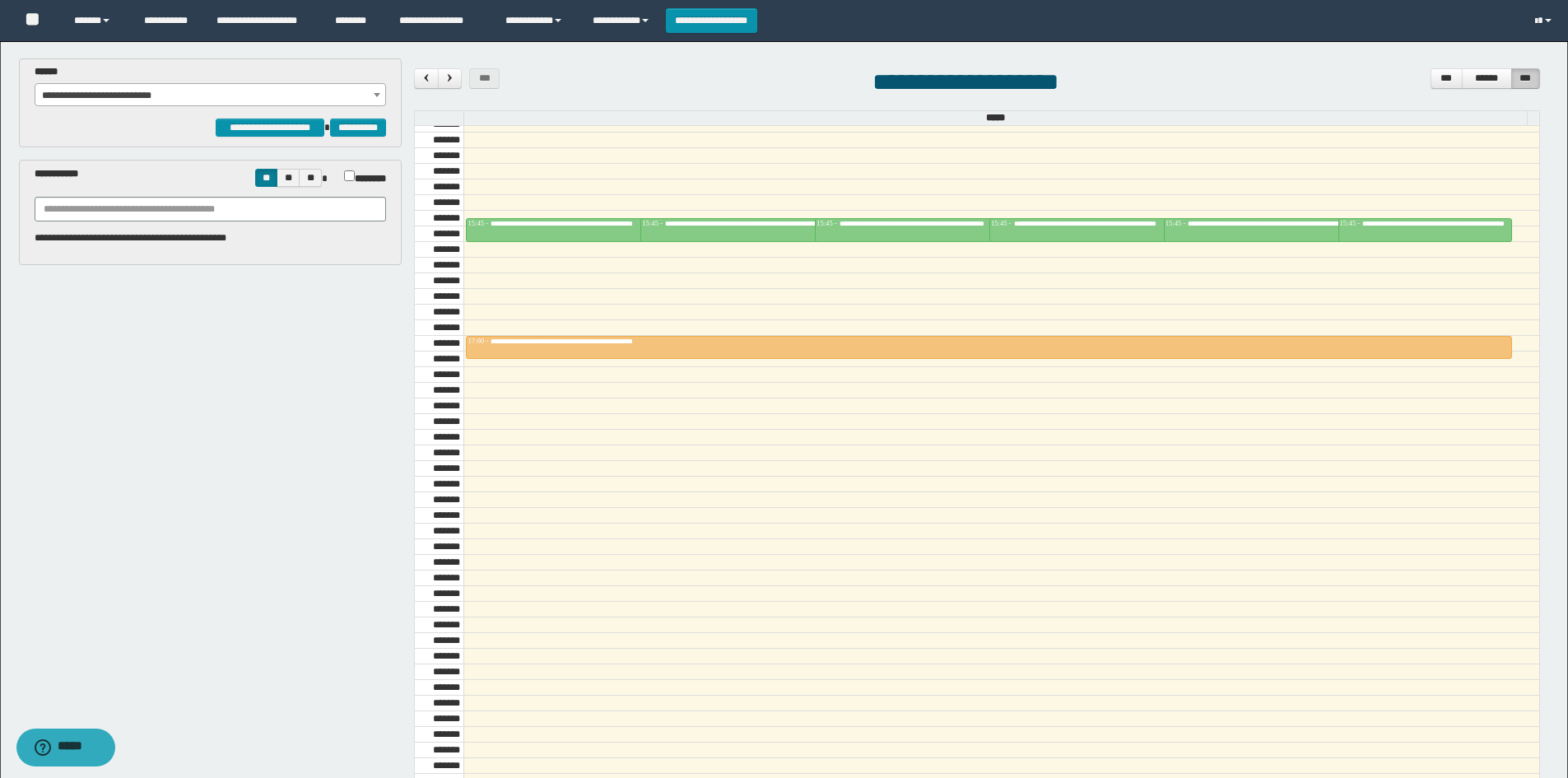 scroll, scrollTop: 1387, scrollLeft: 0, axis: vertical 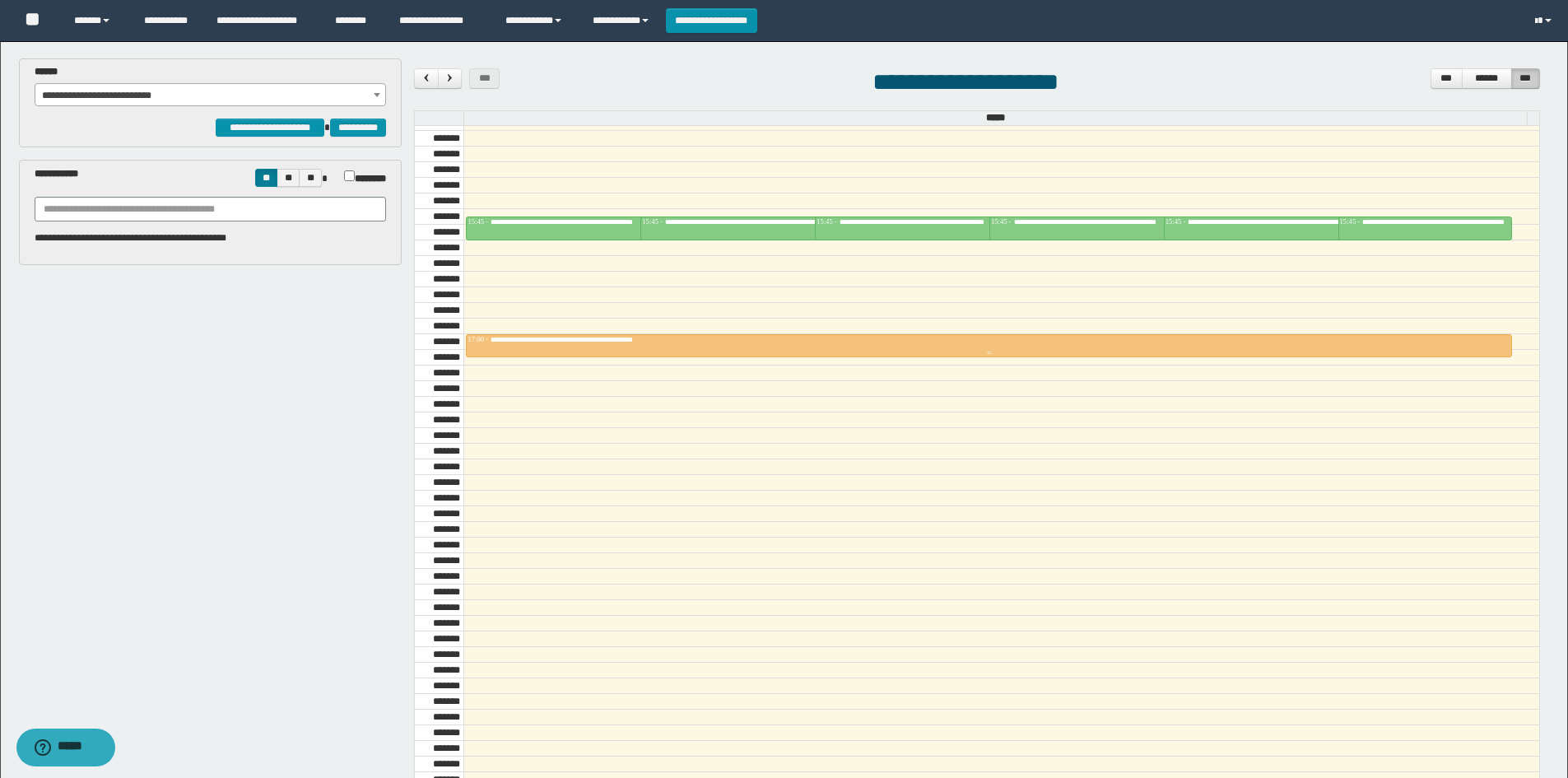 click on "**********" at bounding box center [597, 339] 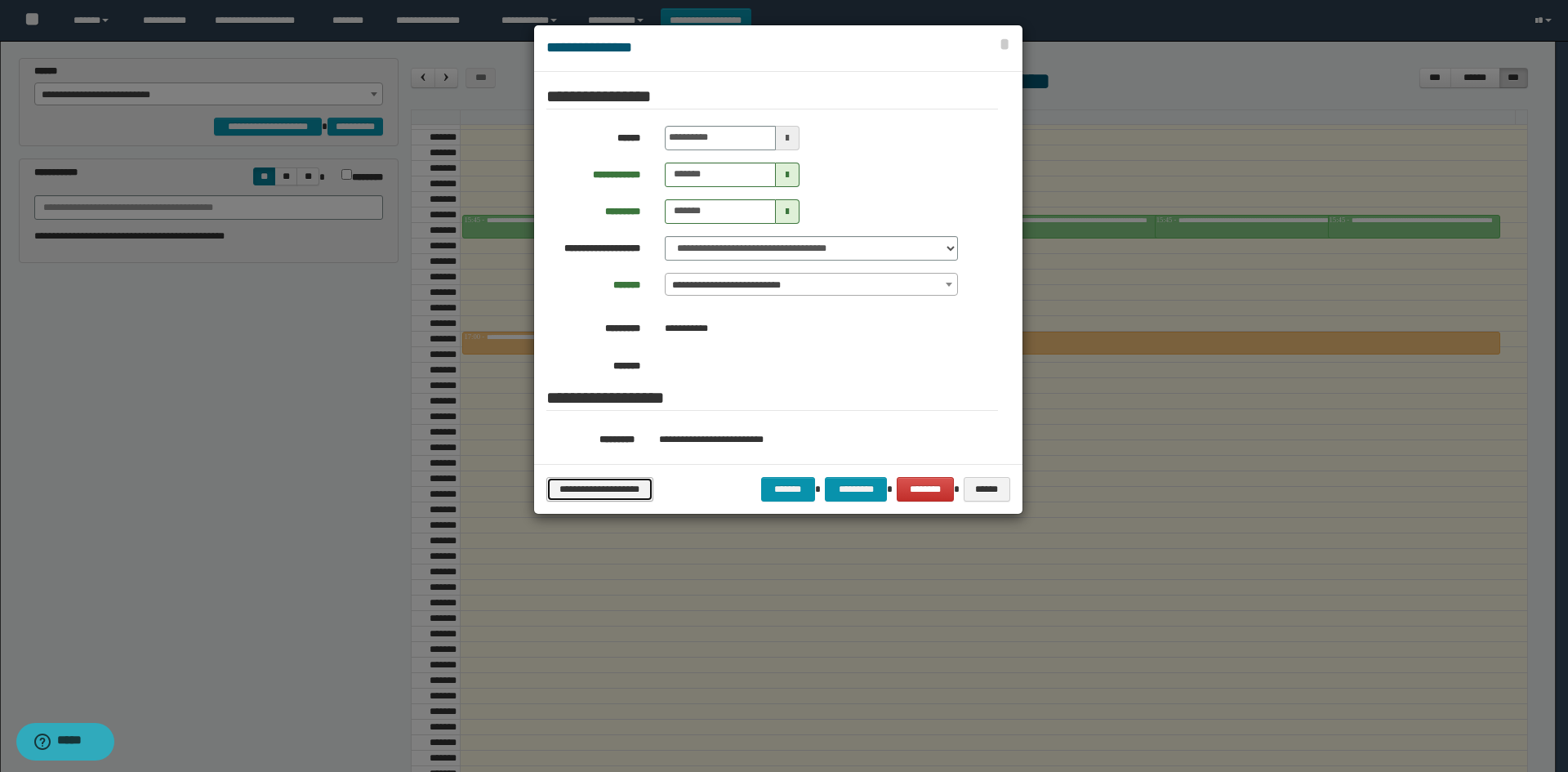click on "**********" at bounding box center [599, 489] 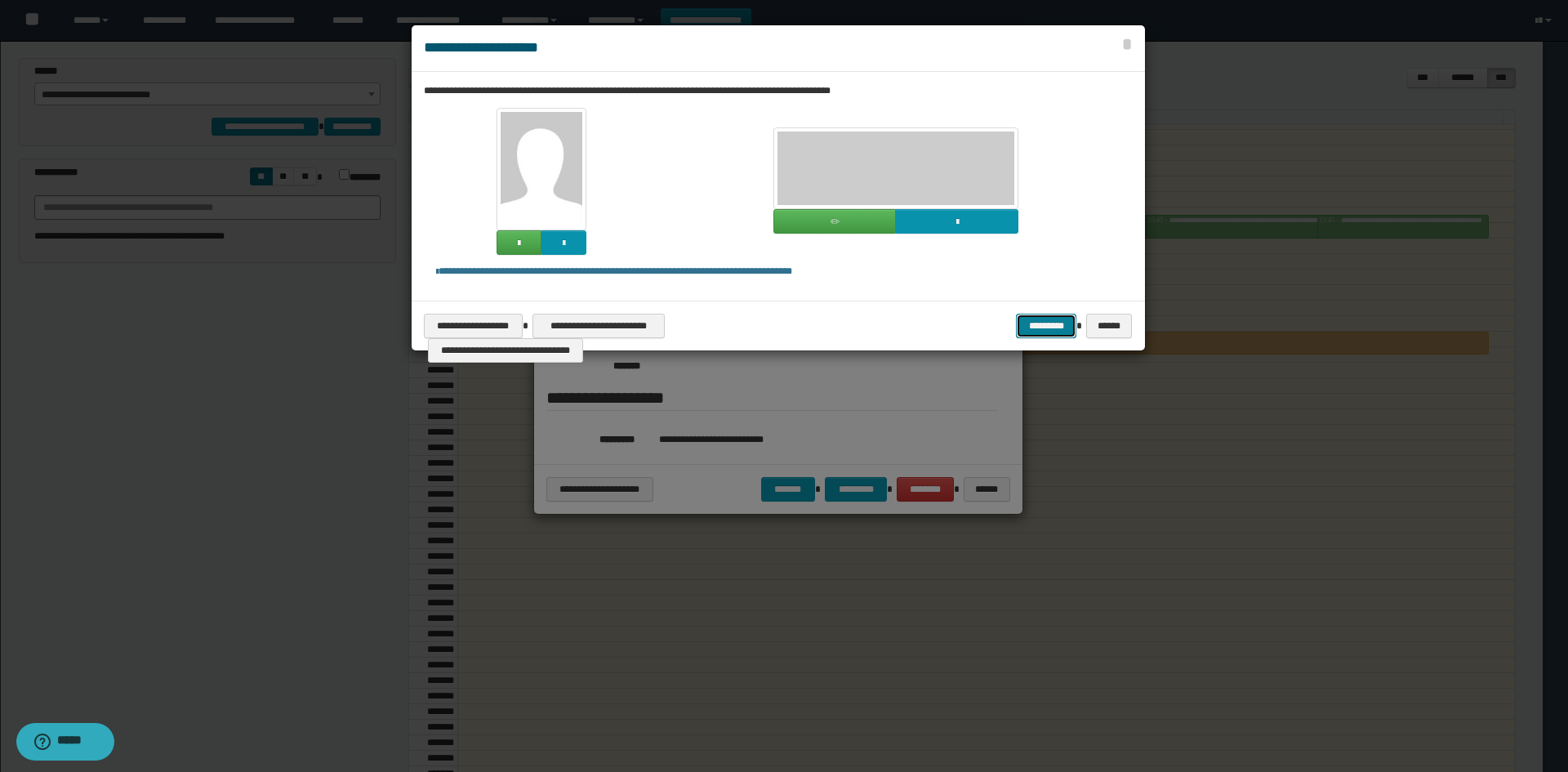 click on "*********" at bounding box center [1046, 326] 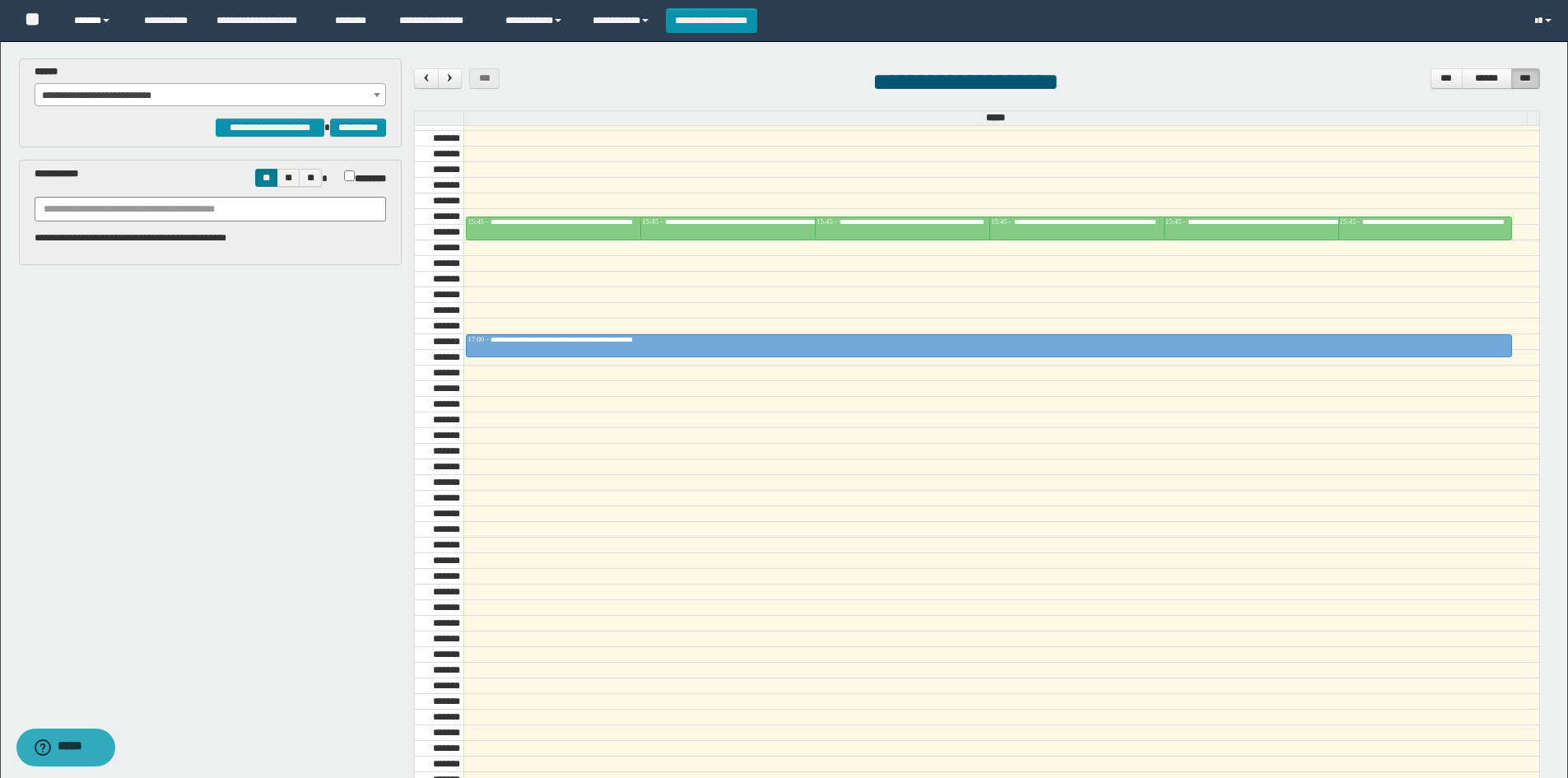 click at bounding box center [106, 21] 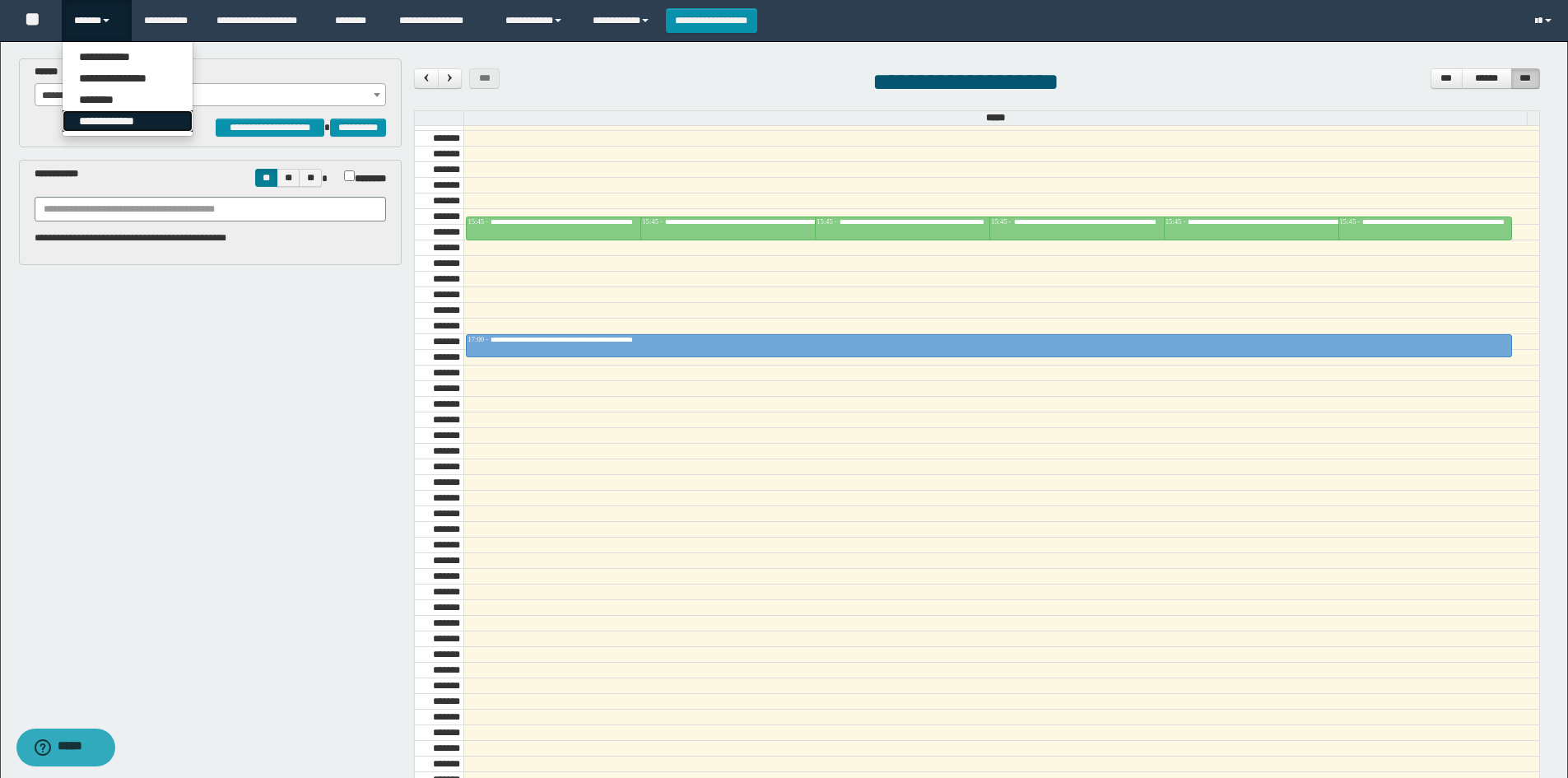 click on "**********" at bounding box center [128, 121] 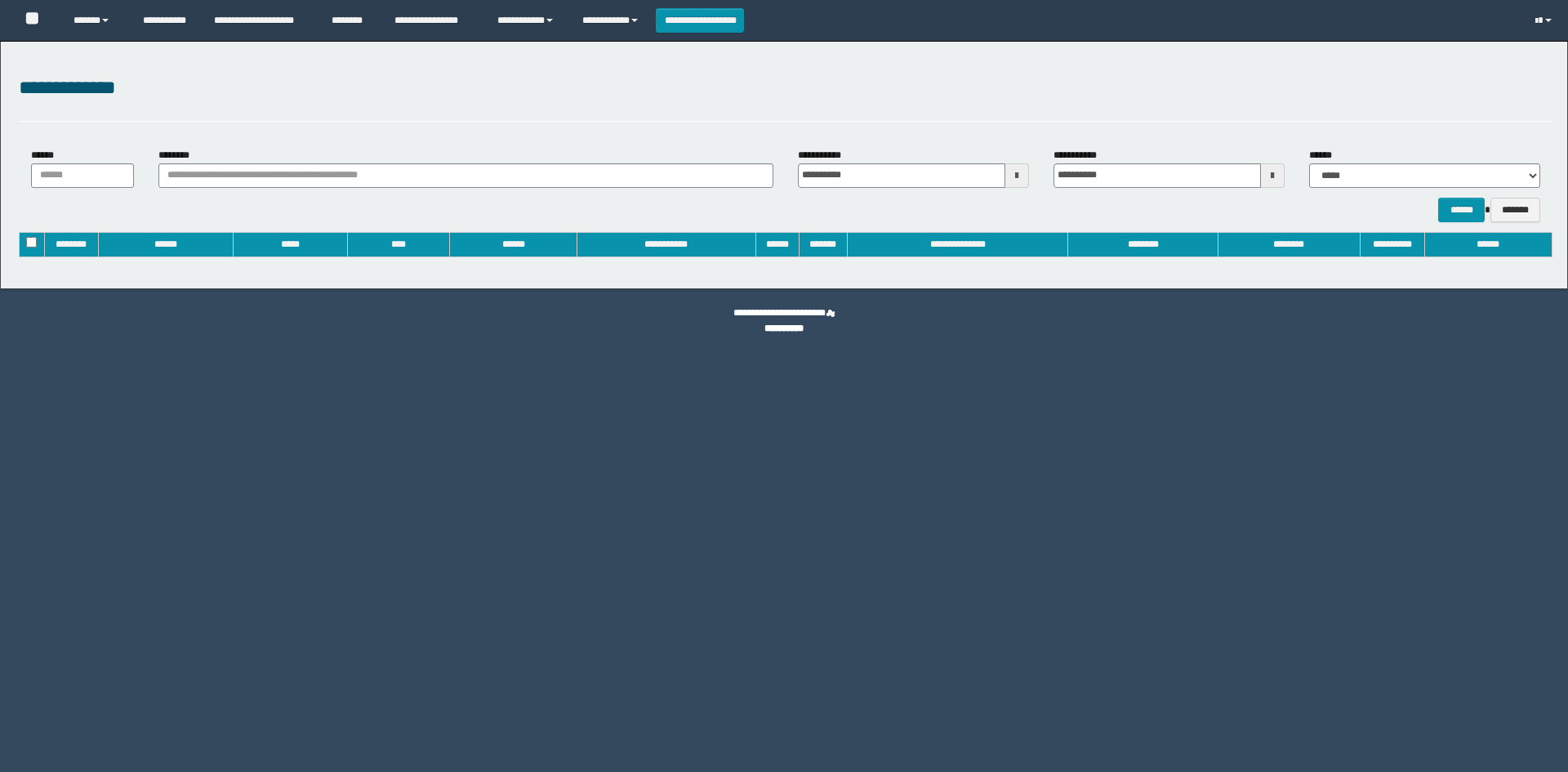 type on "**********" 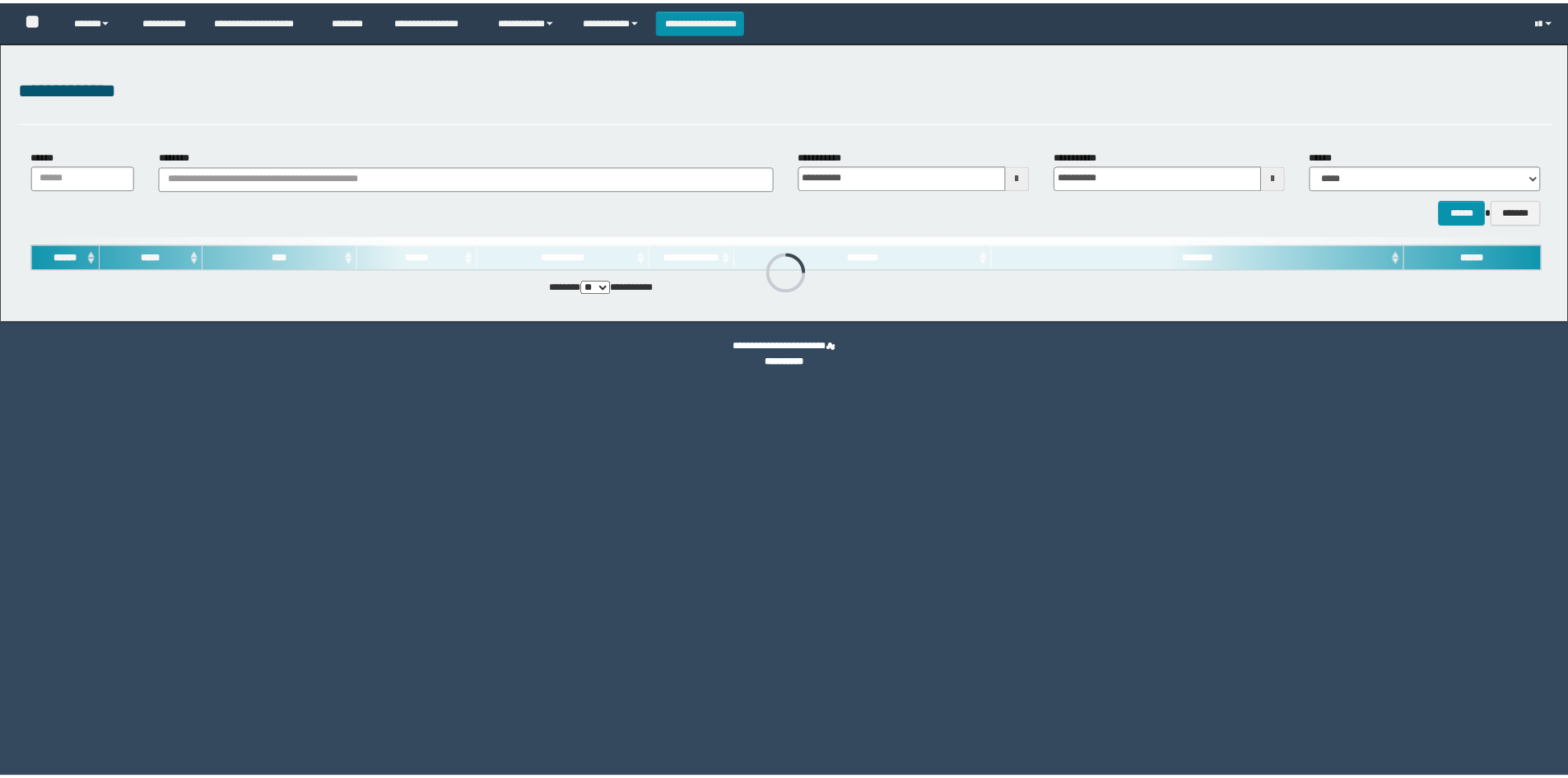 scroll, scrollTop: 0, scrollLeft: 0, axis: both 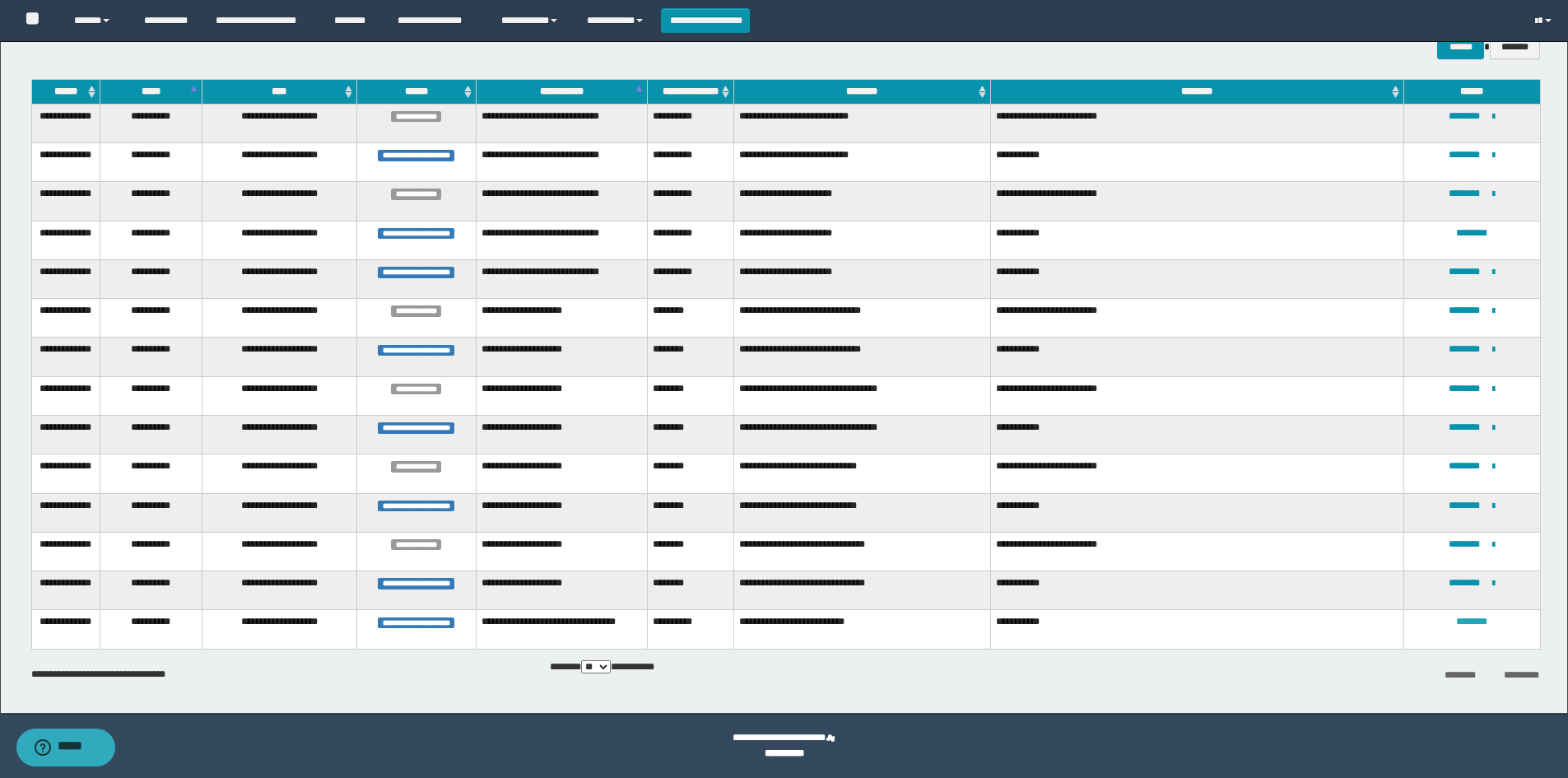 click on "********" at bounding box center (1472, 622) 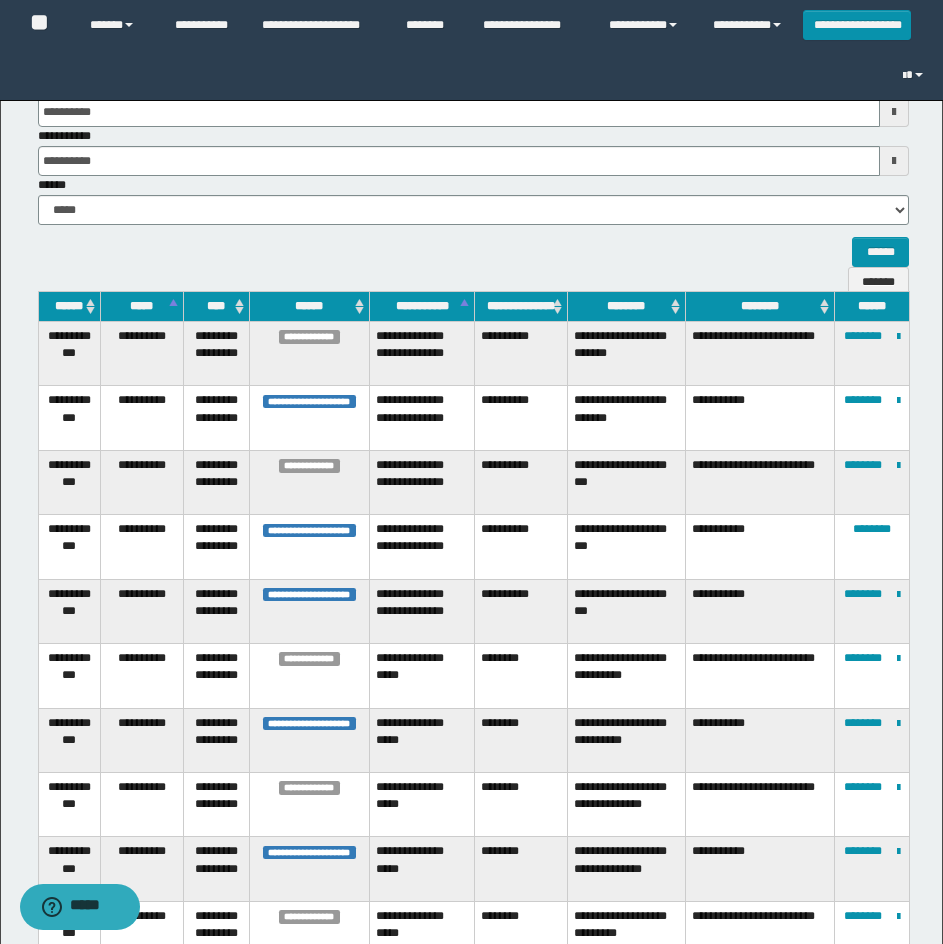 scroll, scrollTop: 0, scrollLeft: 0, axis: both 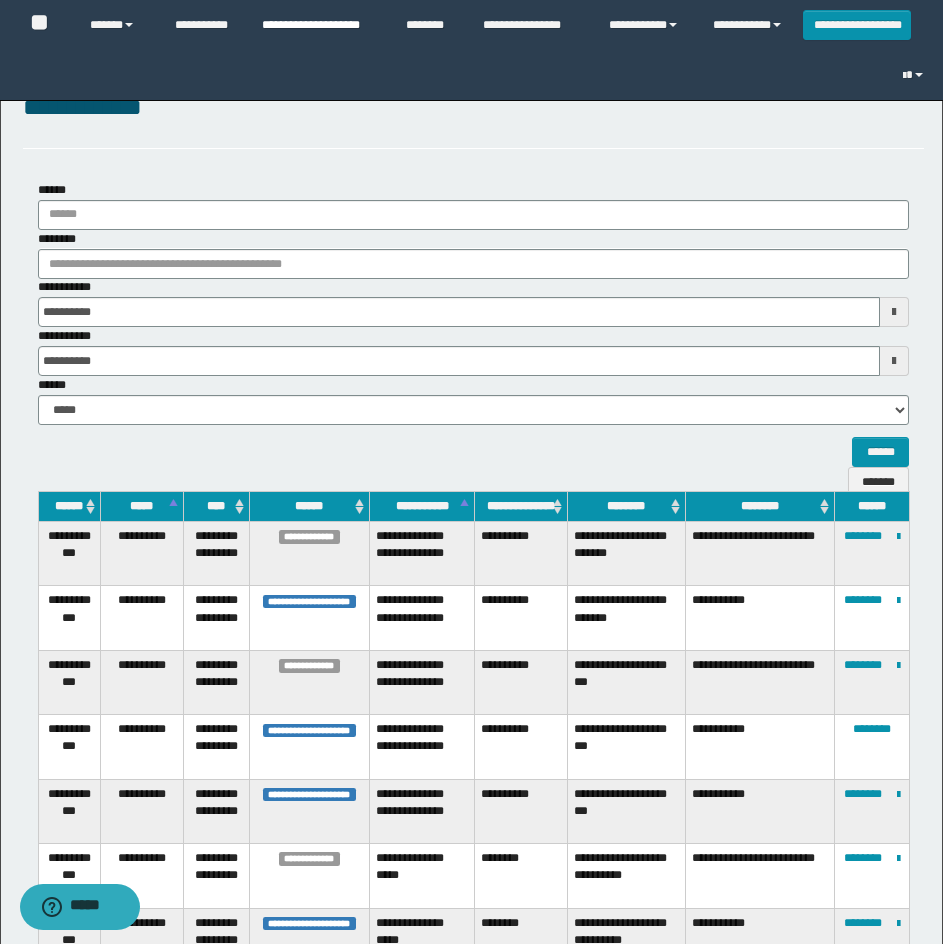 click on "**********" at bounding box center (319, 25) 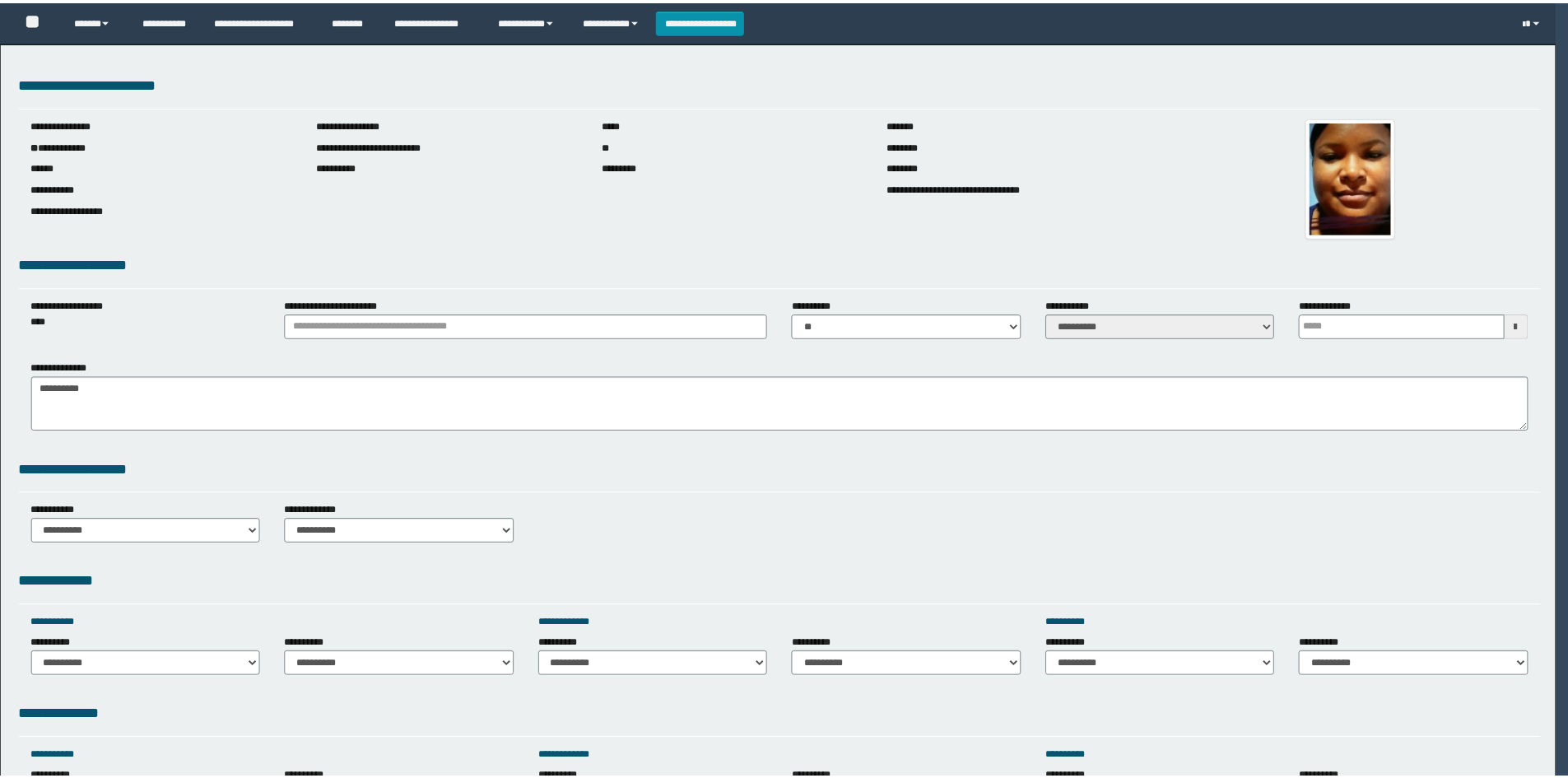 scroll, scrollTop: 0, scrollLeft: 0, axis: both 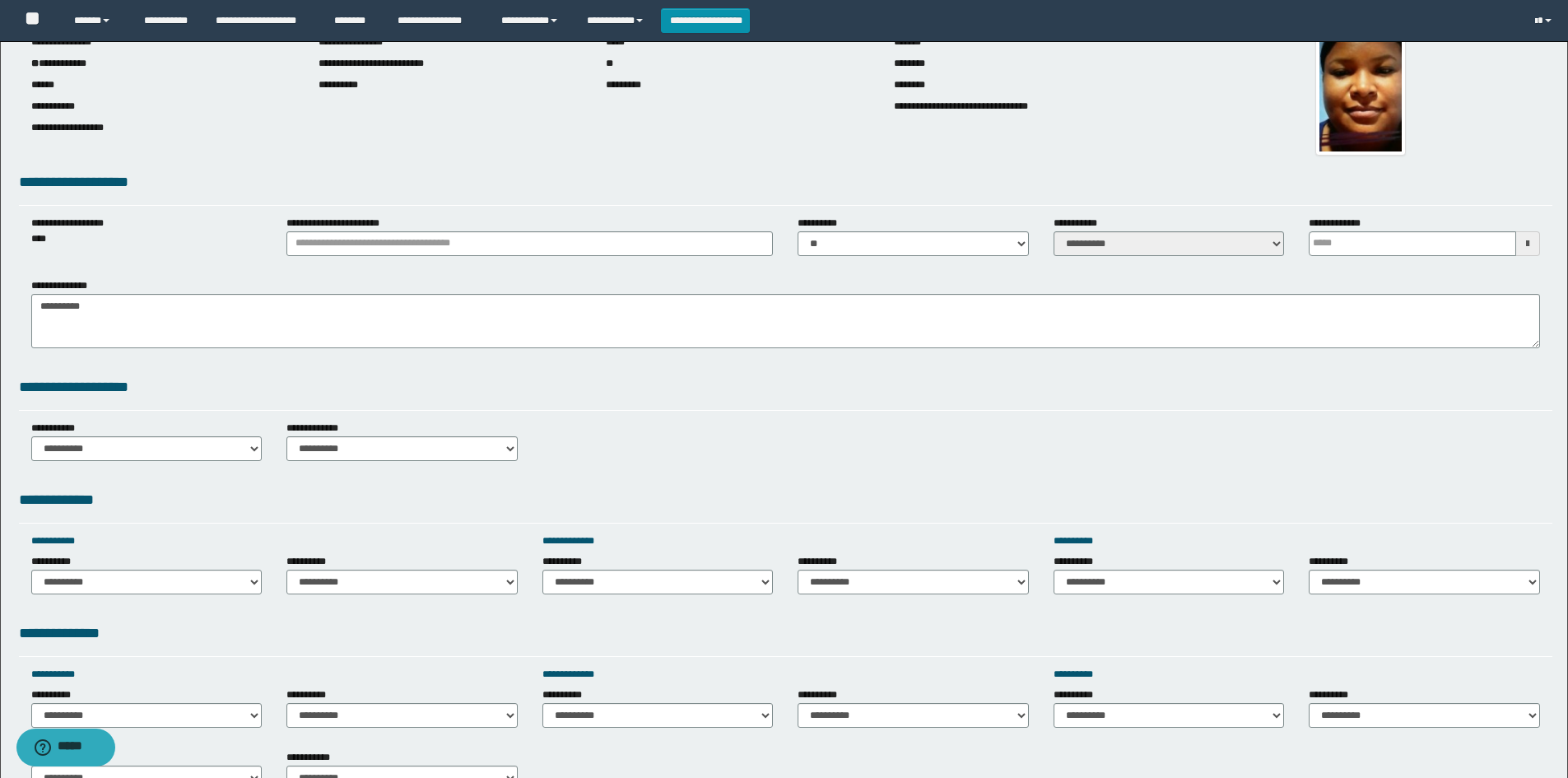 click on "**********" at bounding box center [529, 242] 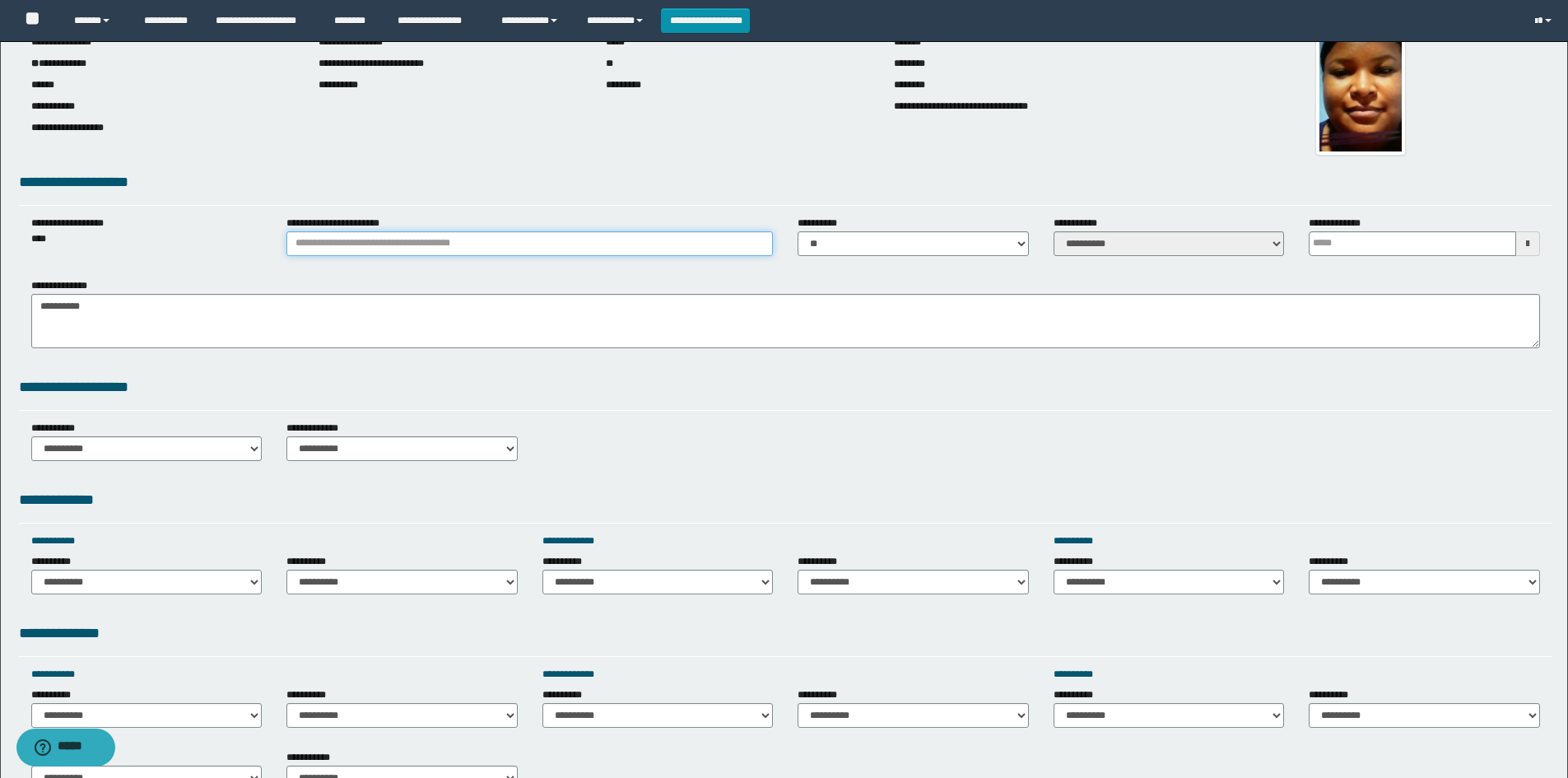 click on "**********" at bounding box center [529, 244] 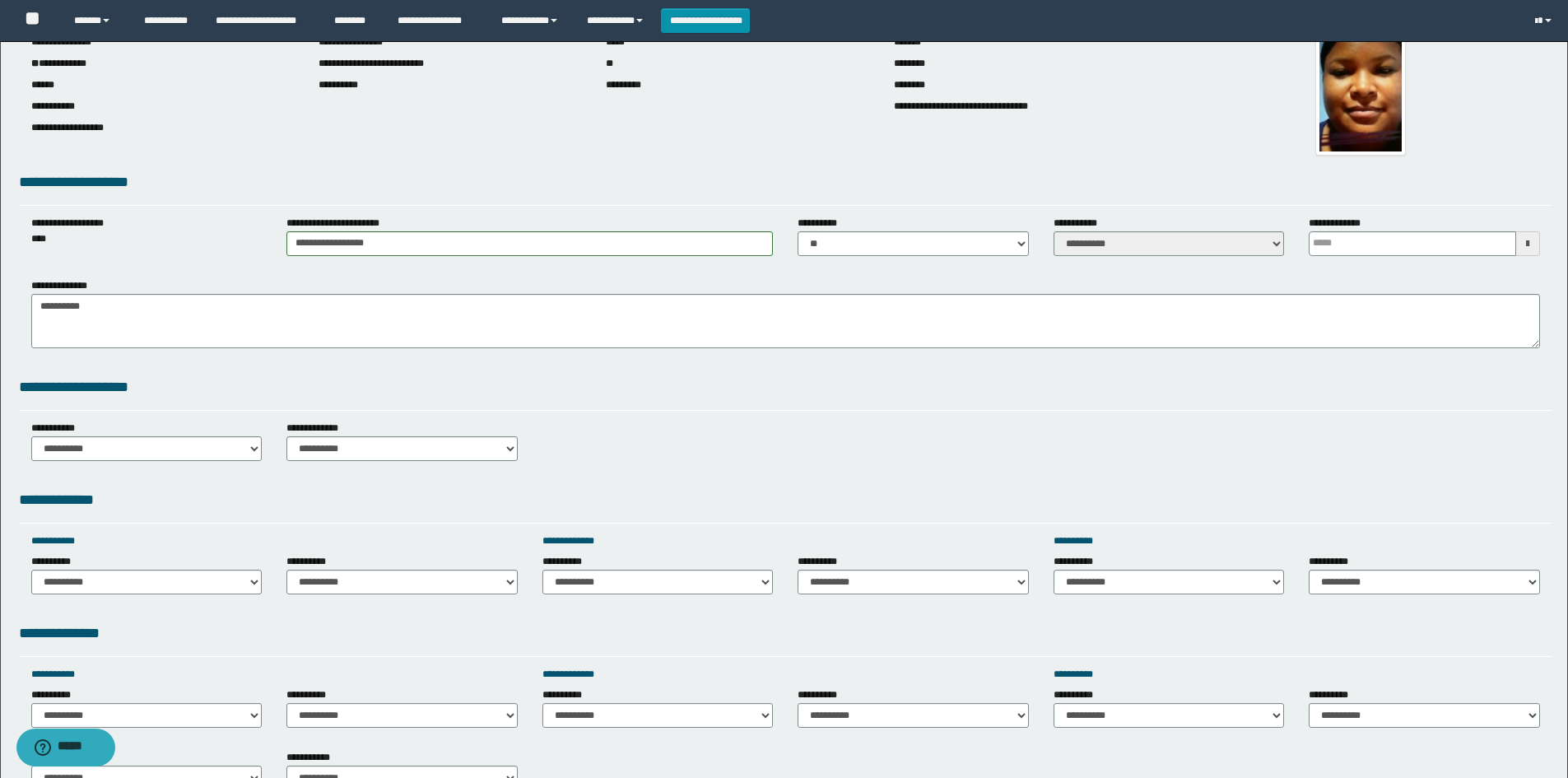 click on "**********" at bounding box center (785, 313) 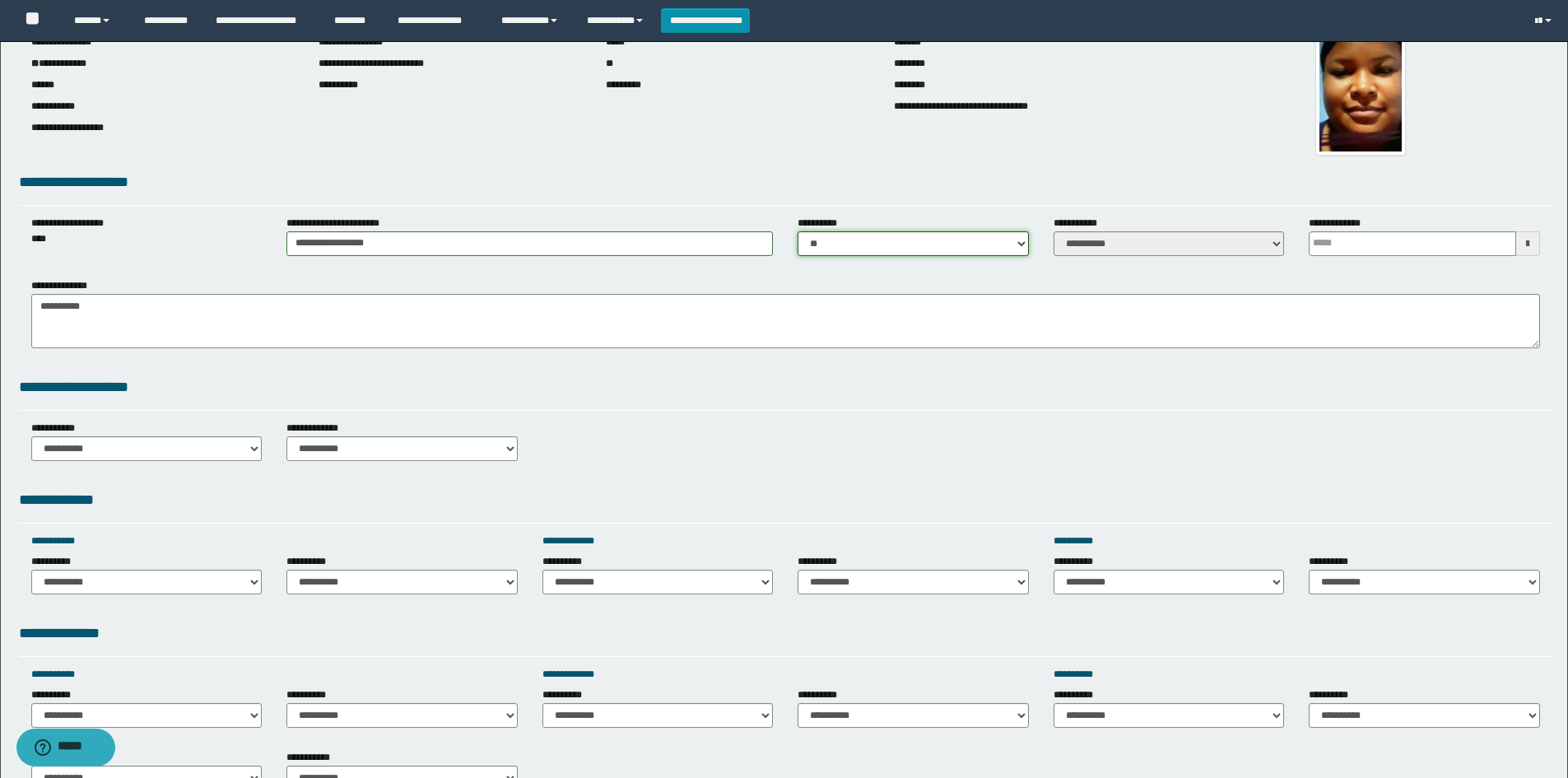 drag, startPoint x: 1022, startPoint y: 241, endPoint x: 1012, endPoint y: 241, distance: 10 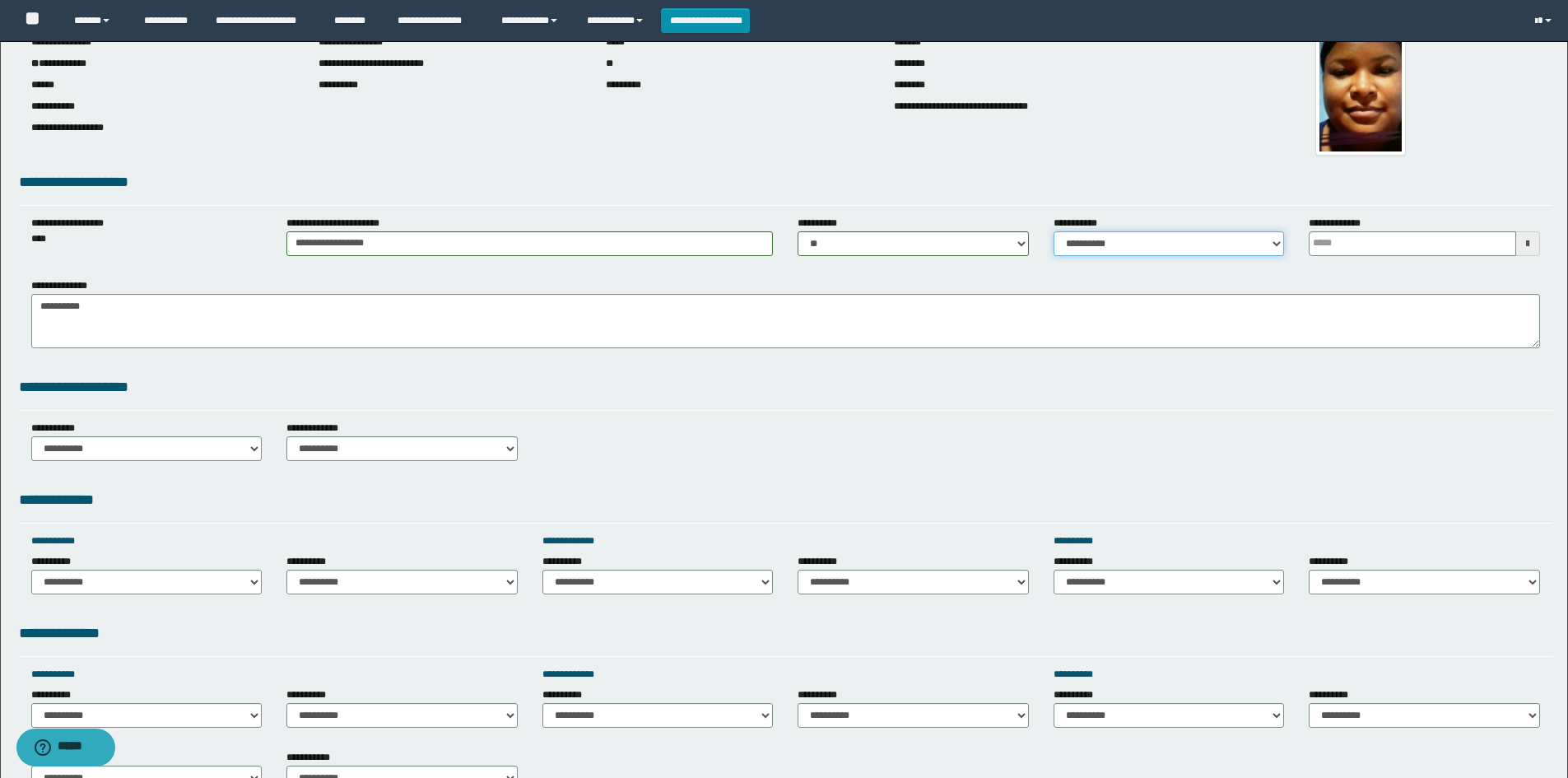 click on "**********" at bounding box center (1169, 244) 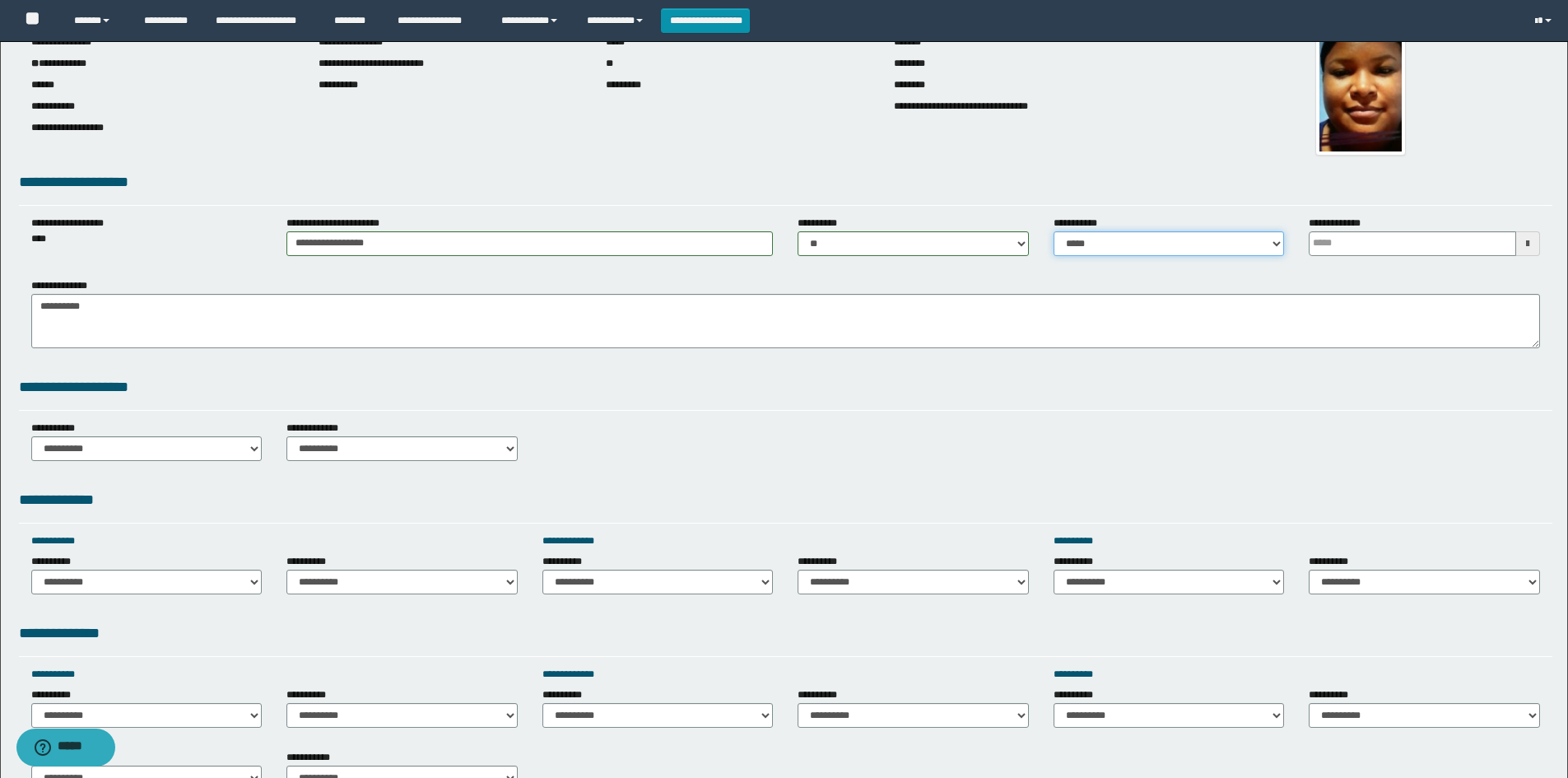 click on "**********" at bounding box center [1169, 244] 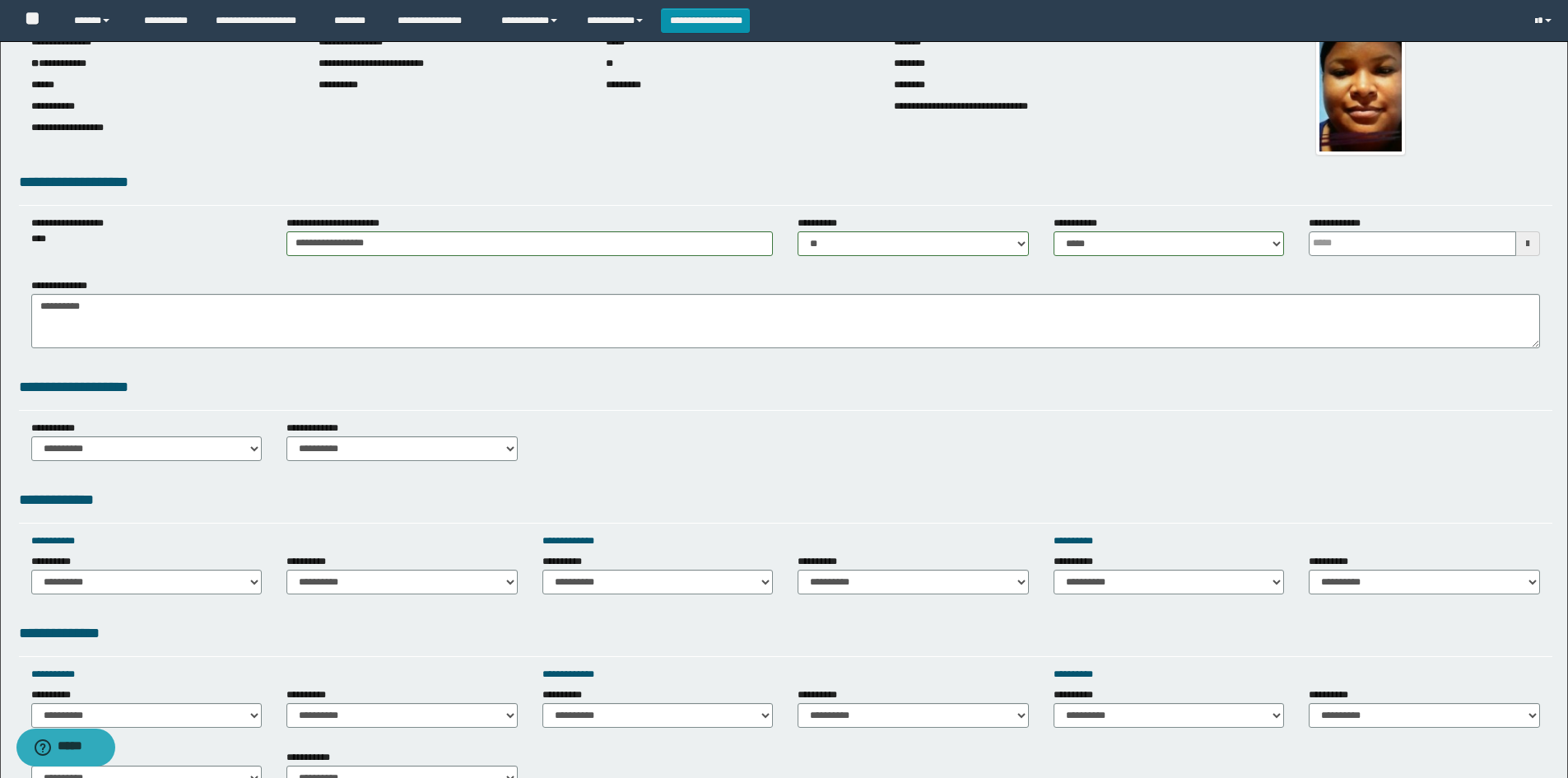 click on "**********" at bounding box center [785, 387] 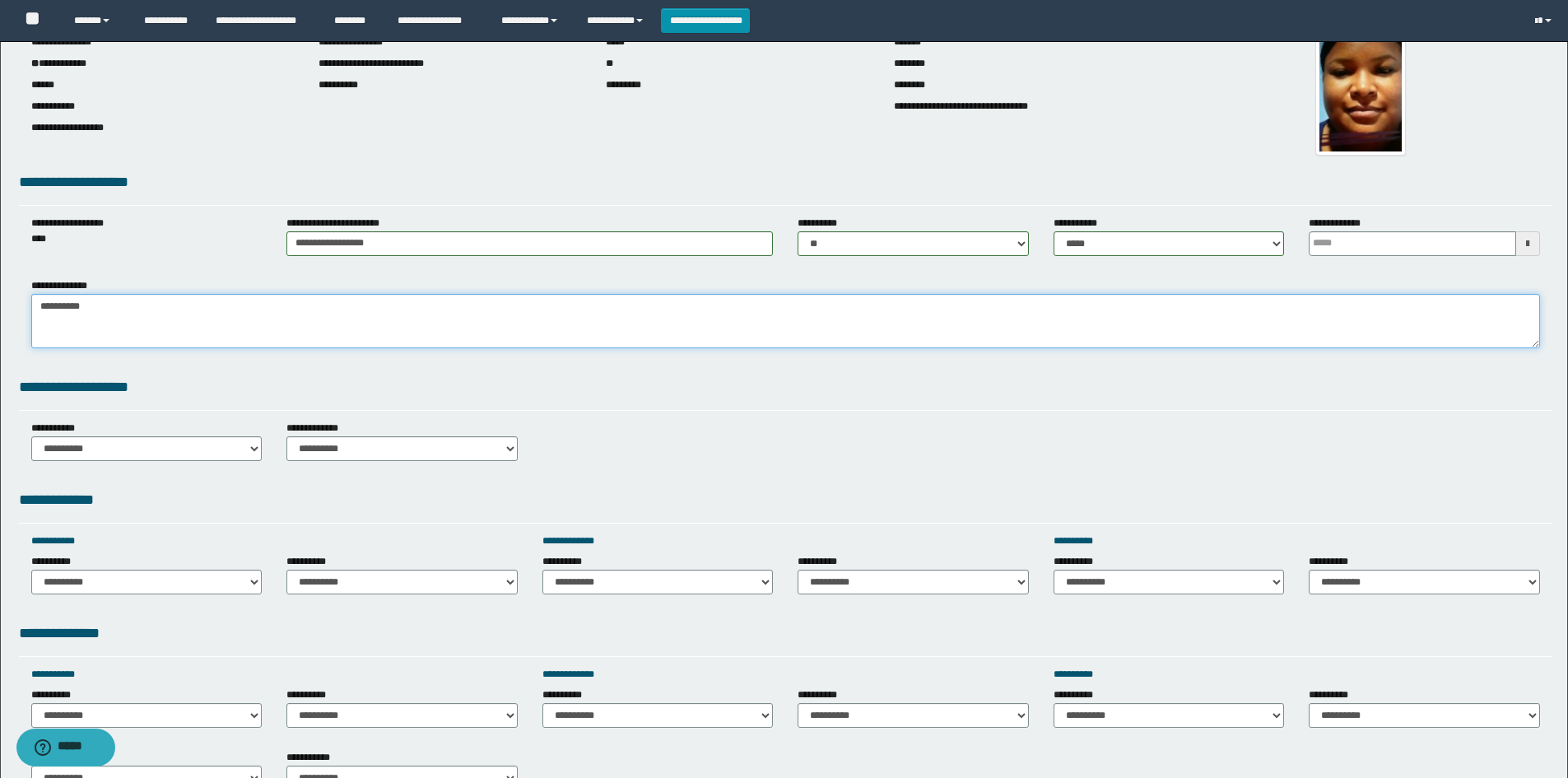 click on "**********" at bounding box center [785, 321] 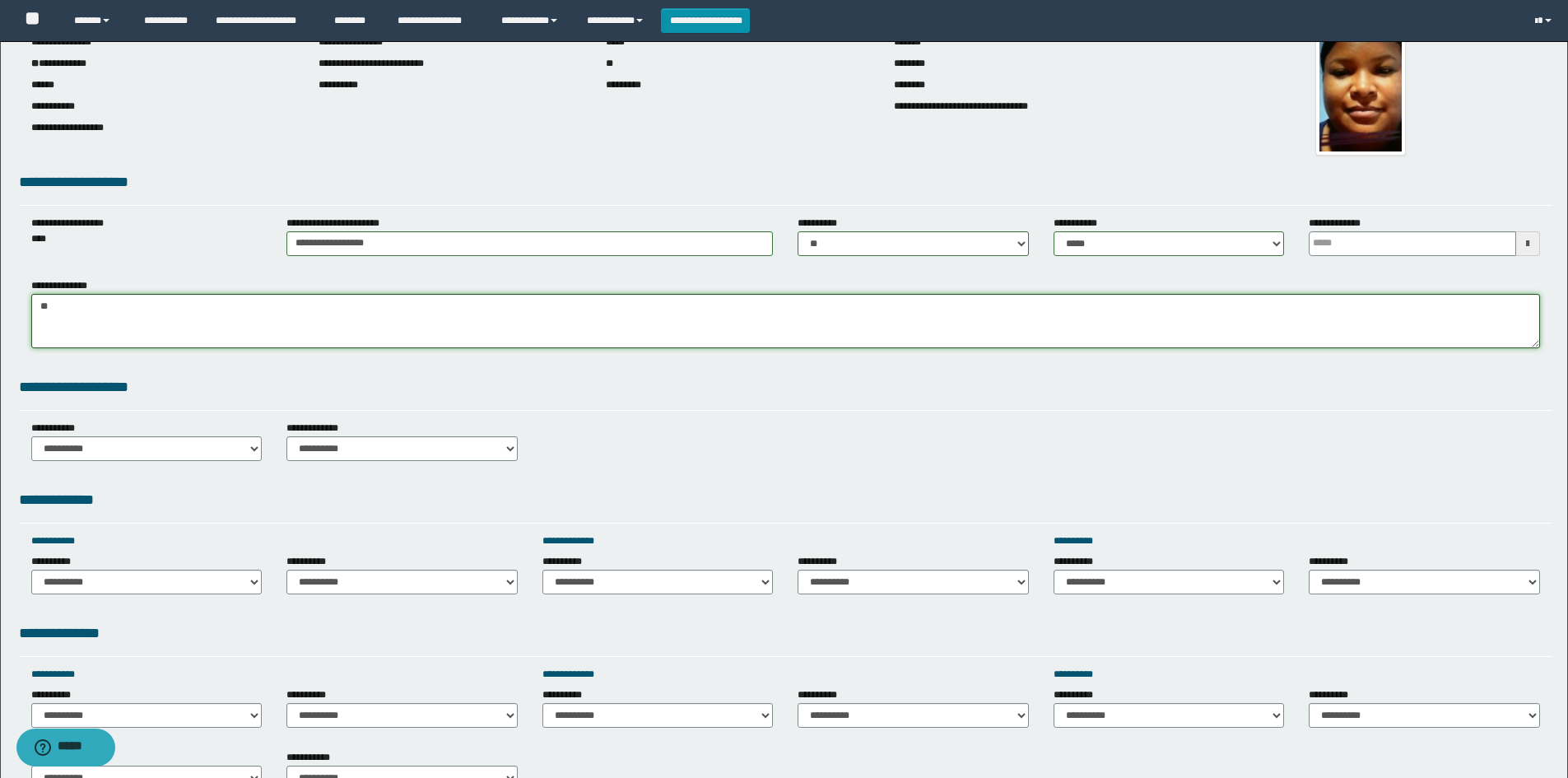 type on "*" 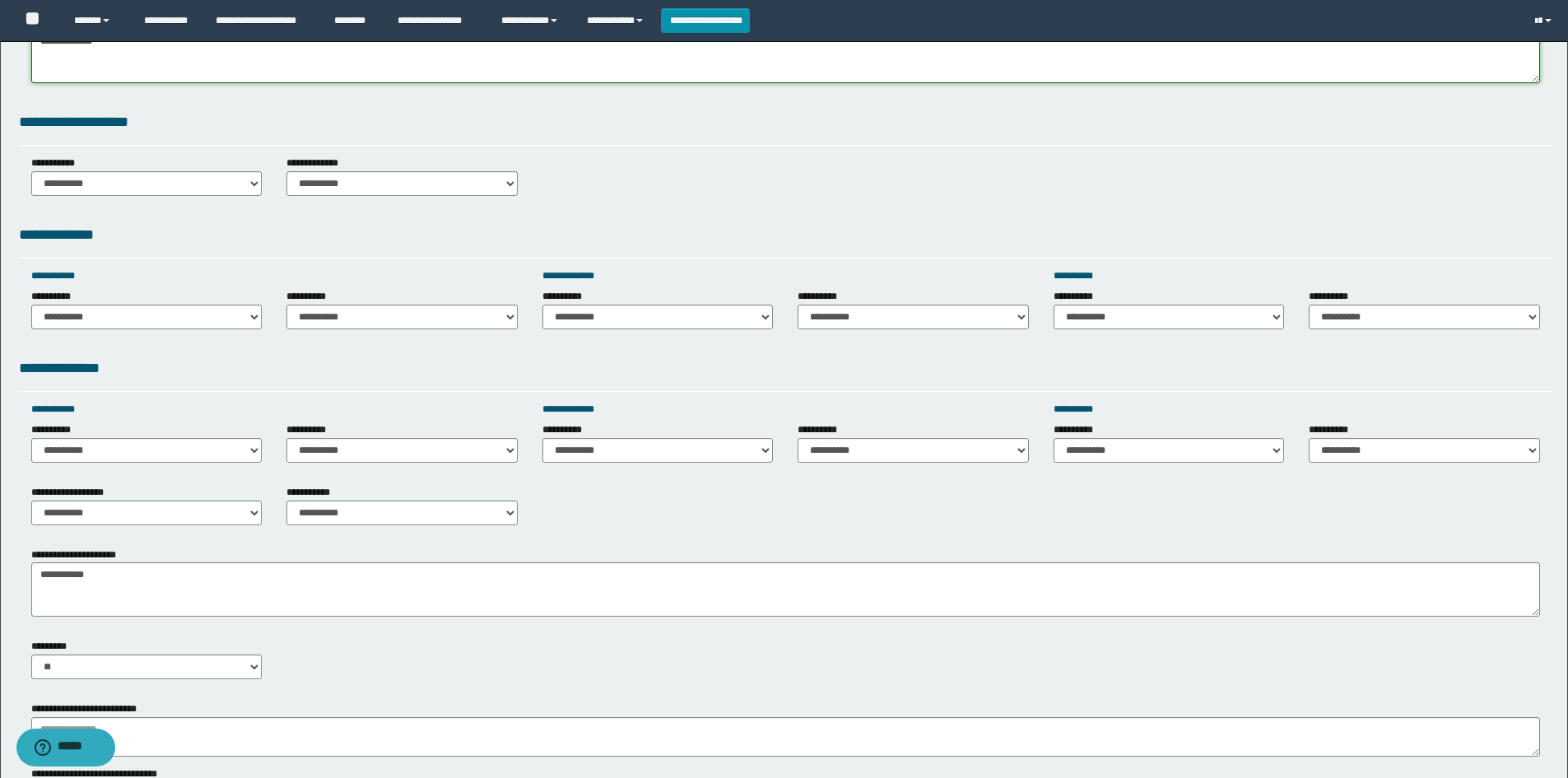 scroll, scrollTop: 412, scrollLeft: 0, axis: vertical 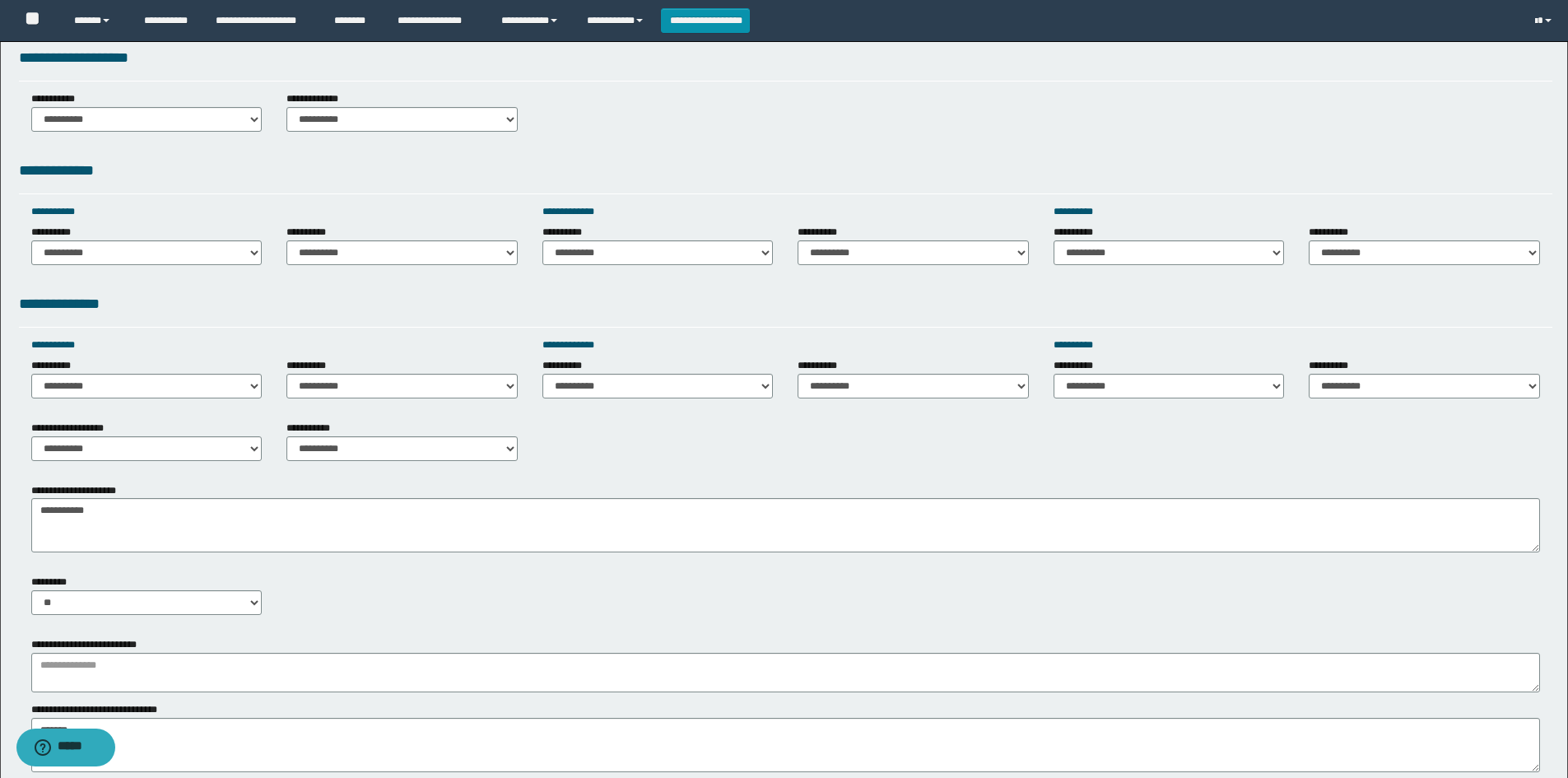 type on "**********" 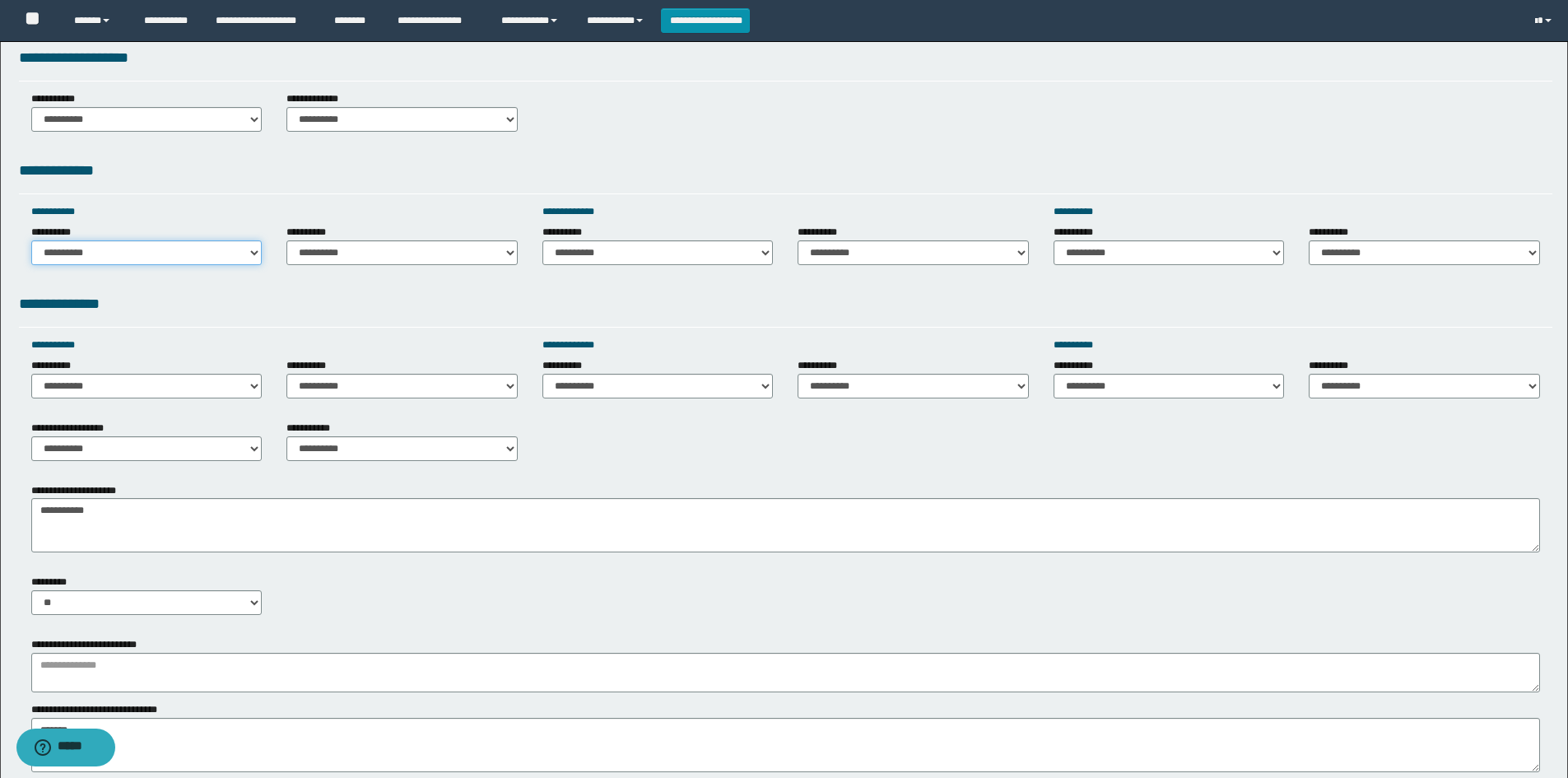 click on "**********" at bounding box center [147, 253] 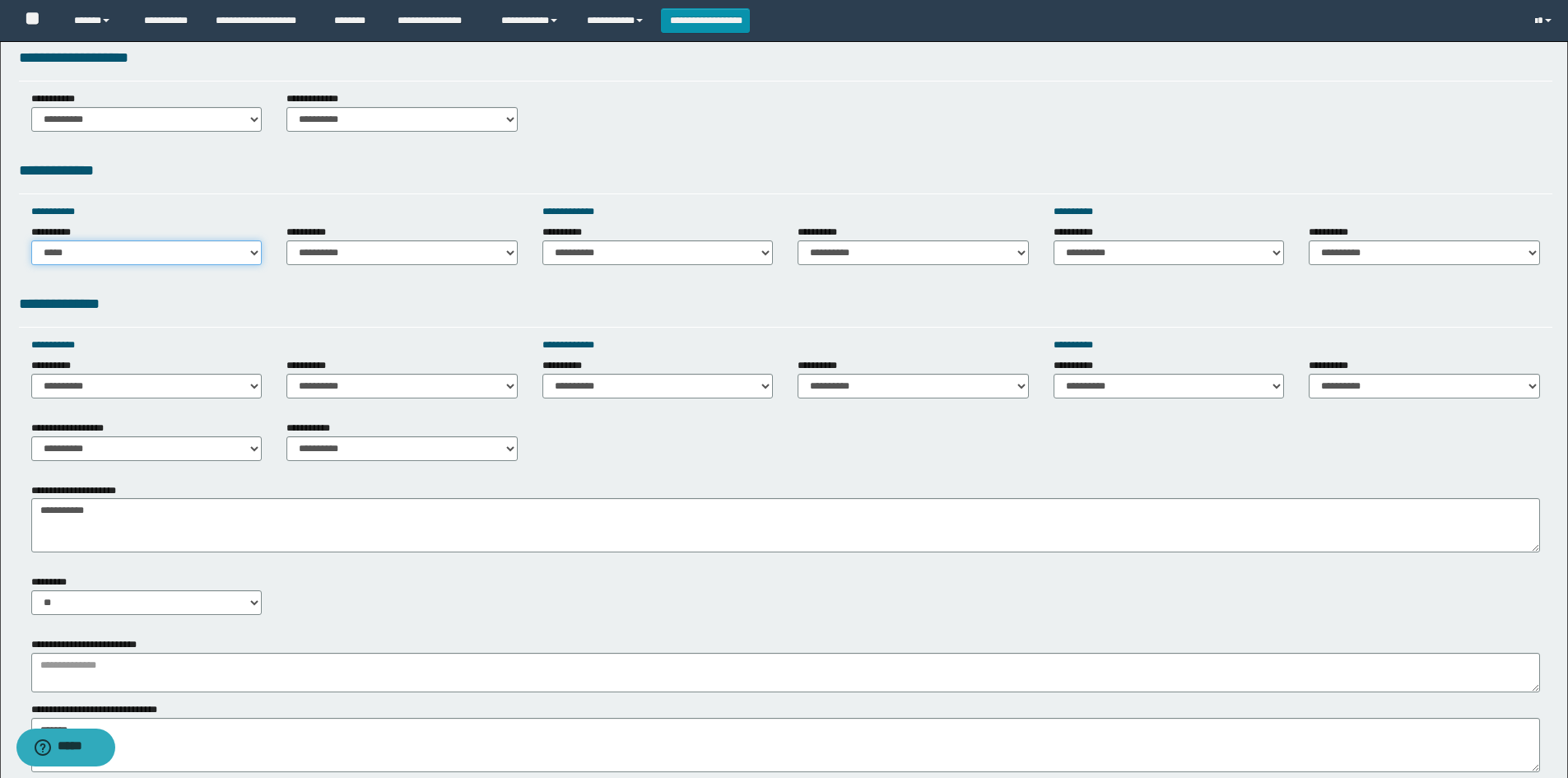 click on "**********" at bounding box center [147, 253] 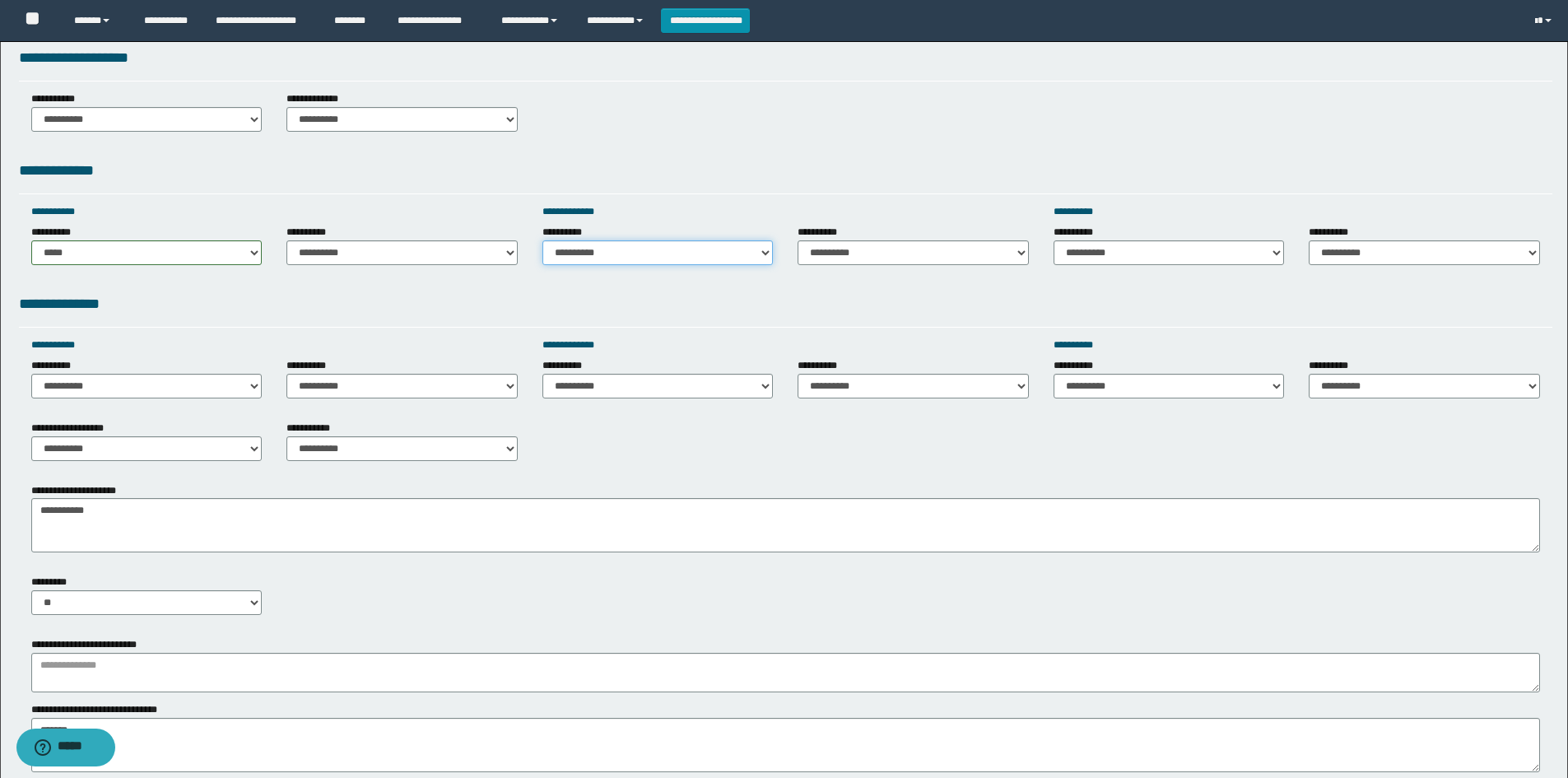 click on "**********" at bounding box center (658, 253) 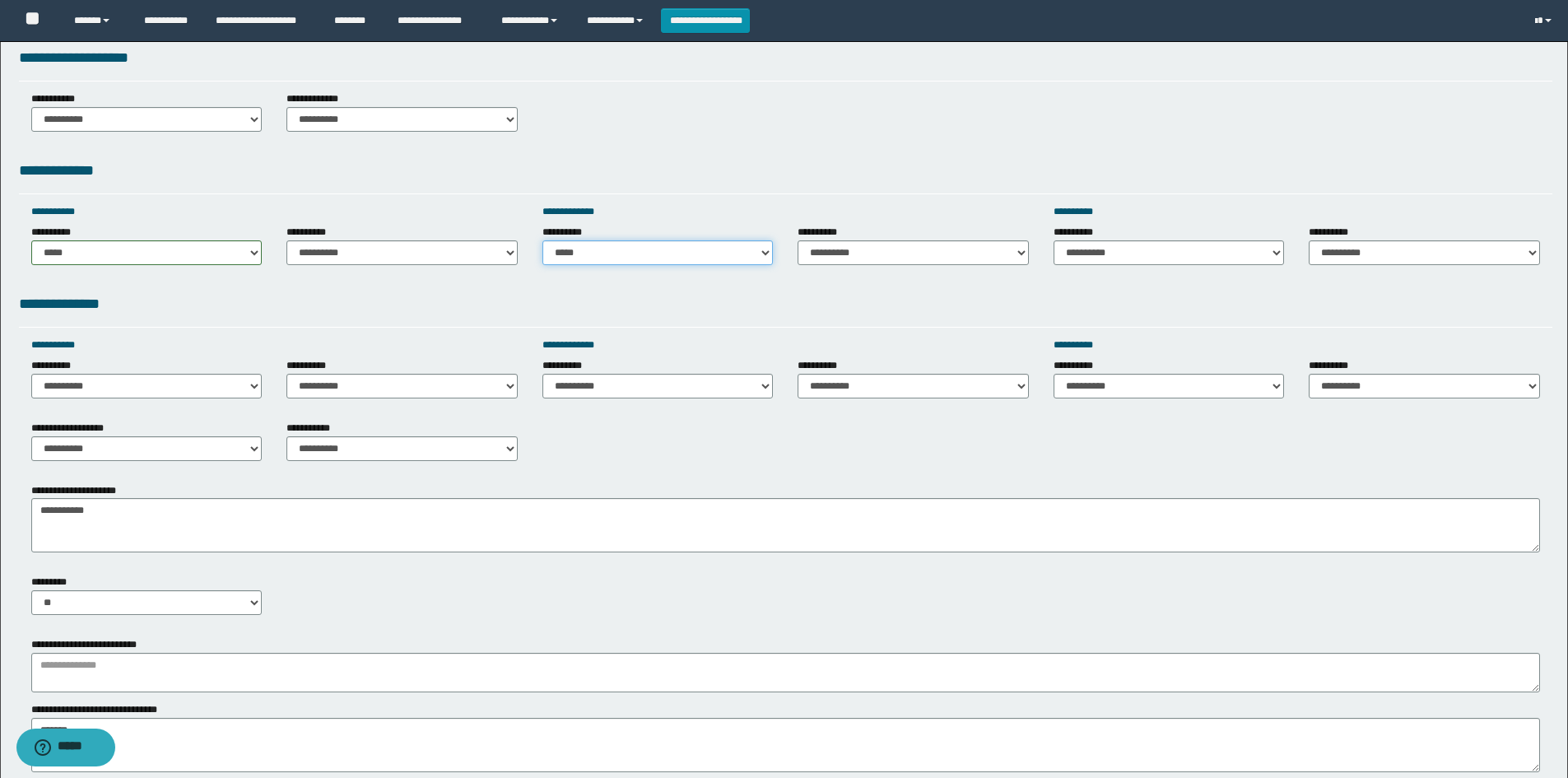 click on "**********" at bounding box center (658, 253) 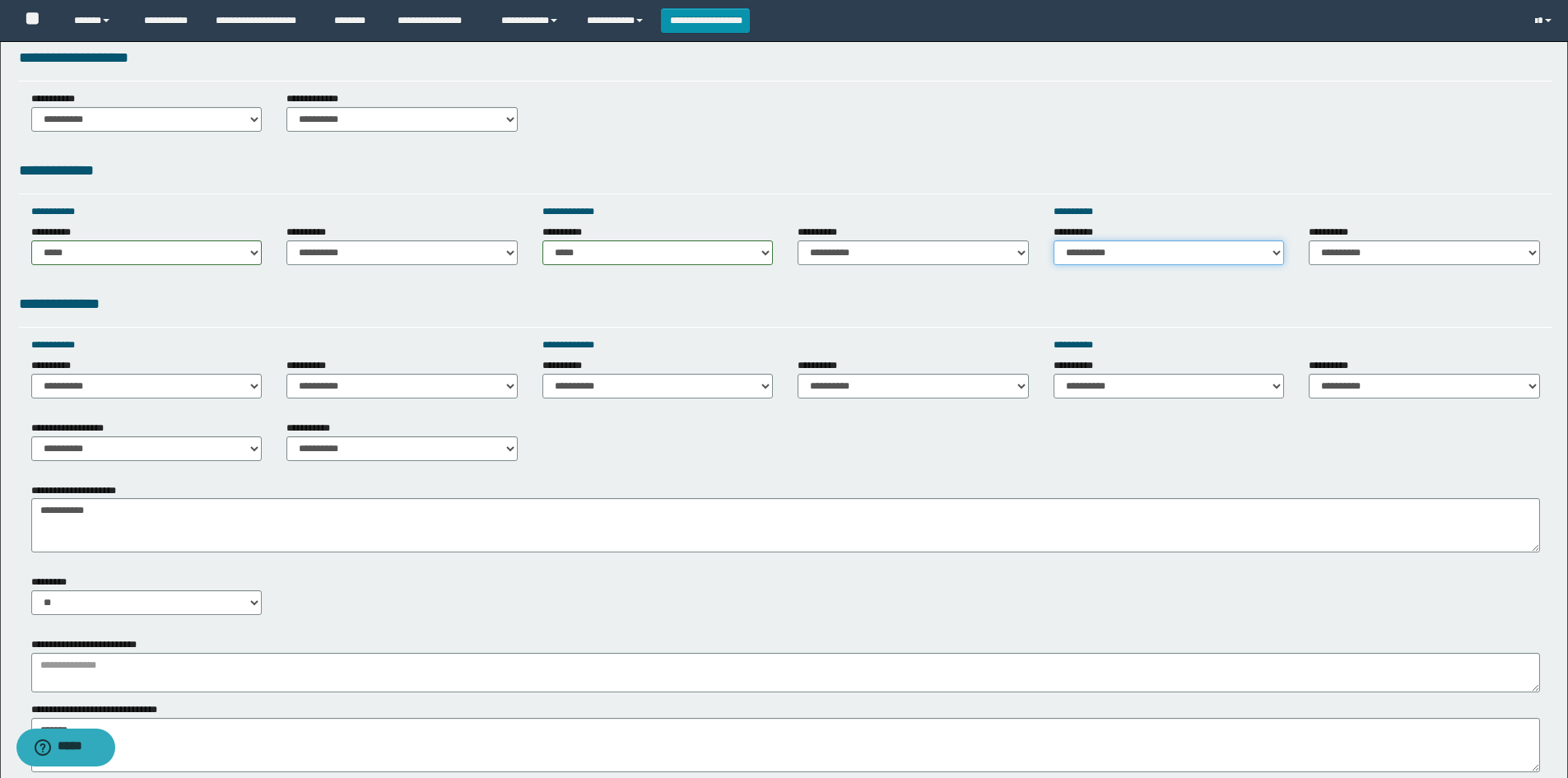 click on "**********" at bounding box center (1169, 253) 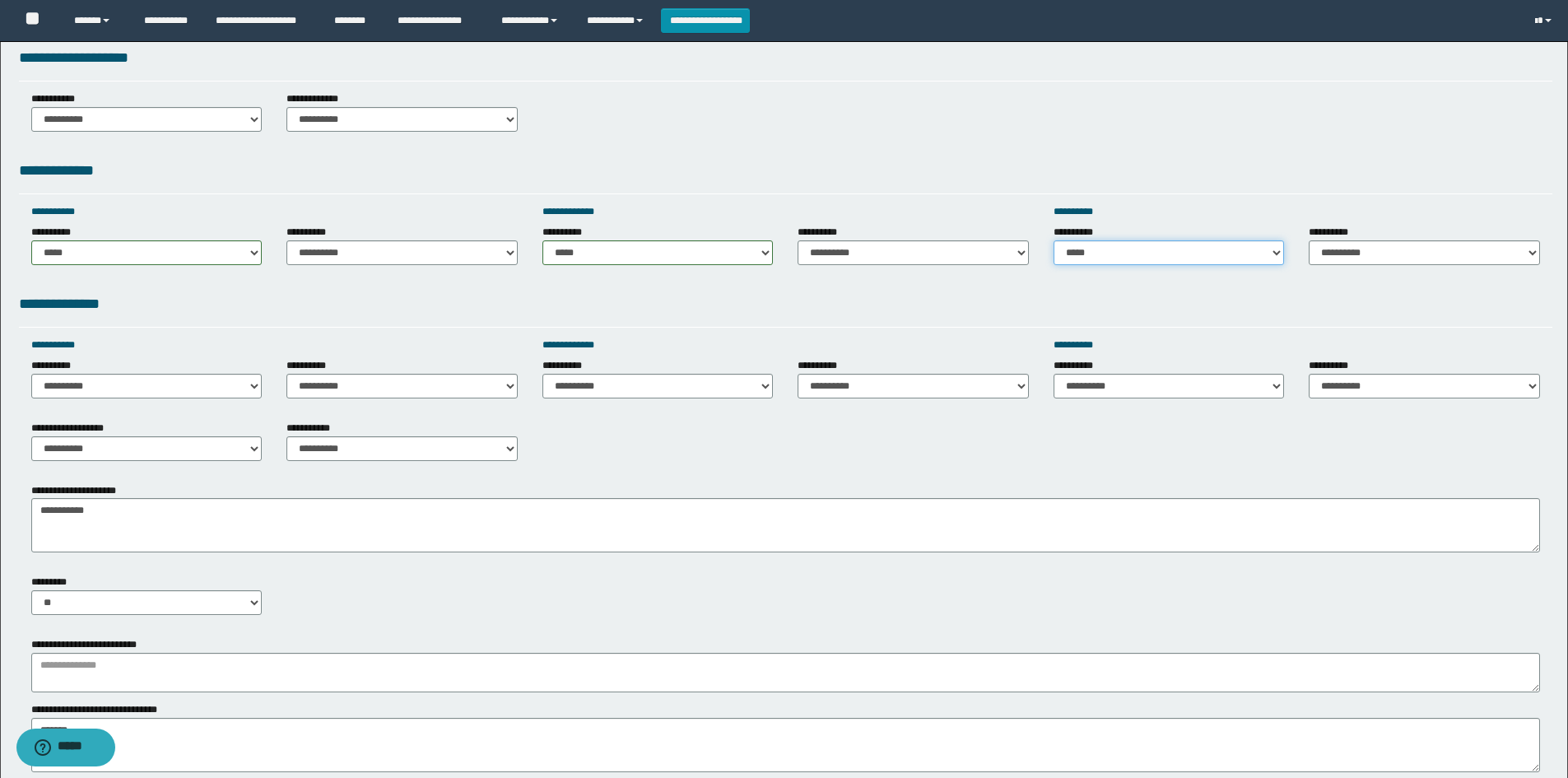 click on "**********" at bounding box center (1169, 253) 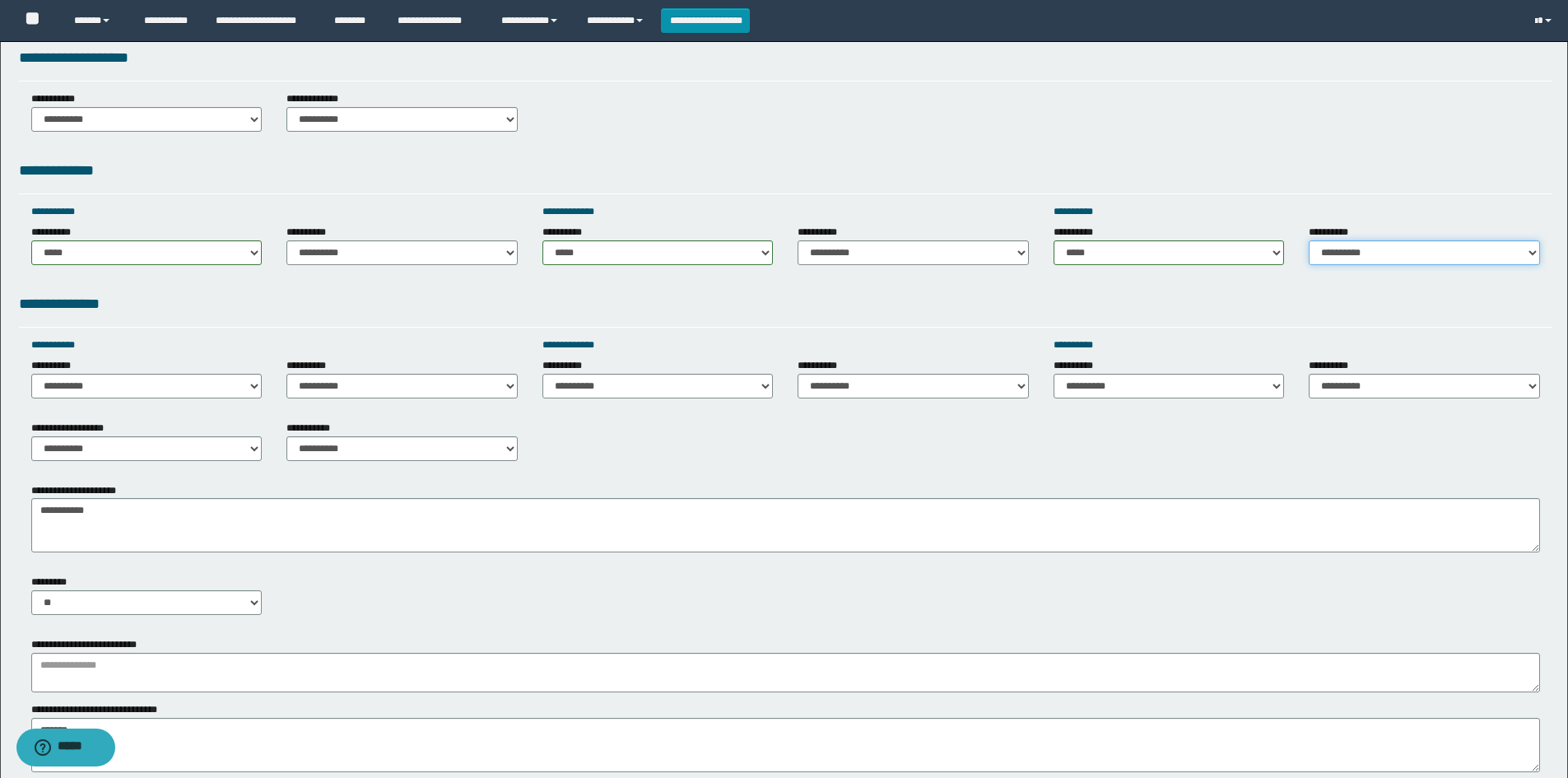 click on "**********" at bounding box center [1424, 253] 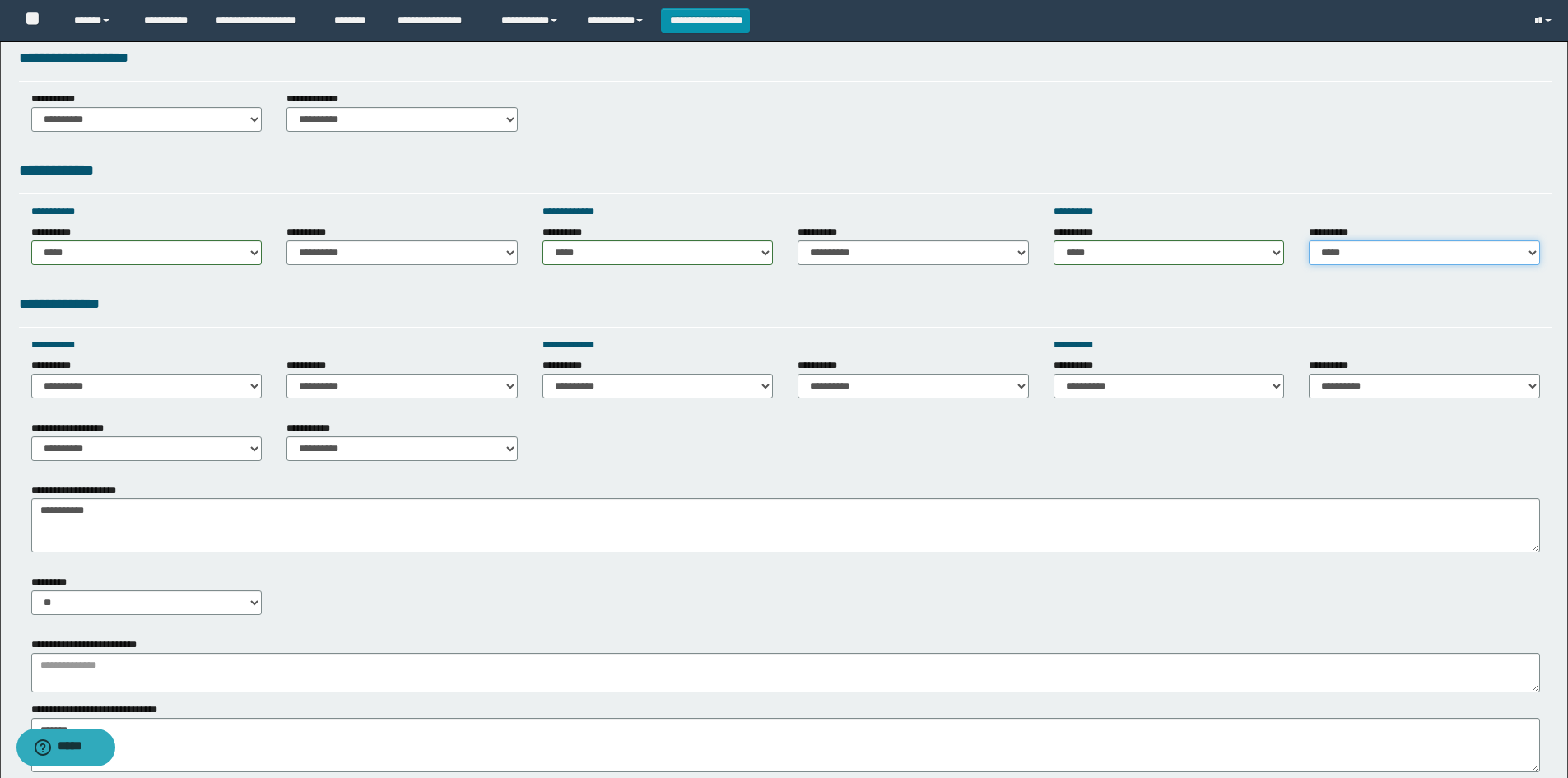 click on "**********" at bounding box center (1424, 253) 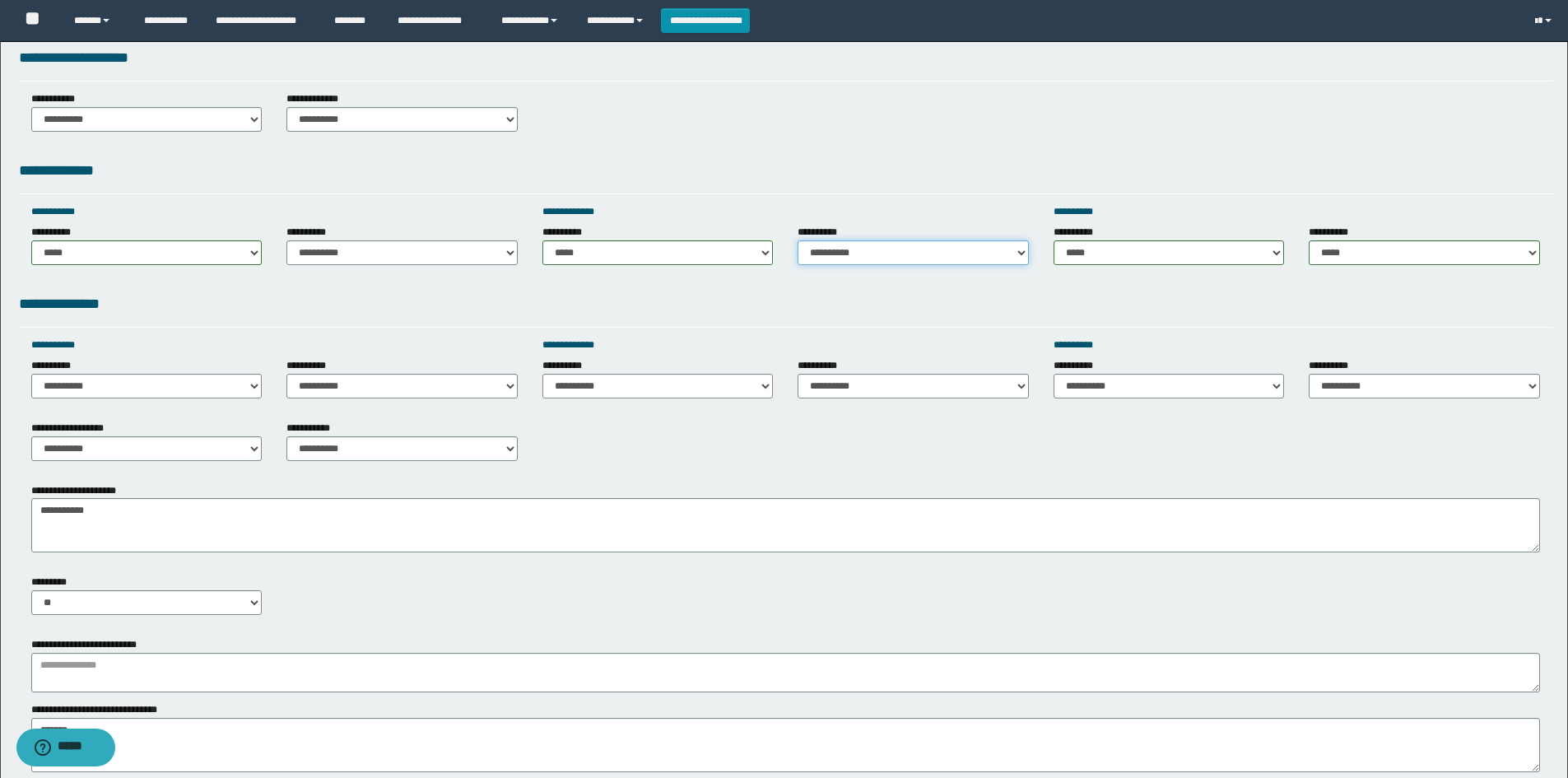 drag, startPoint x: 1023, startPoint y: 254, endPoint x: 1008, endPoint y: 262, distance: 17 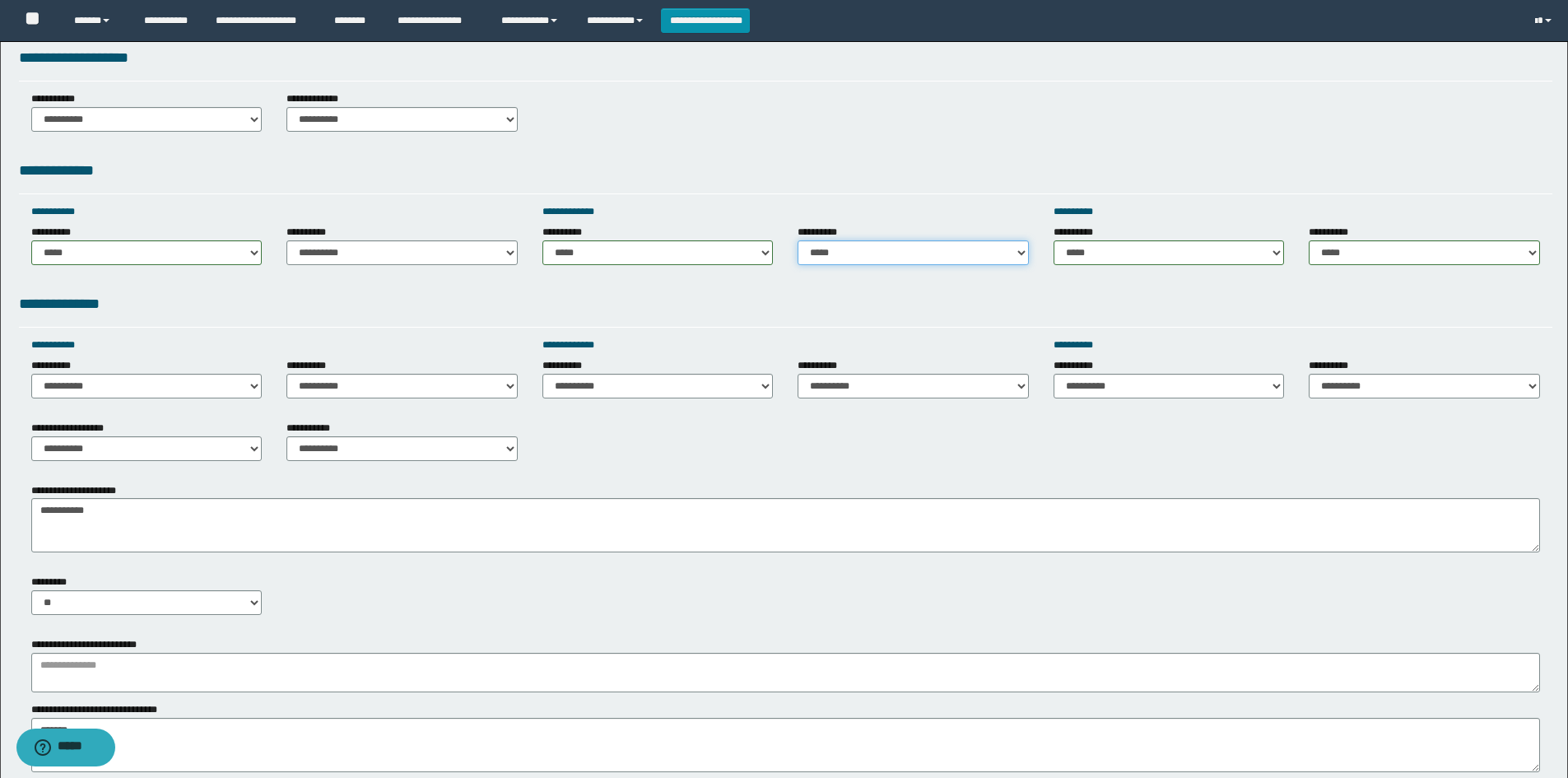 click on "**********" at bounding box center [913, 253] 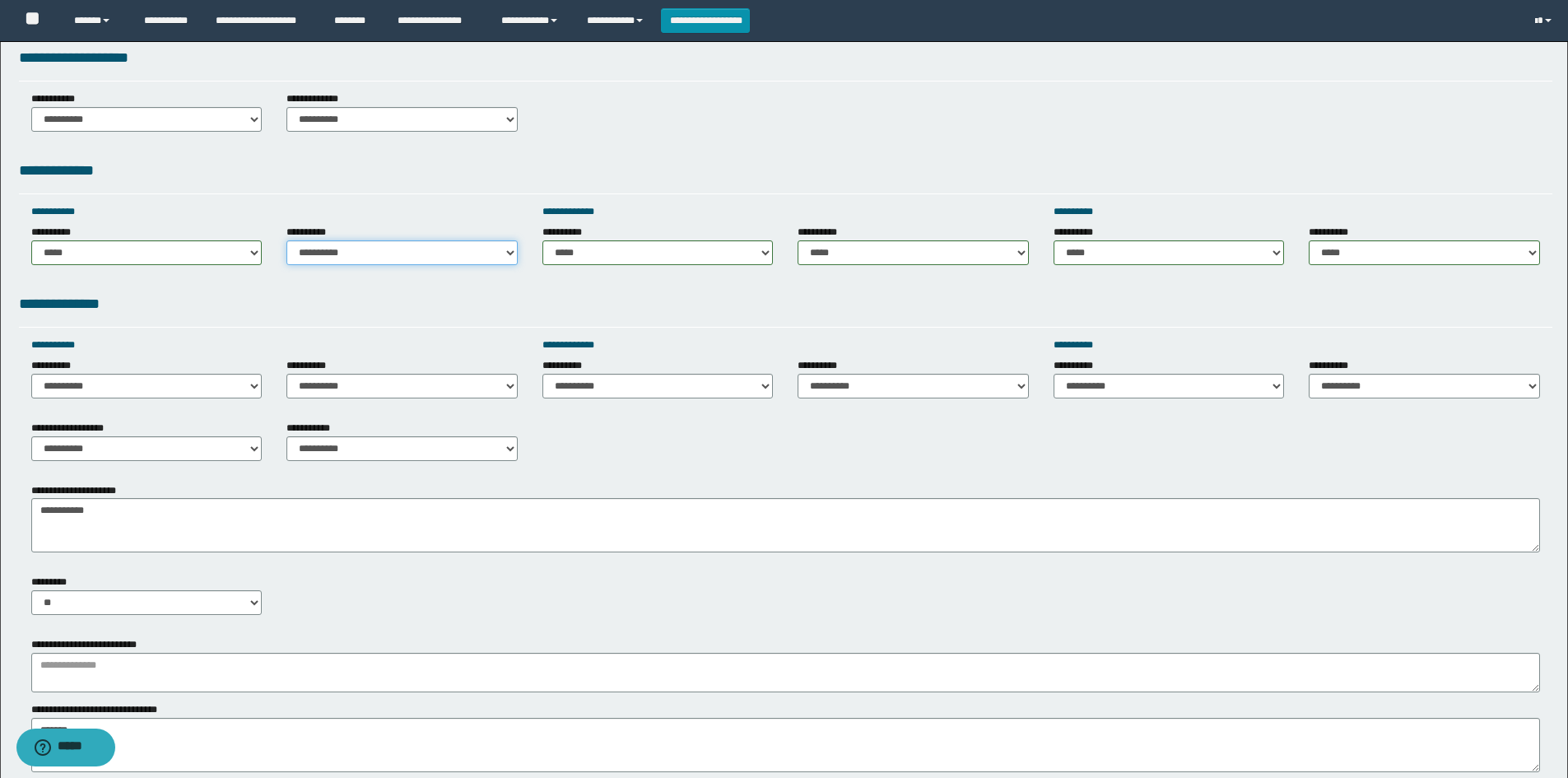 drag, startPoint x: 511, startPoint y: 259, endPoint x: 499, endPoint y: 264, distance: 13 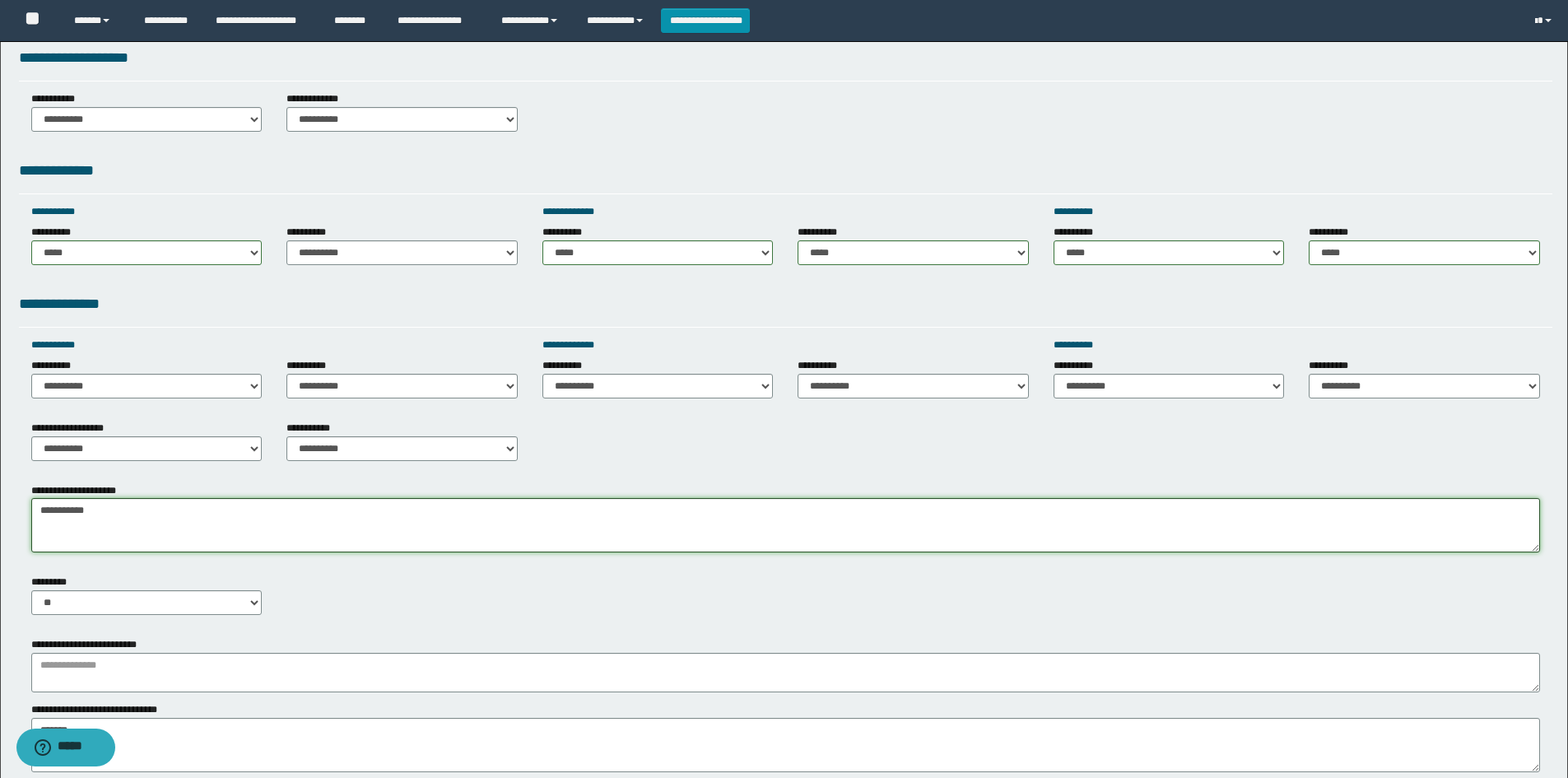 click on "**********" at bounding box center [785, 525] 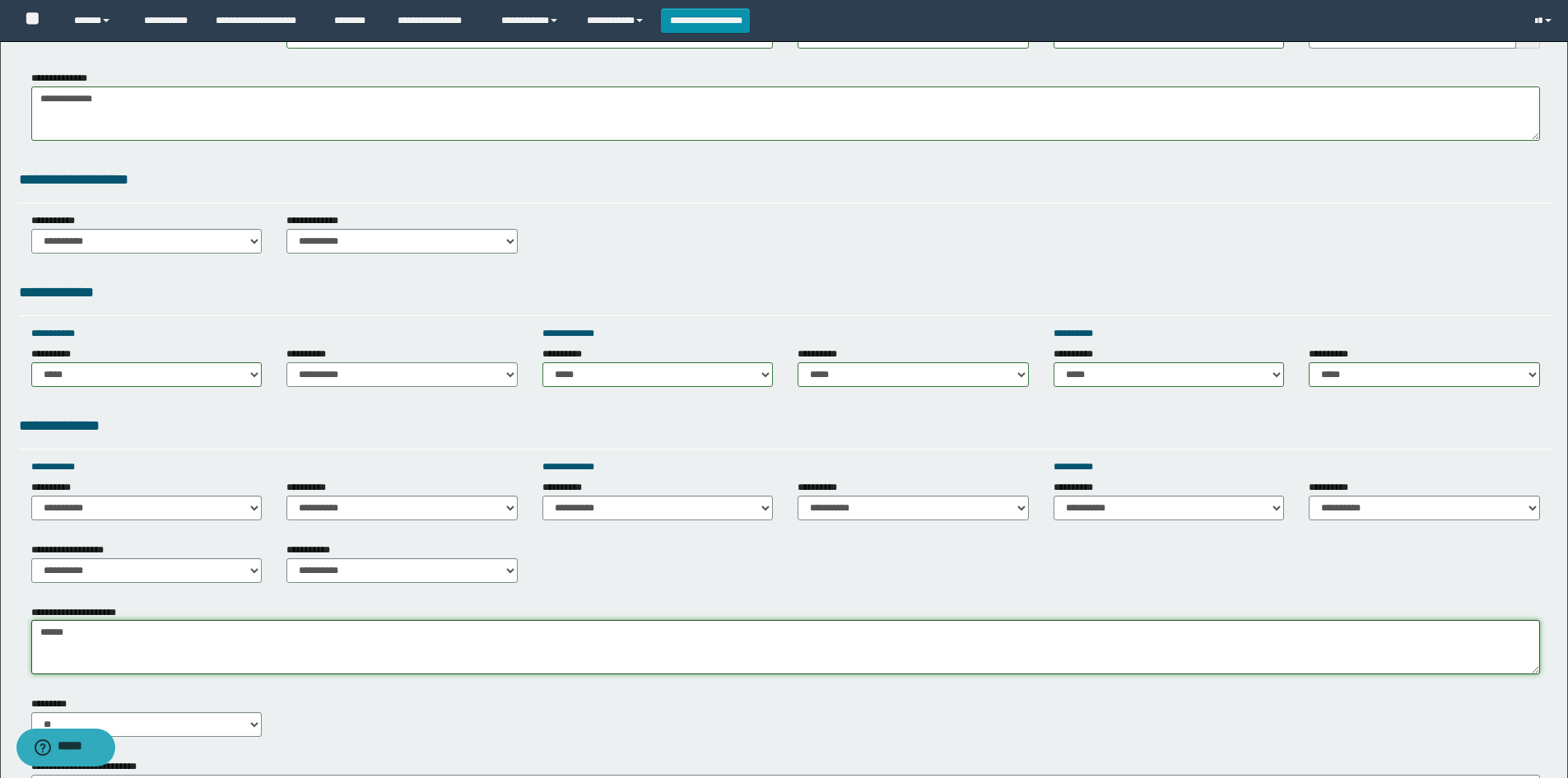 scroll, scrollTop: 329, scrollLeft: 0, axis: vertical 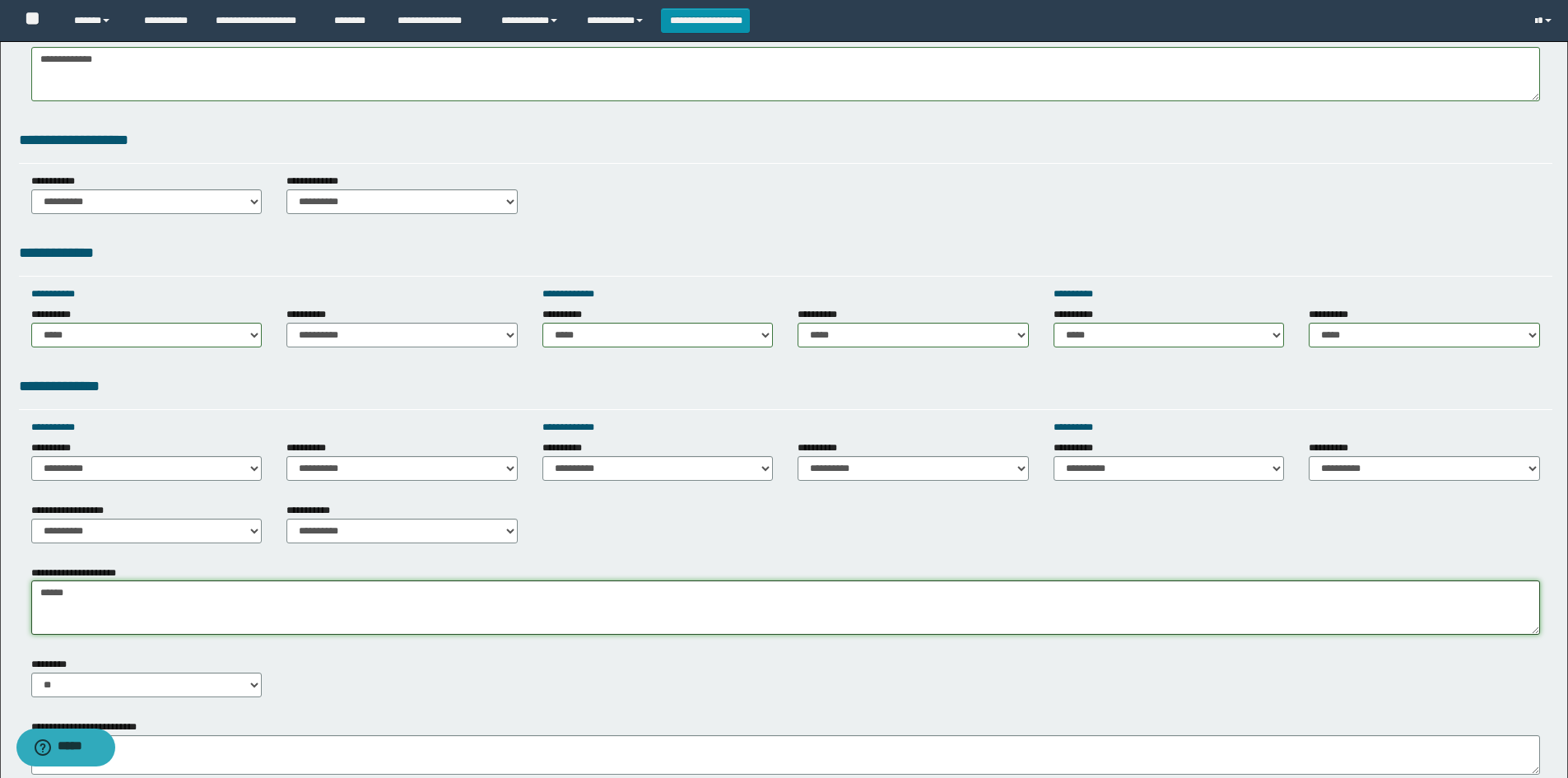 type on "******" 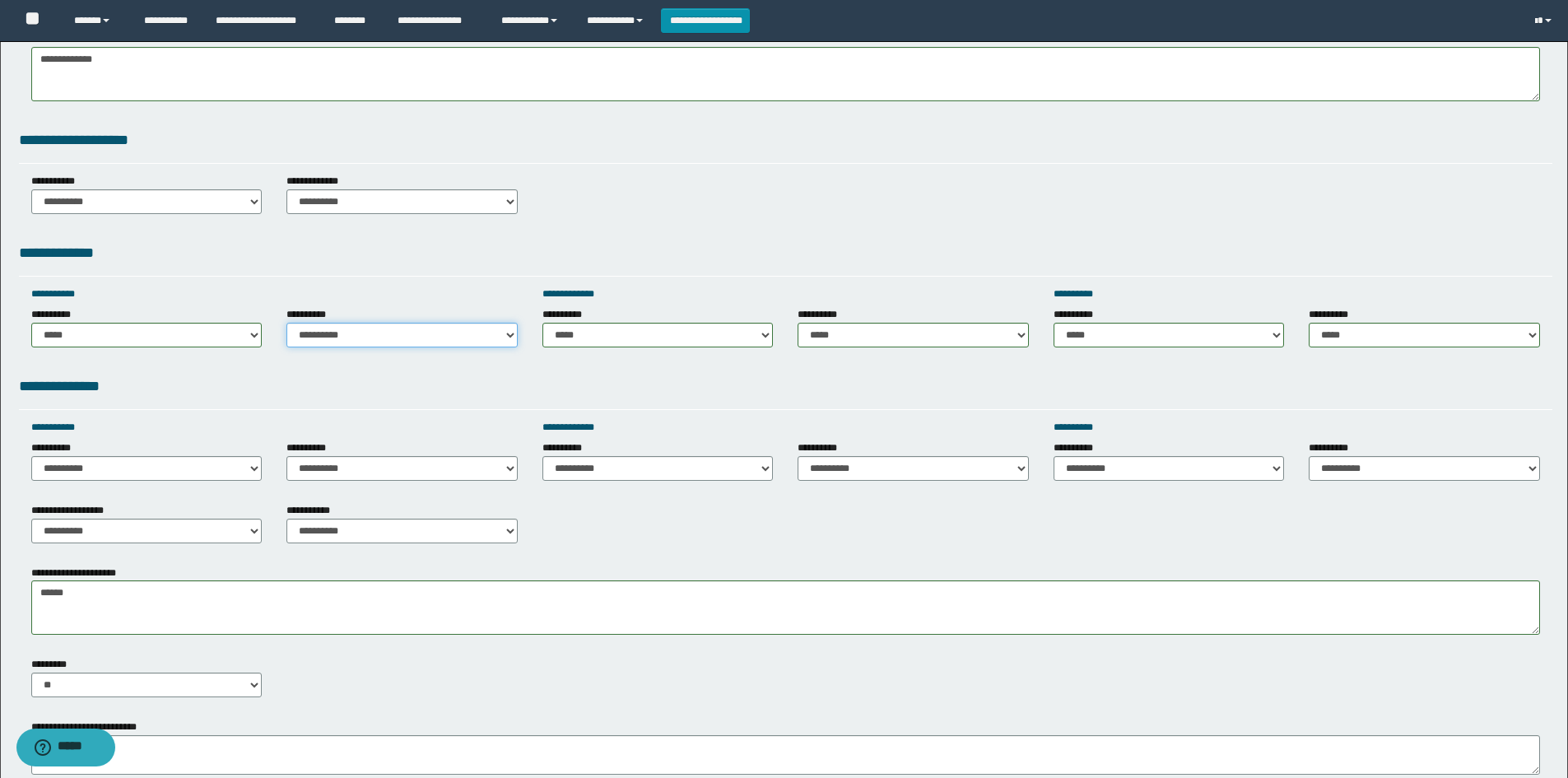 click on "**********" at bounding box center (402, 335) 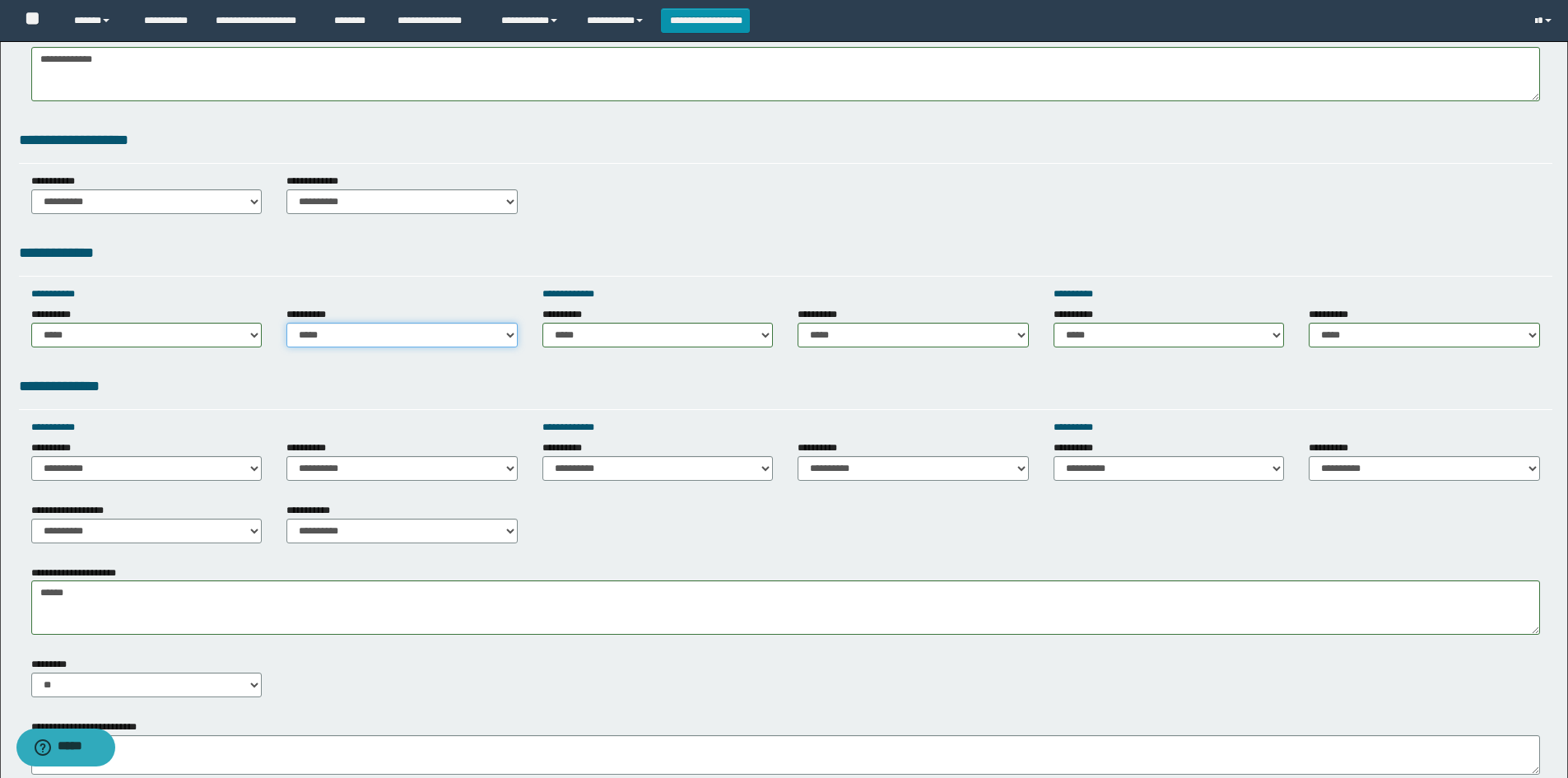 click on "**********" at bounding box center (402, 335) 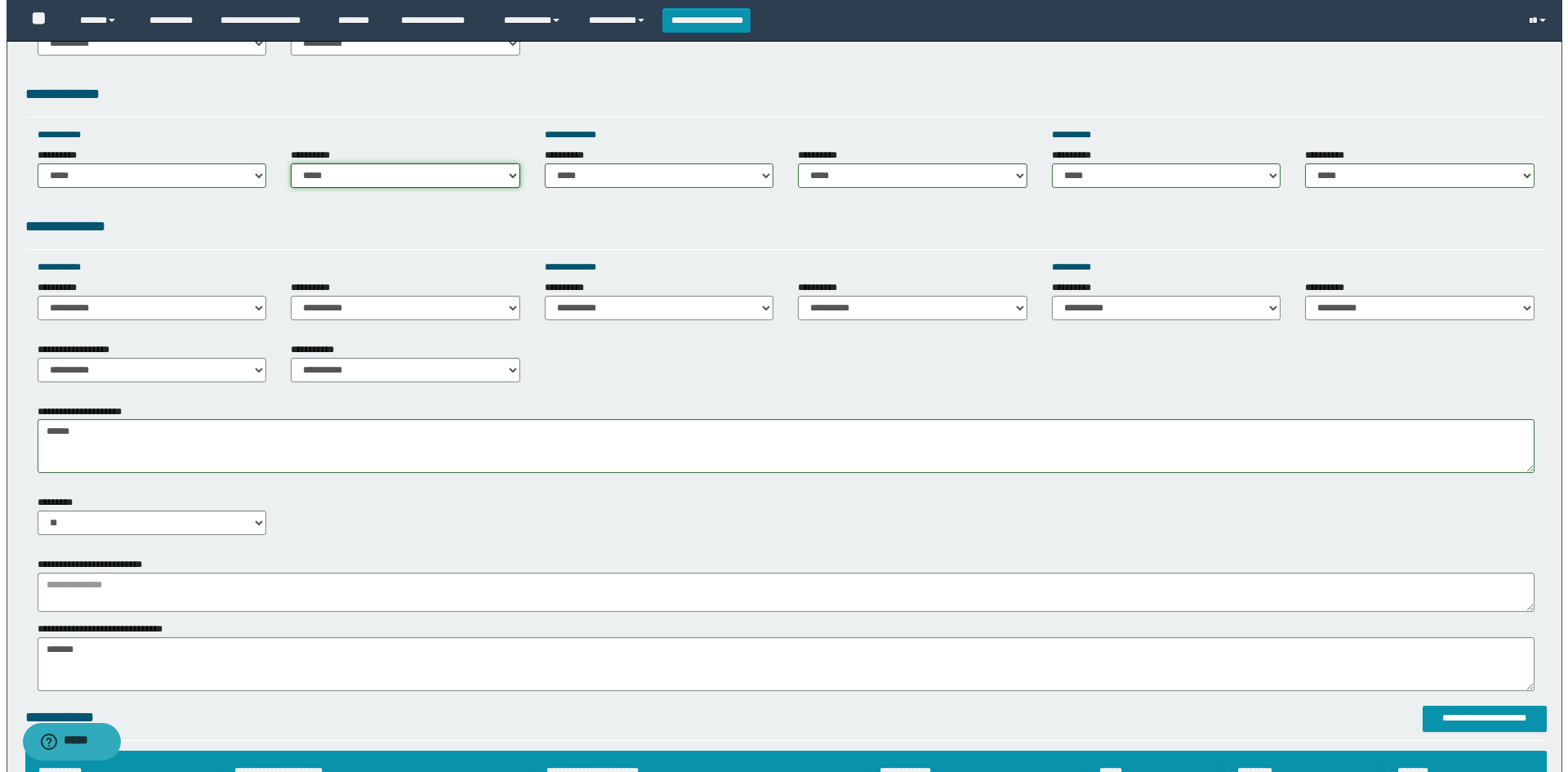 scroll, scrollTop: 490, scrollLeft: 0, axis: vertical 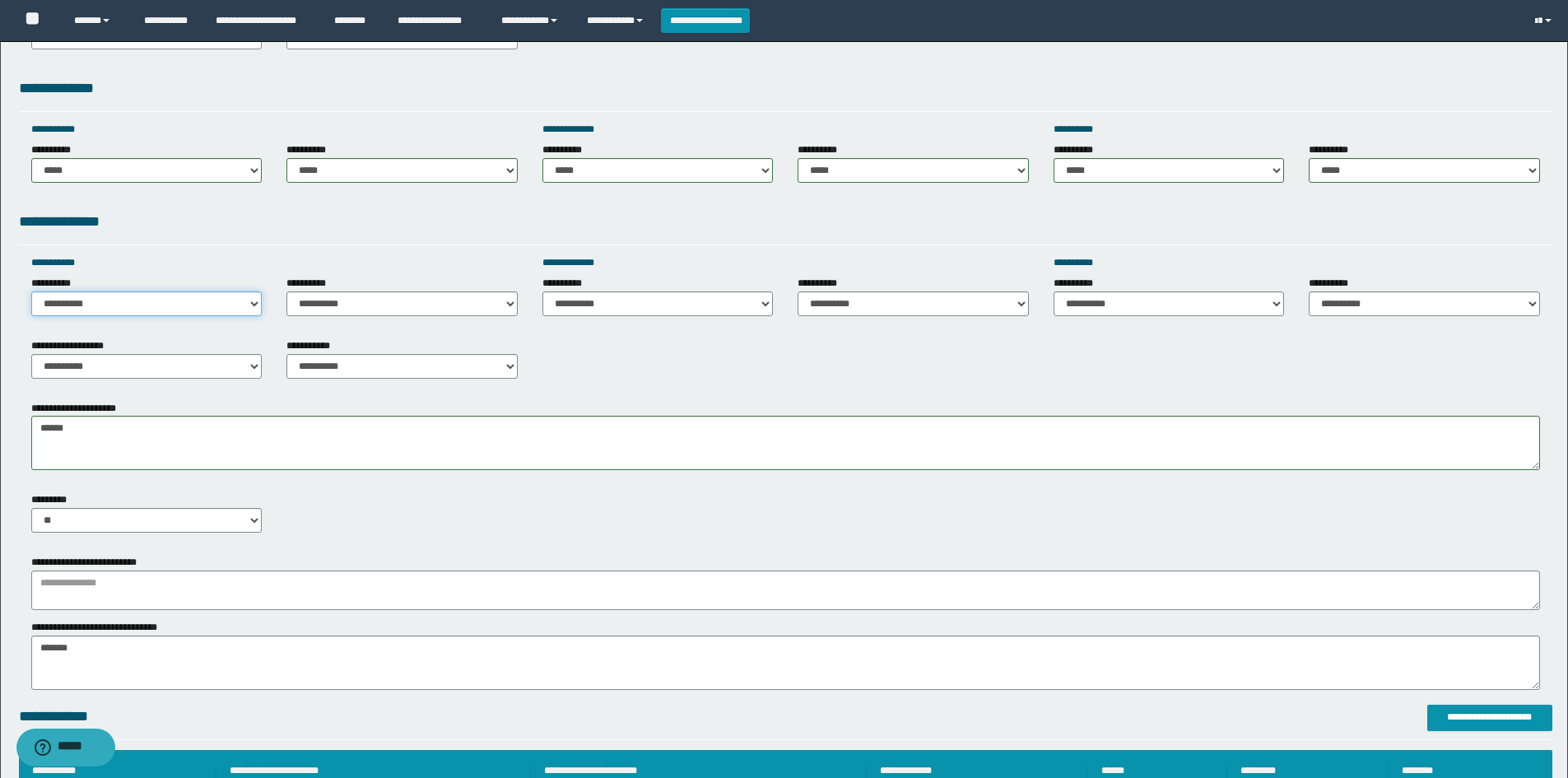 click on "**********" at bounding box center (147, 304) 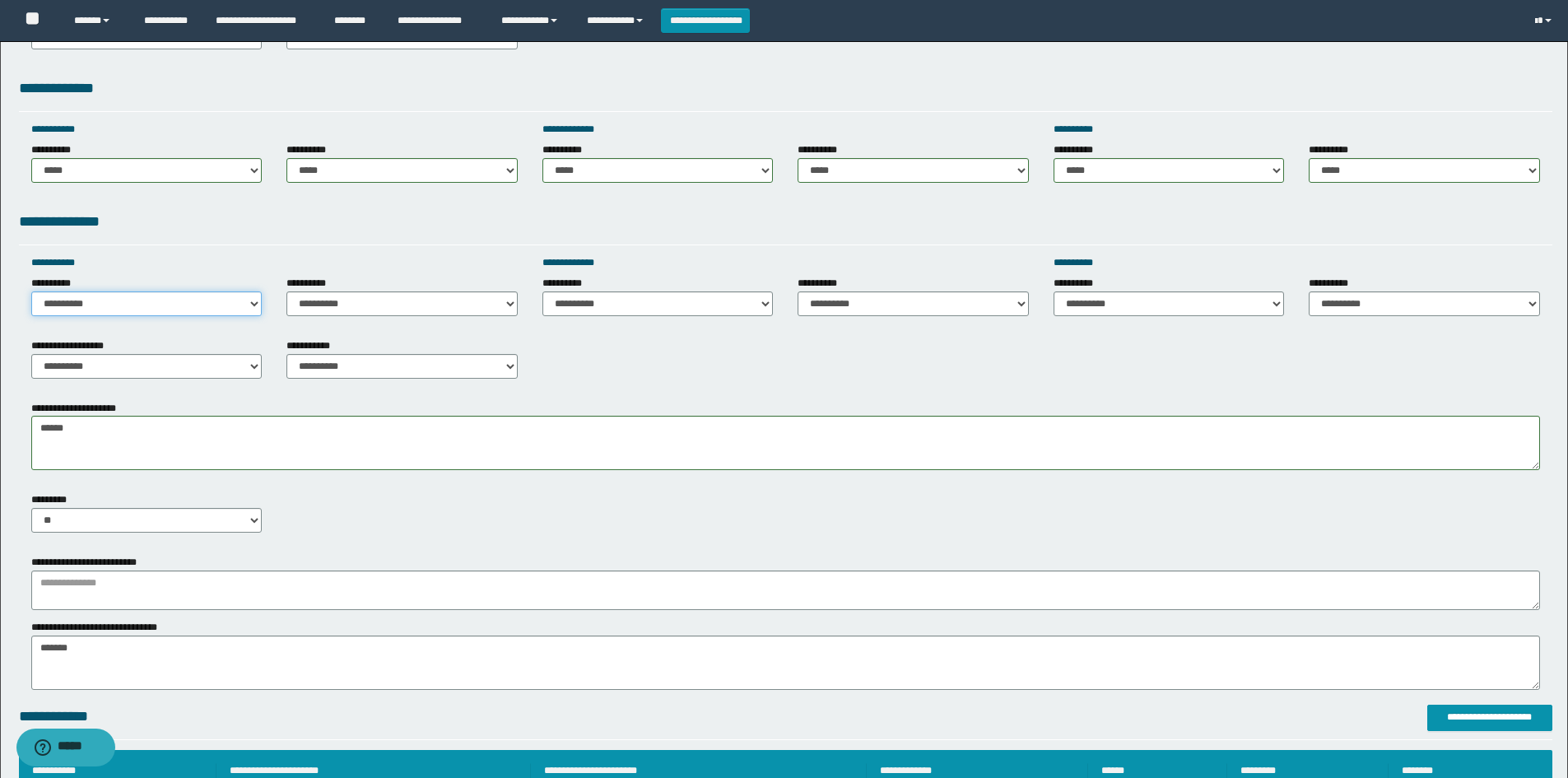 select on "*****" 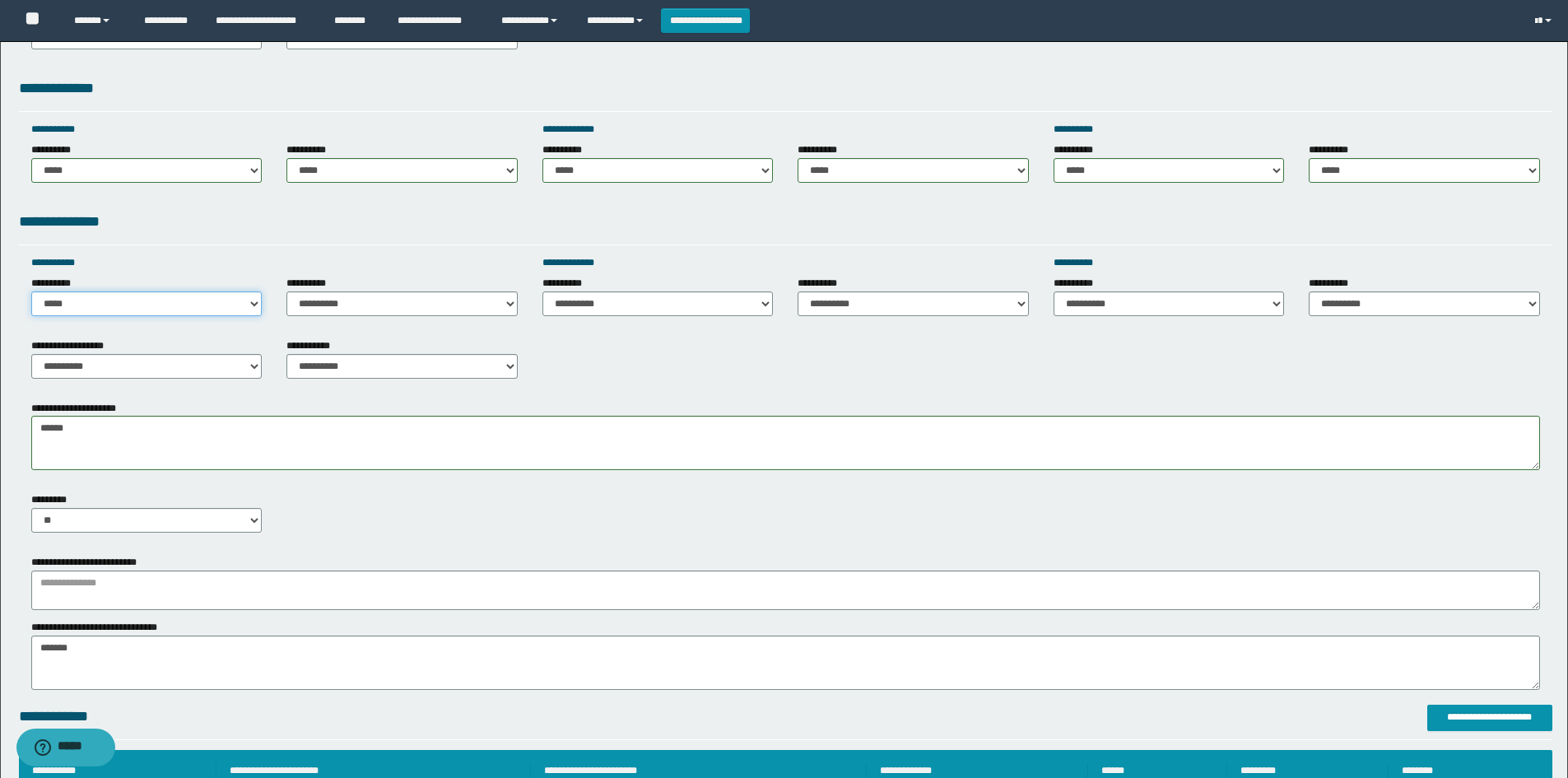 click on "**********" at bounding box center (147, 304) 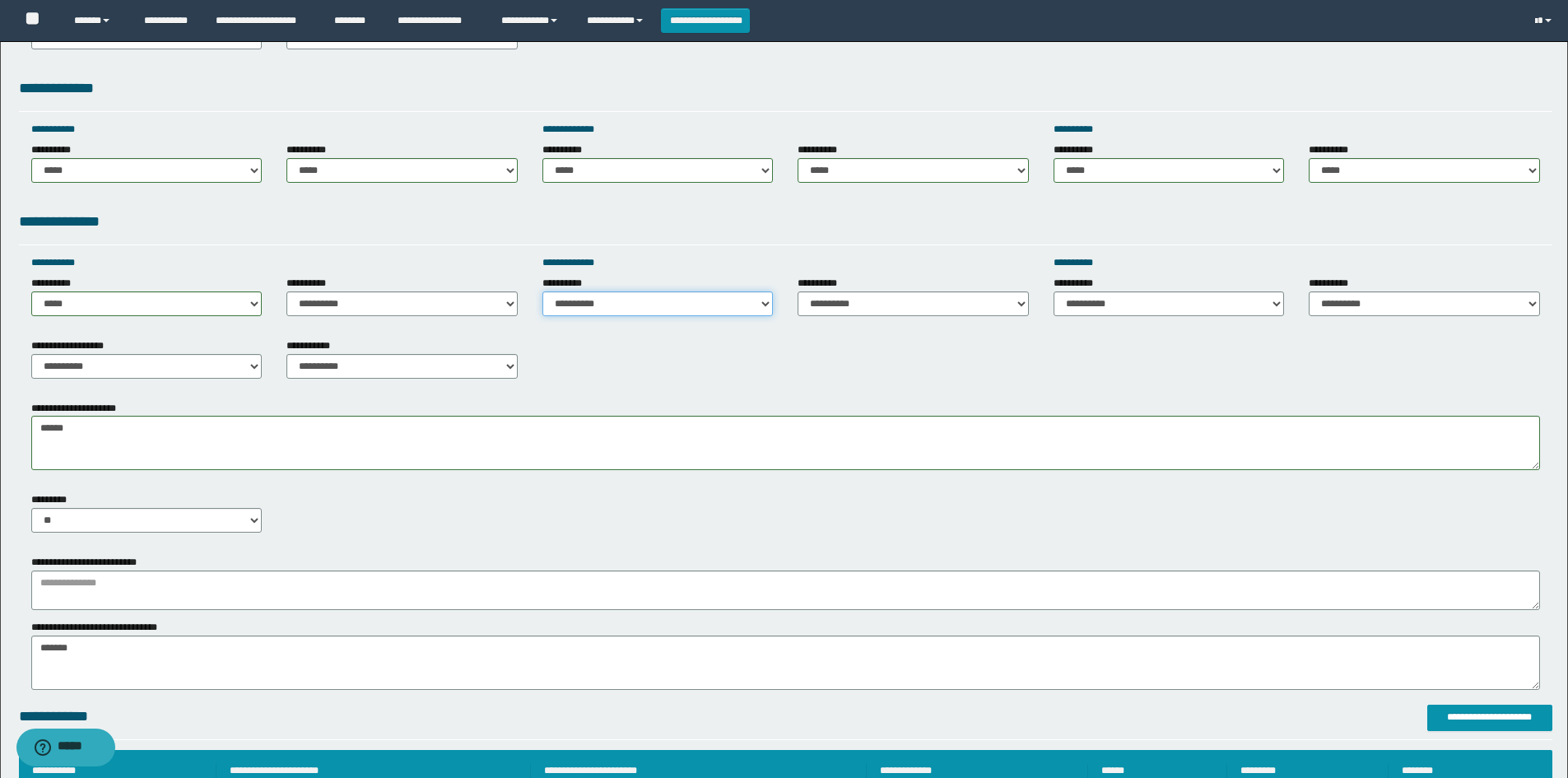 click on "**********" at bounding box center [658, 304] 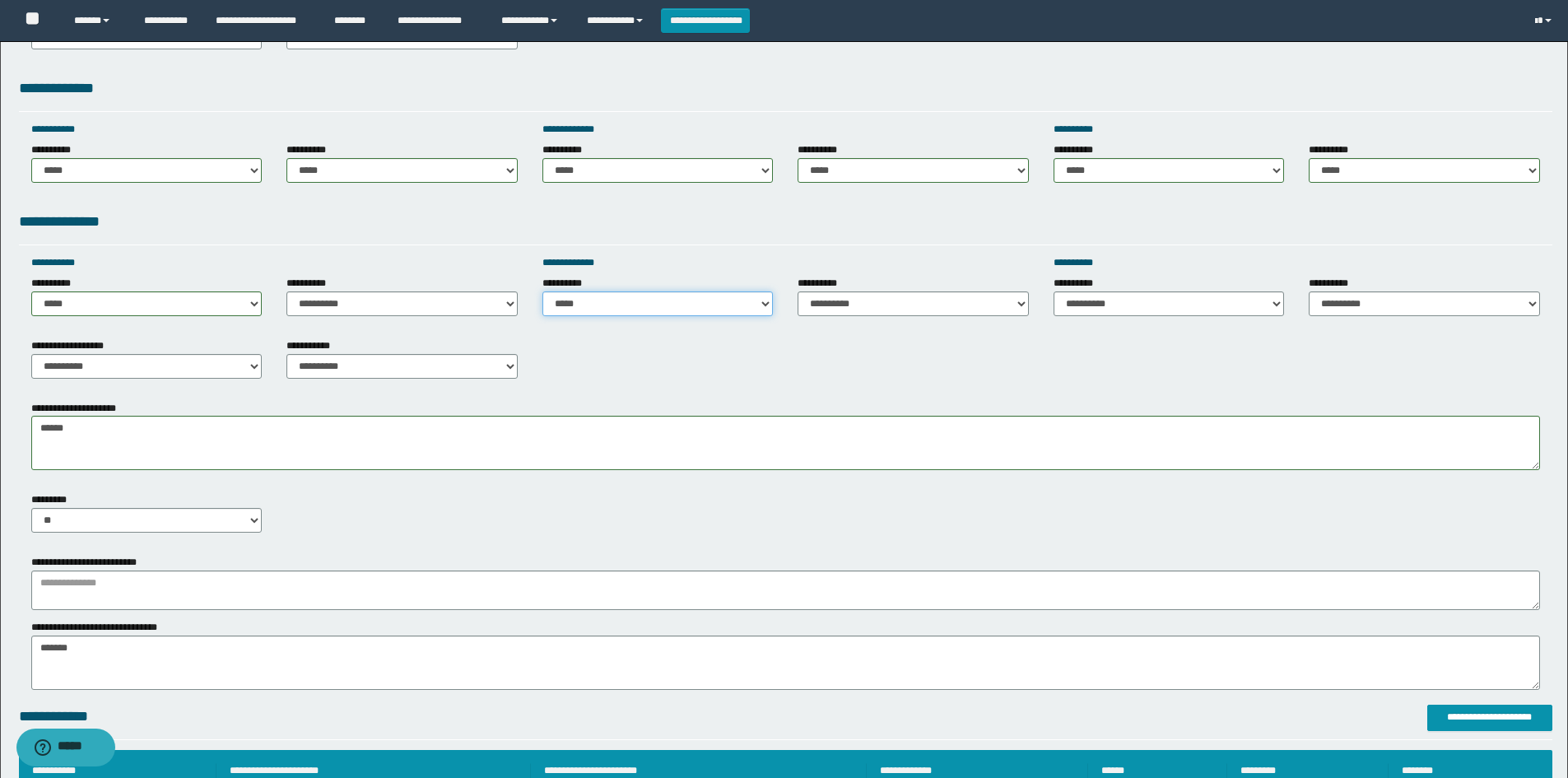 click on "**********" at bounding box center (658, 304) 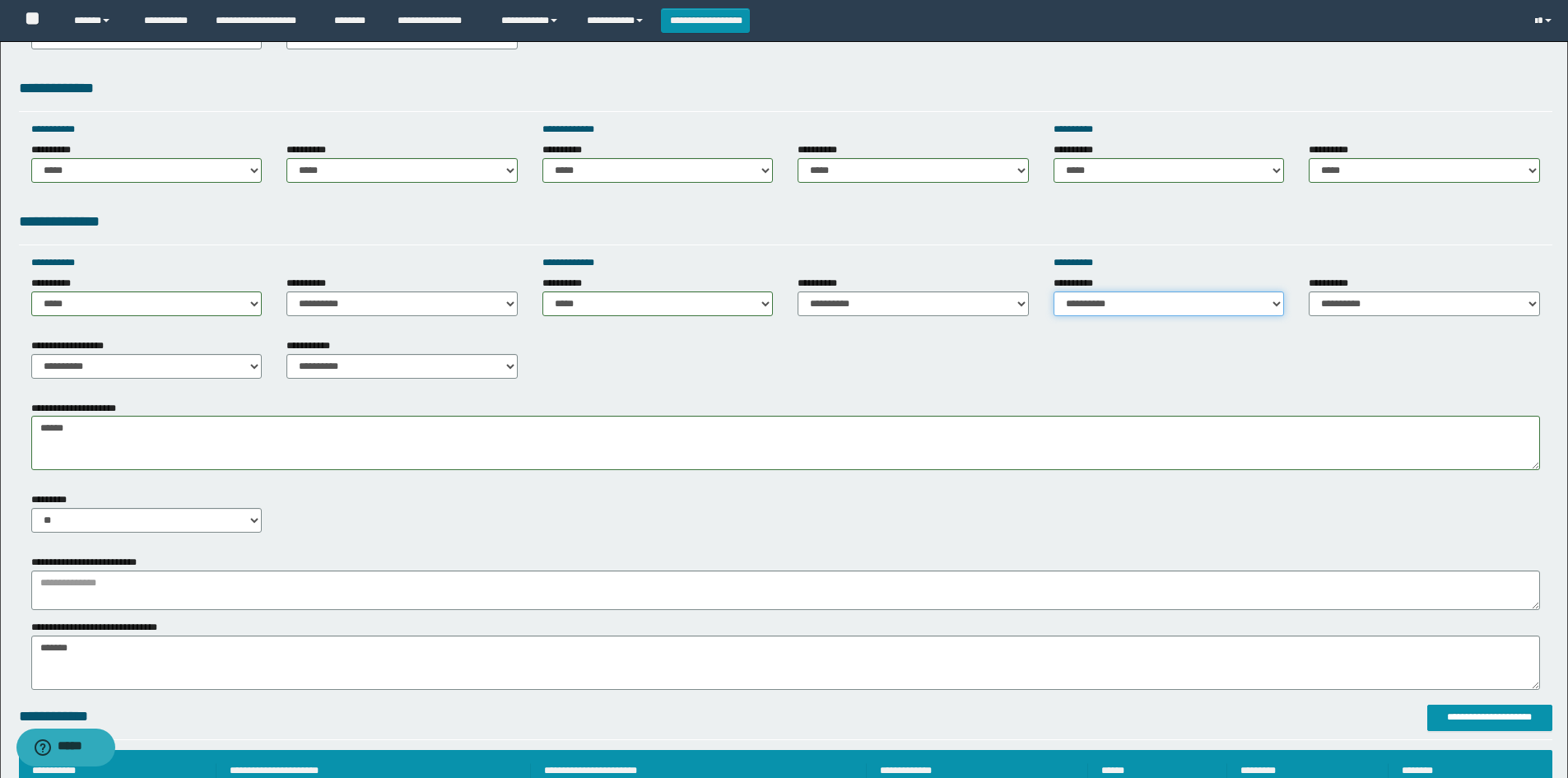 click on "**********" at bounding box center (1169, 304) 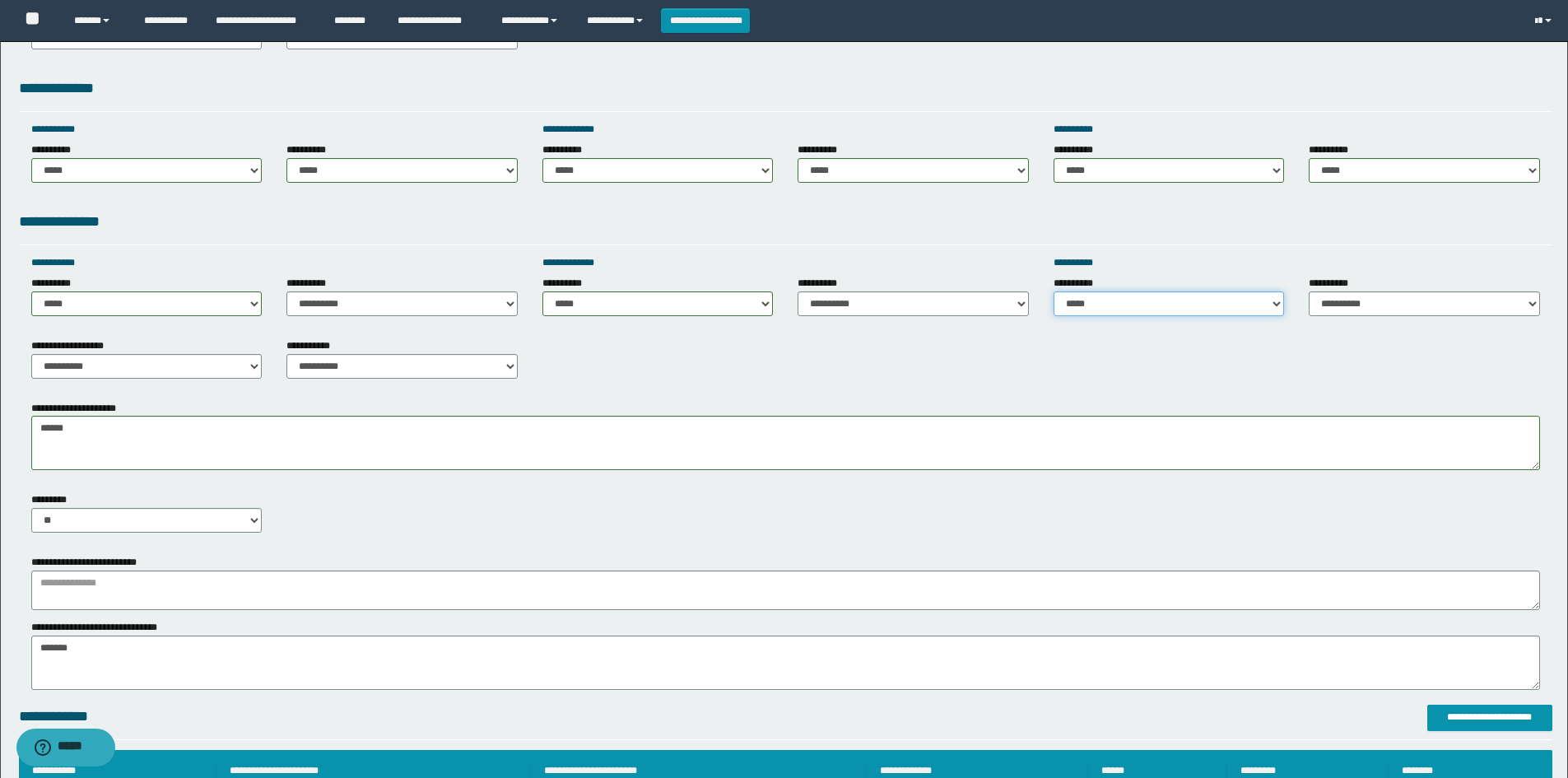 click on "**********" at bounding box center (1169, 304) 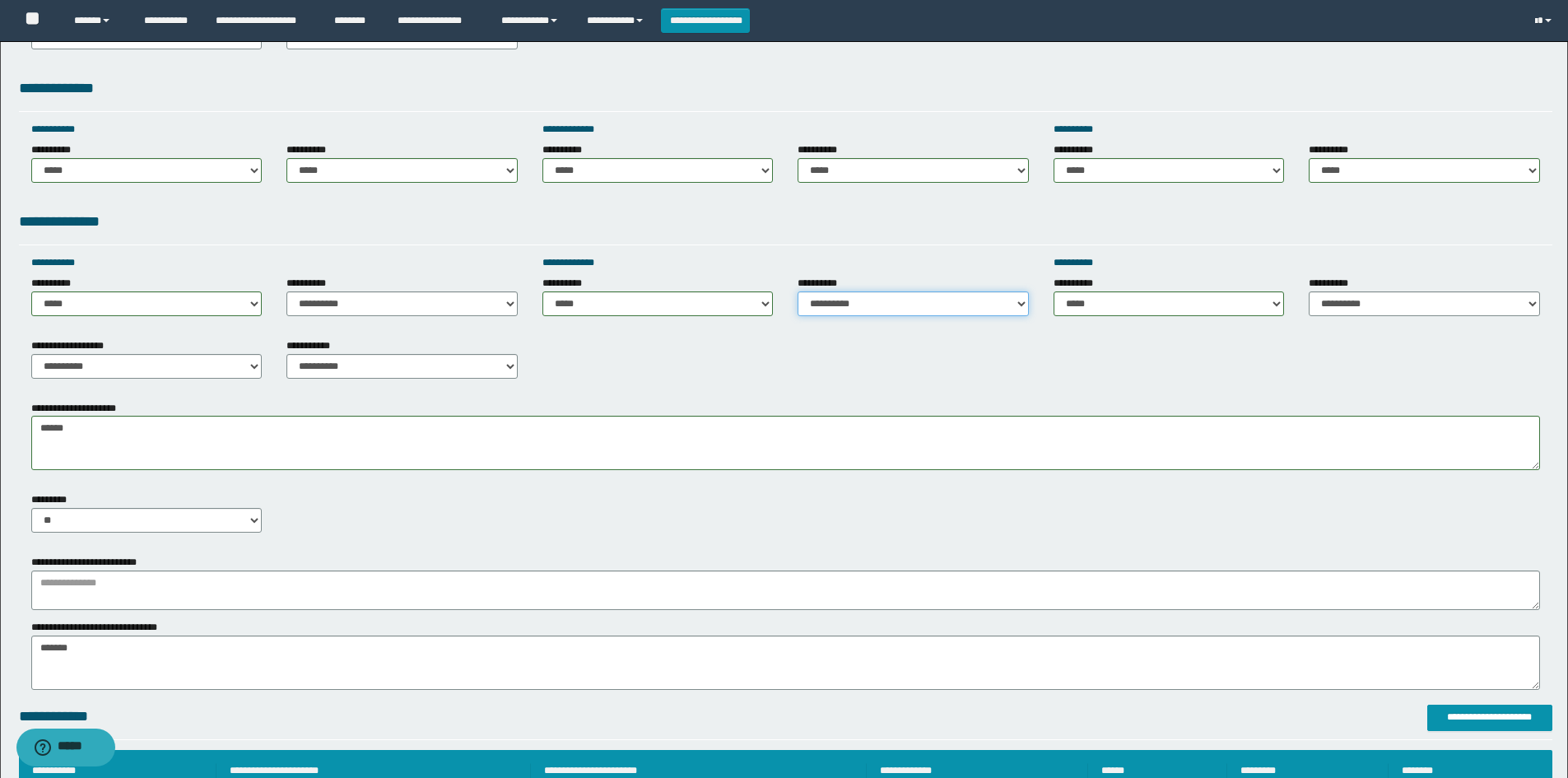 click on "**********" at bounding box center [913, 304] 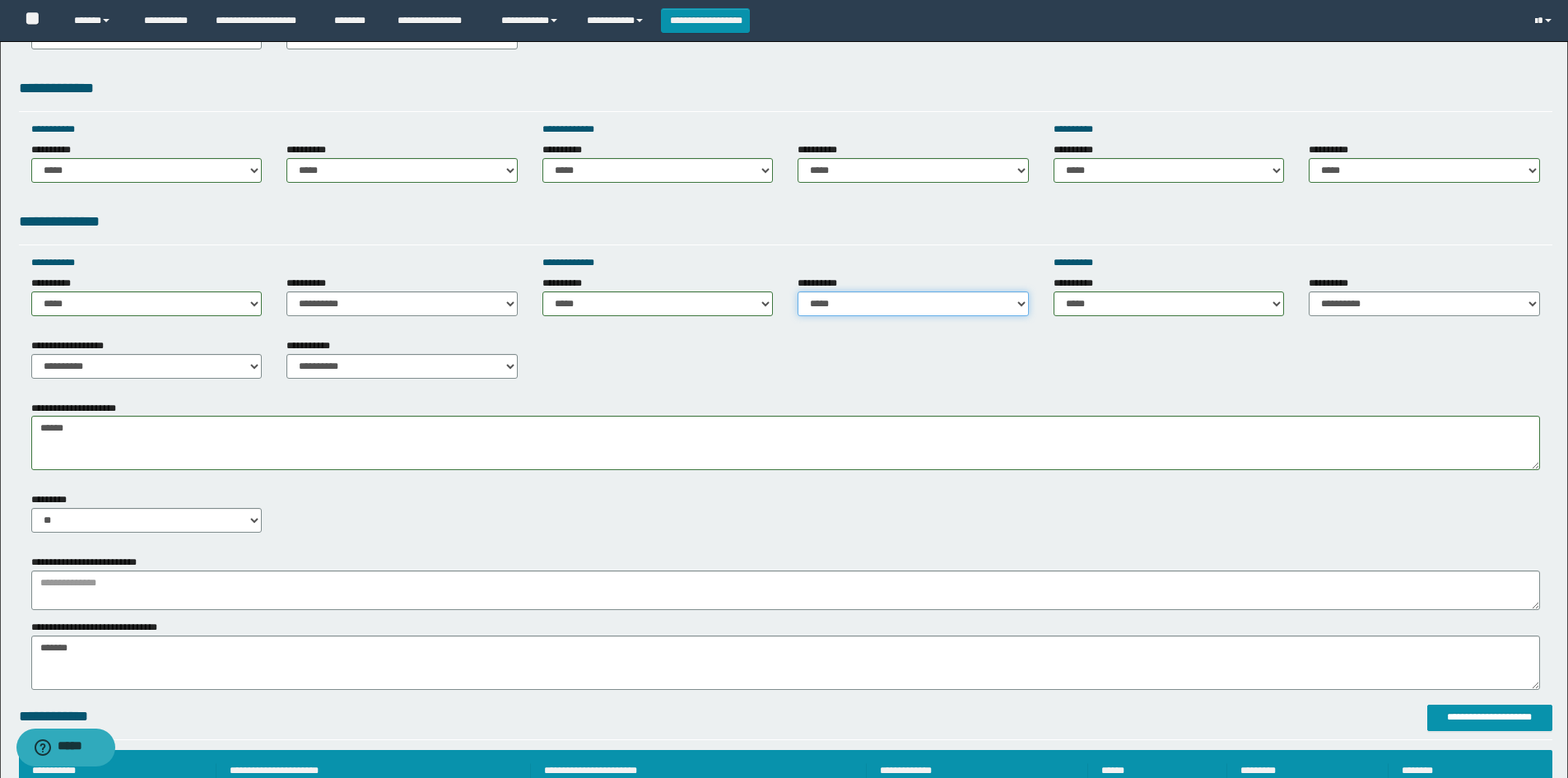 click on "**********" at bounding box center (913, 304) 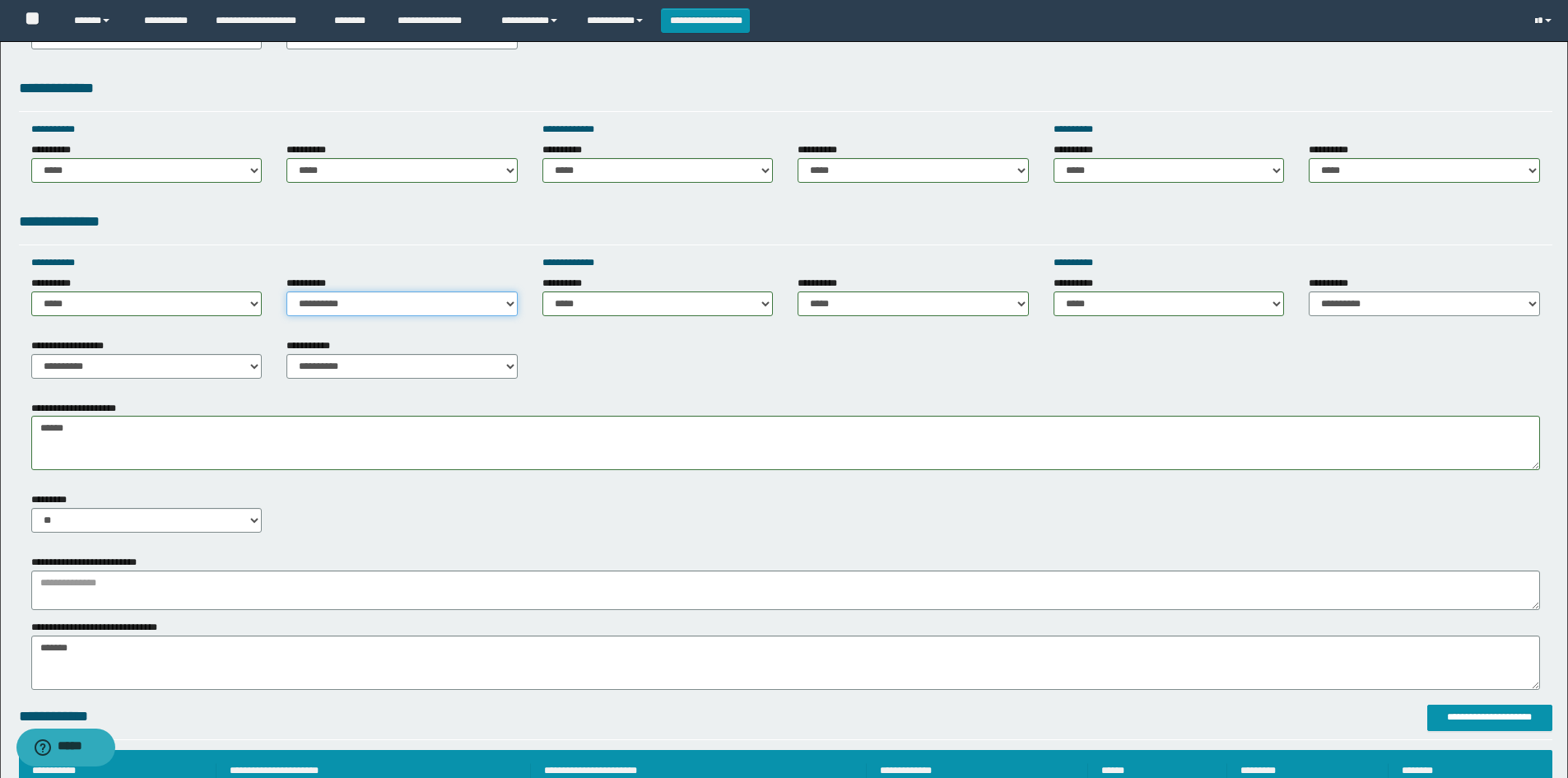 click on "**********" at bounding box center (402, 304) 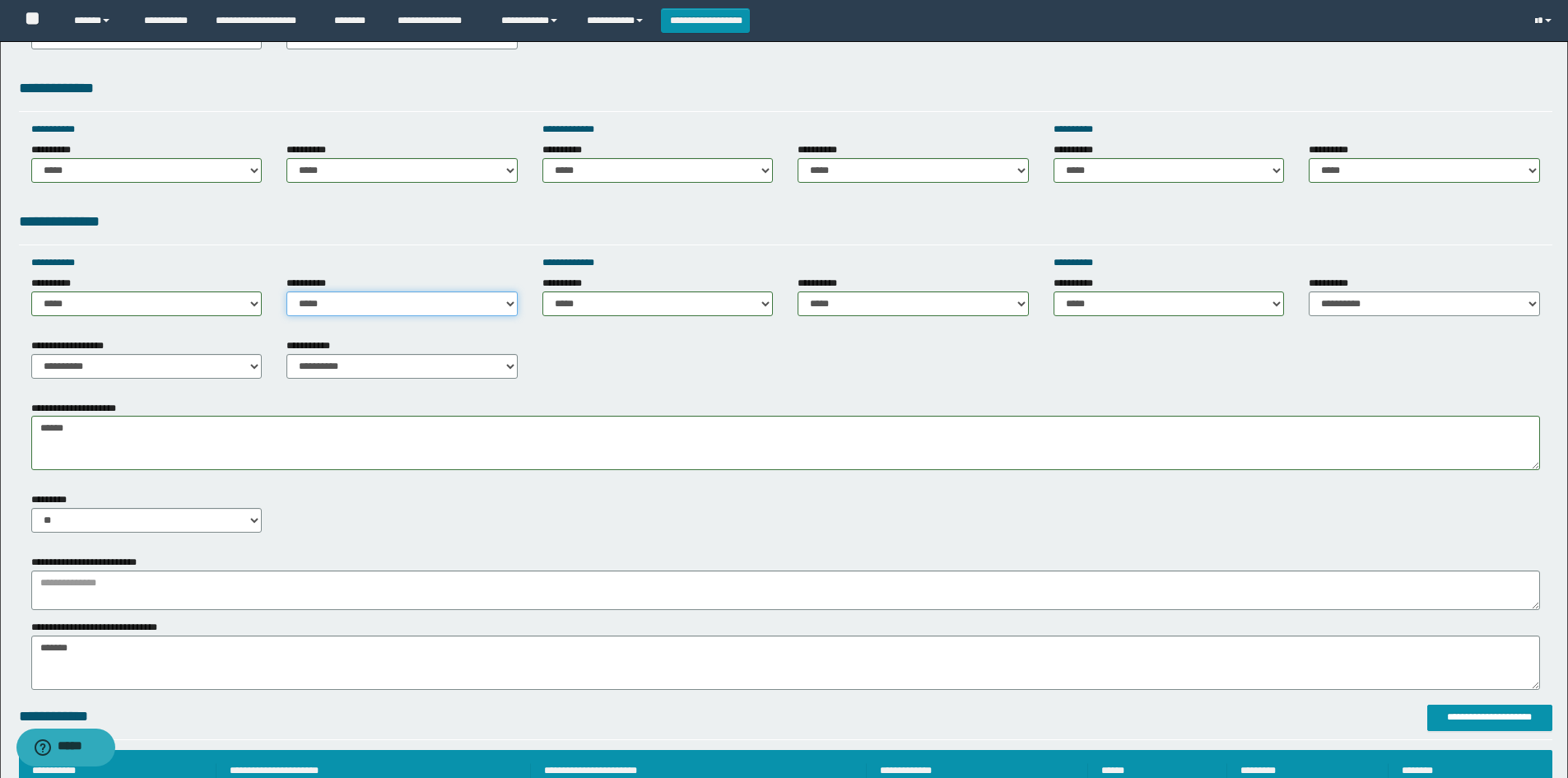 click on "**********" at bounding box center (402, 304) 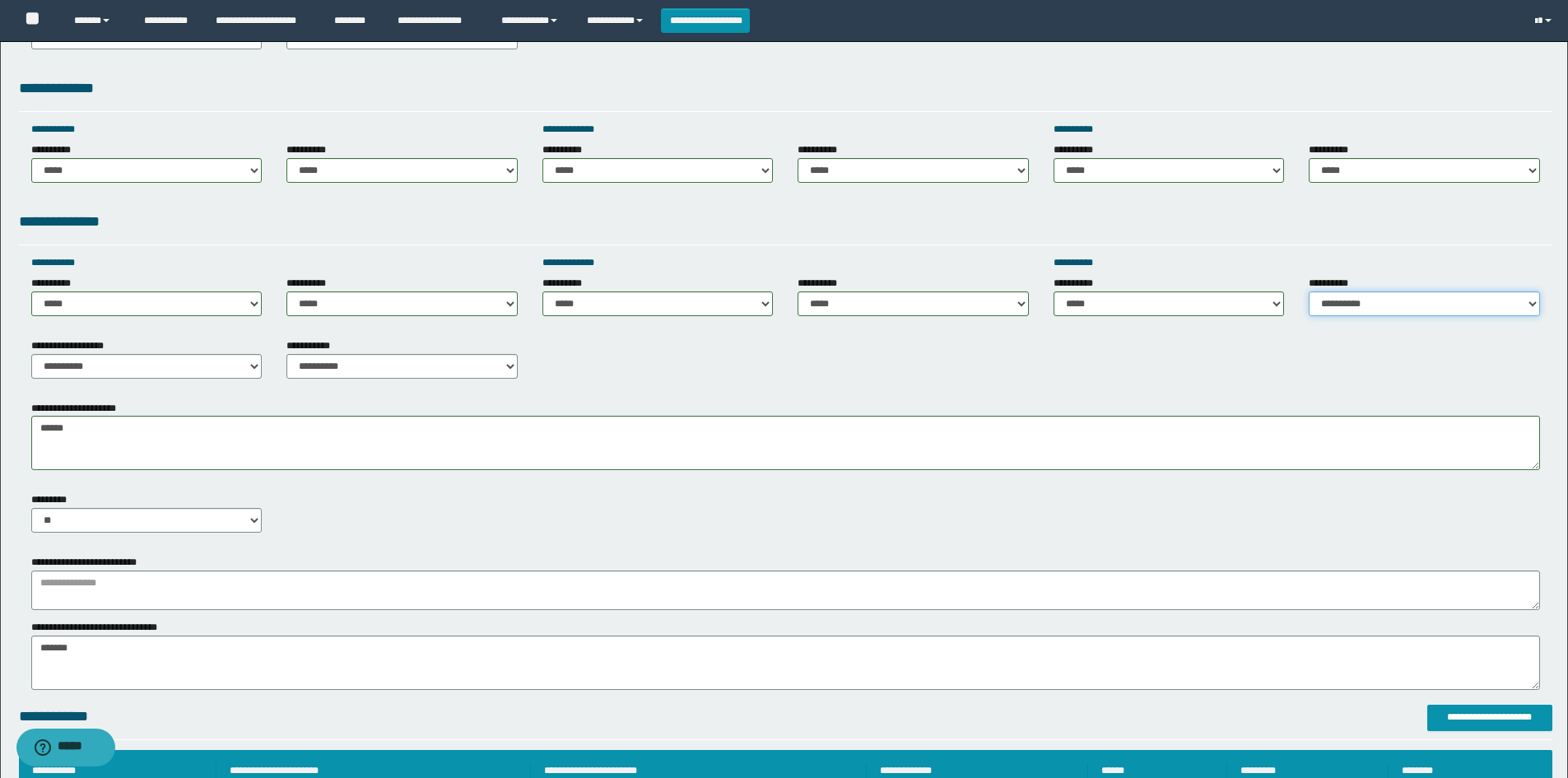 click on "**********" at bounding box center [1424, 304] 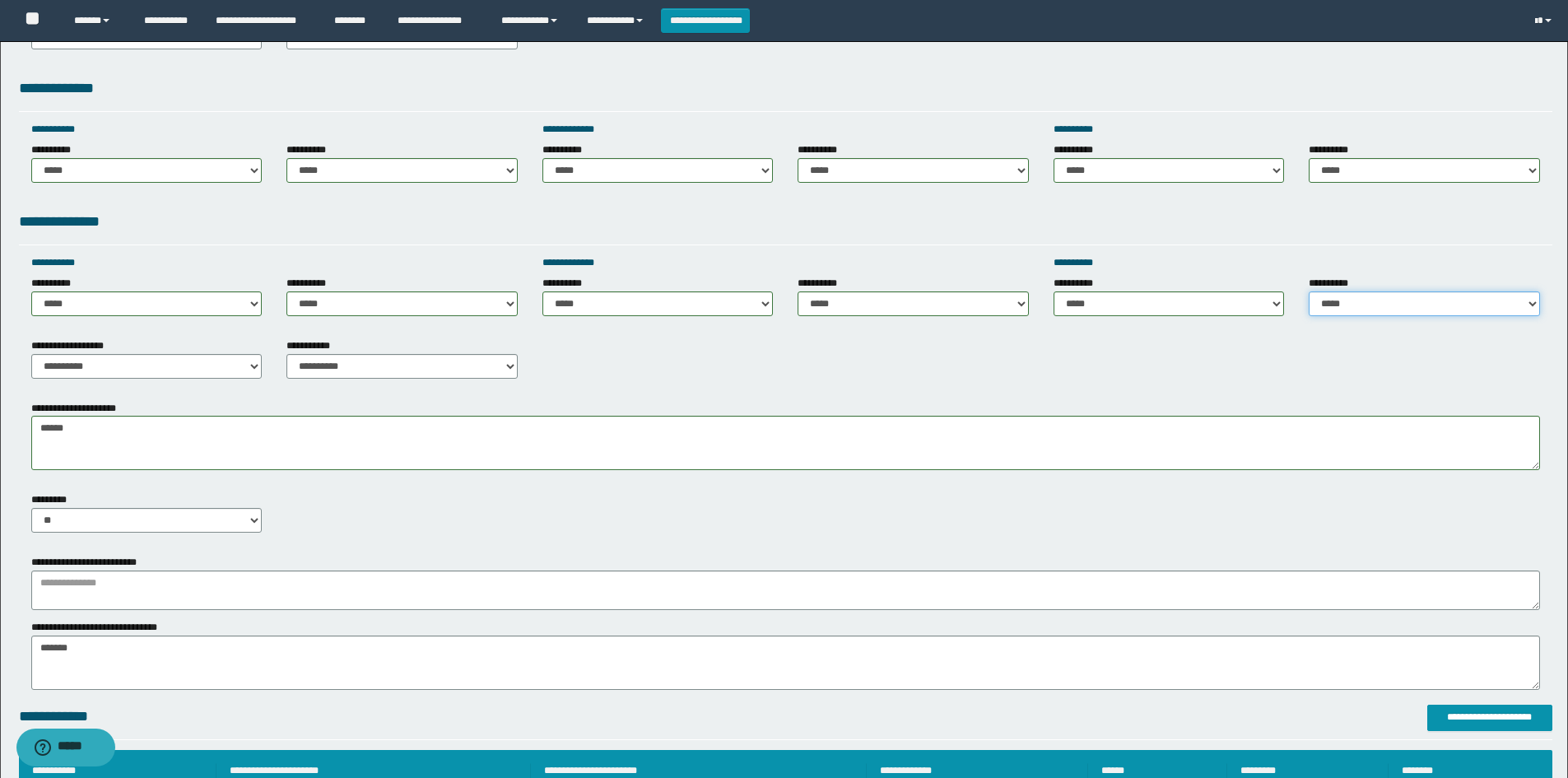 click on "**********" at bounding box center (1424, 304) 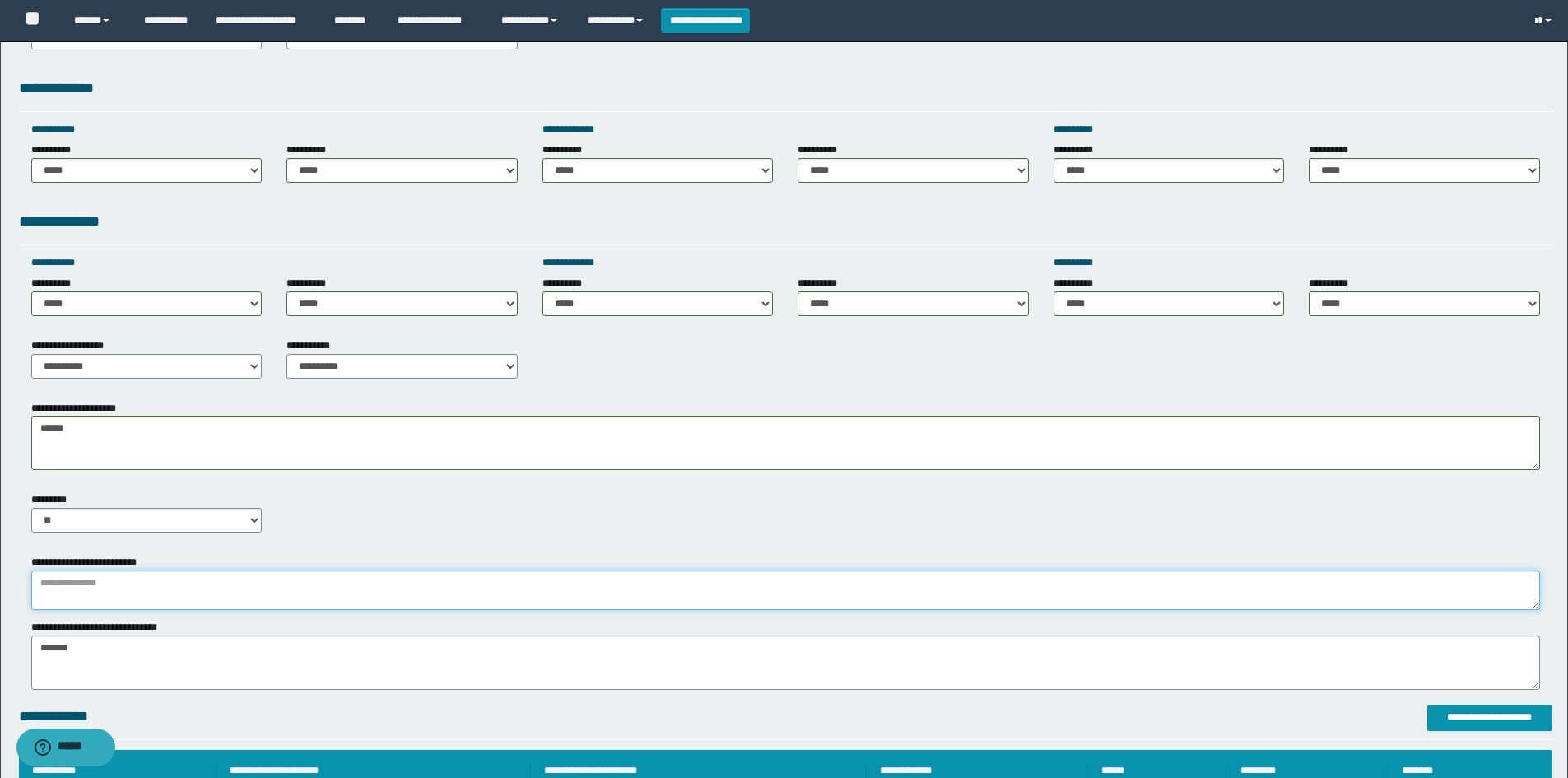 click at bounding box center [785, 590] 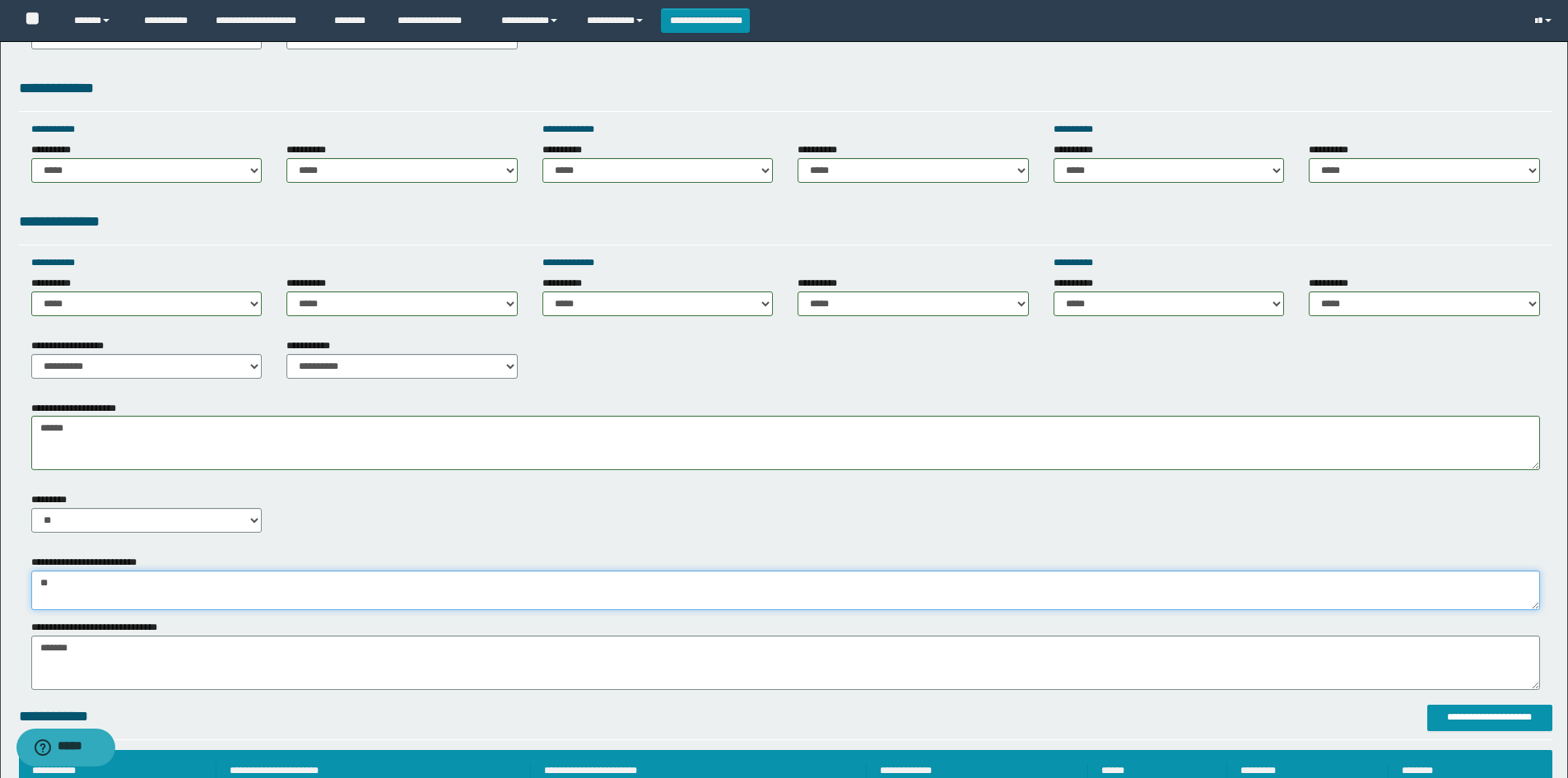 type on "*" 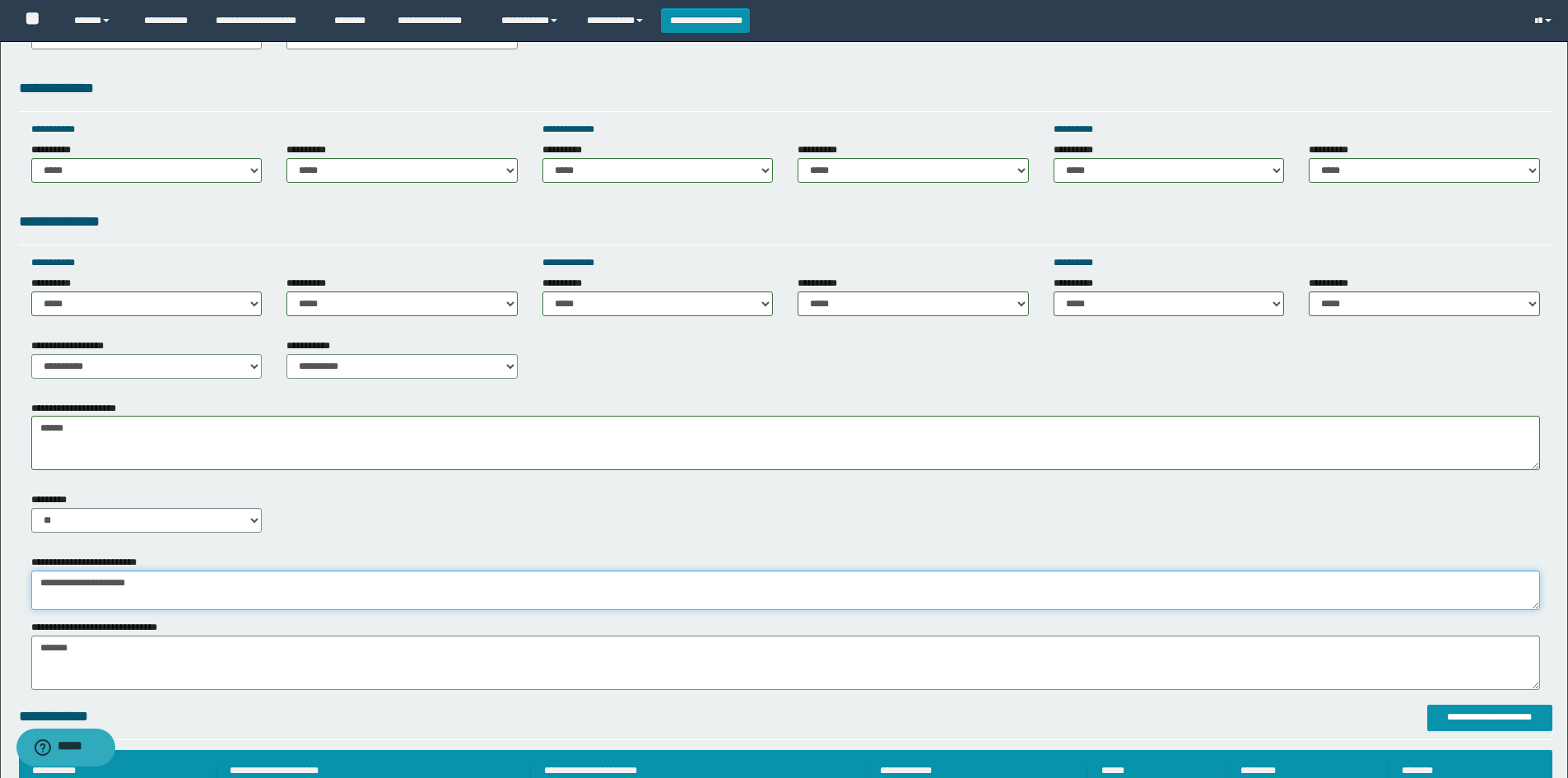 type on "**********" 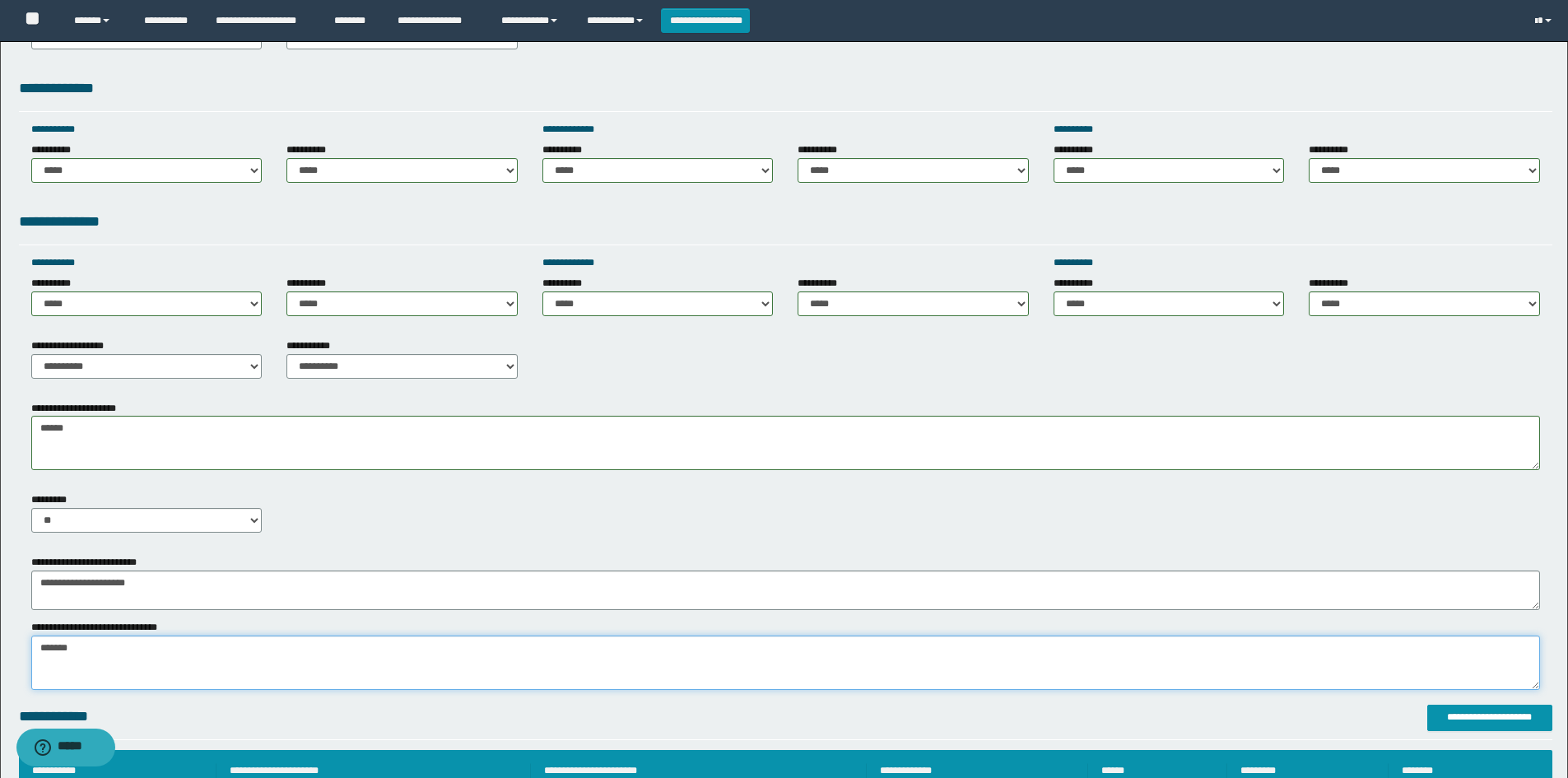 click on "*******" at bounding box center (785, 663) 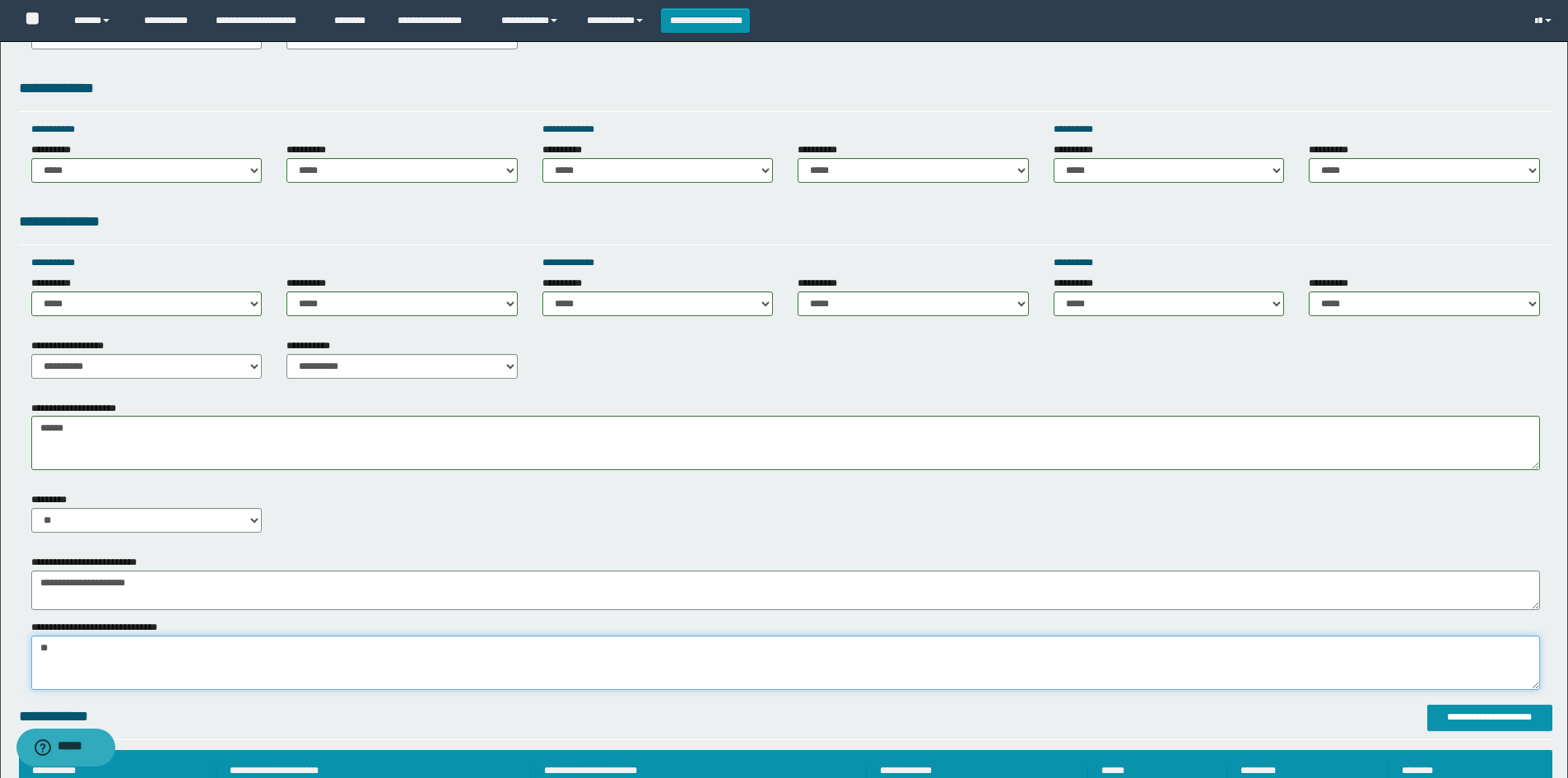 type on "*" 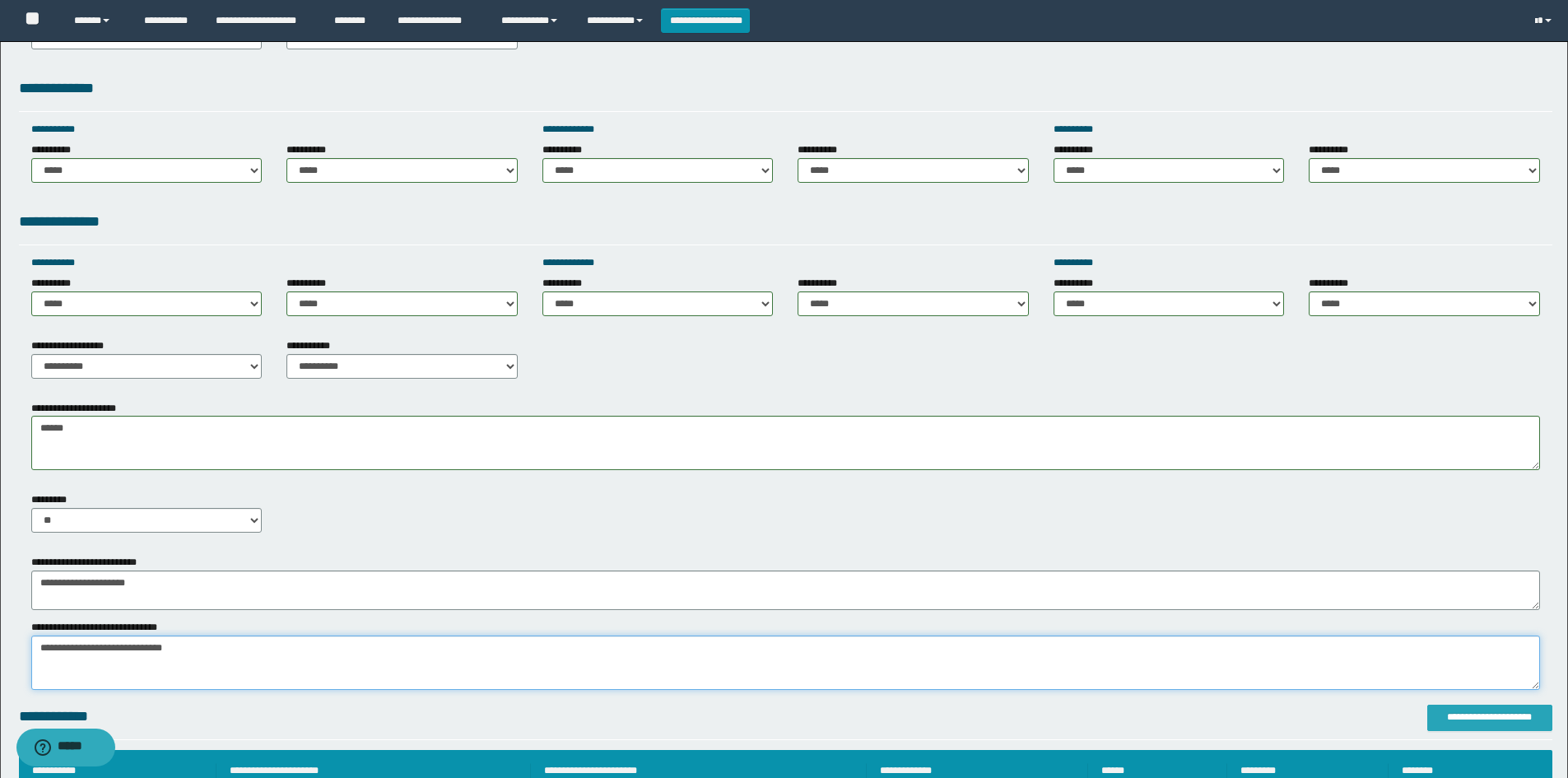 type on "**********" 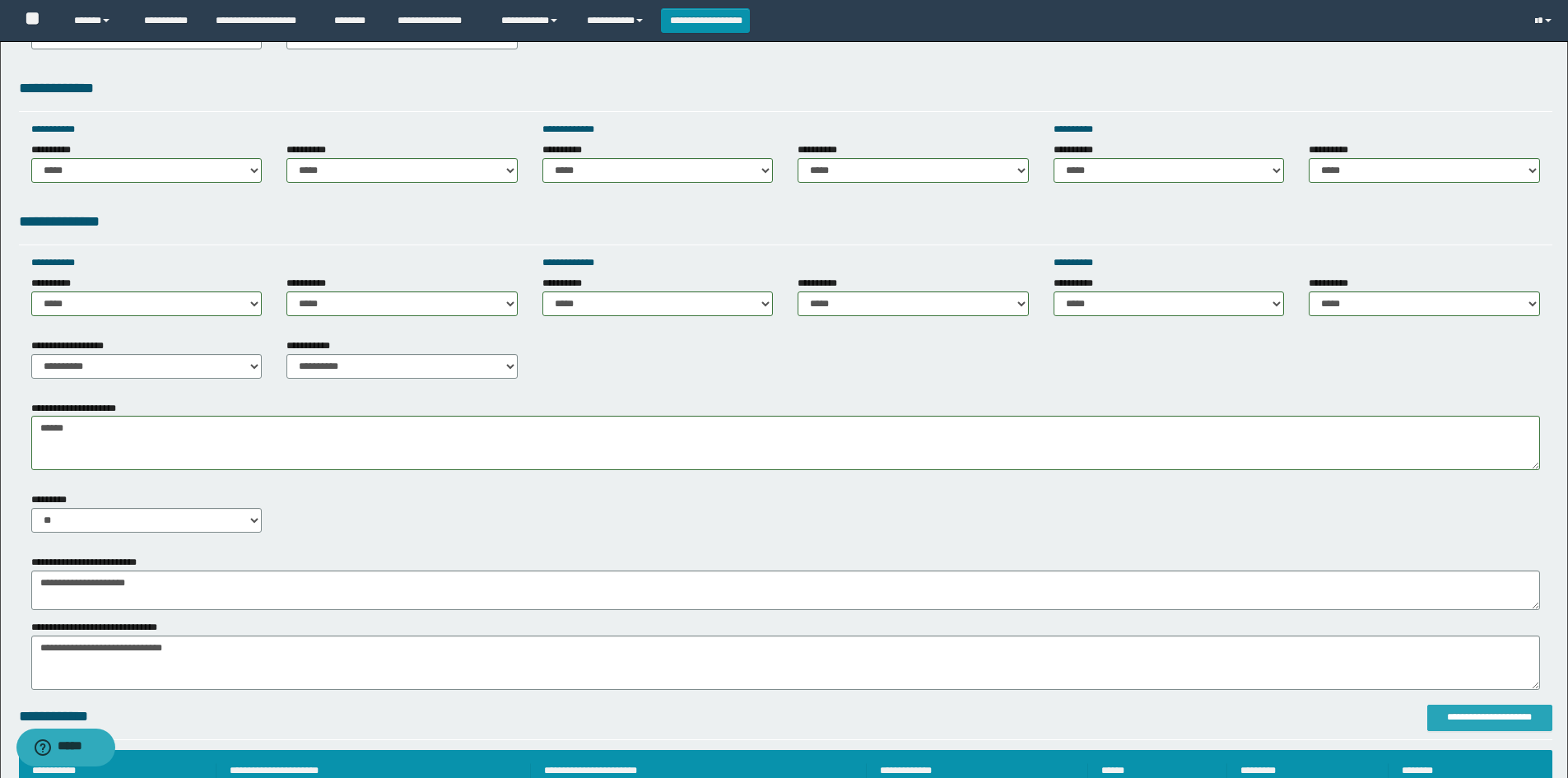 click on "**********" at bounding box center (1490, 717) 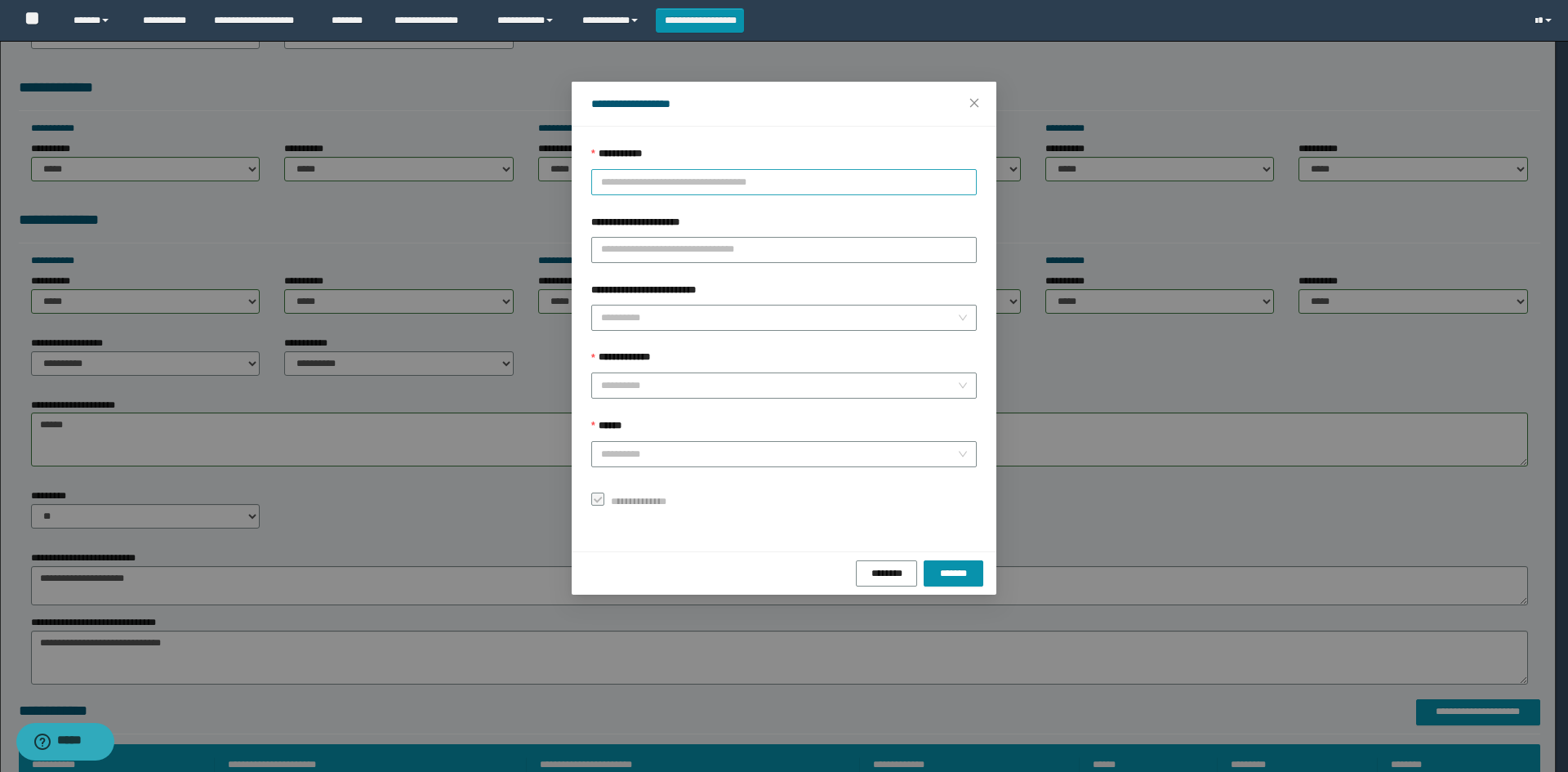 click on "**********" at bounding box center [784, 182] 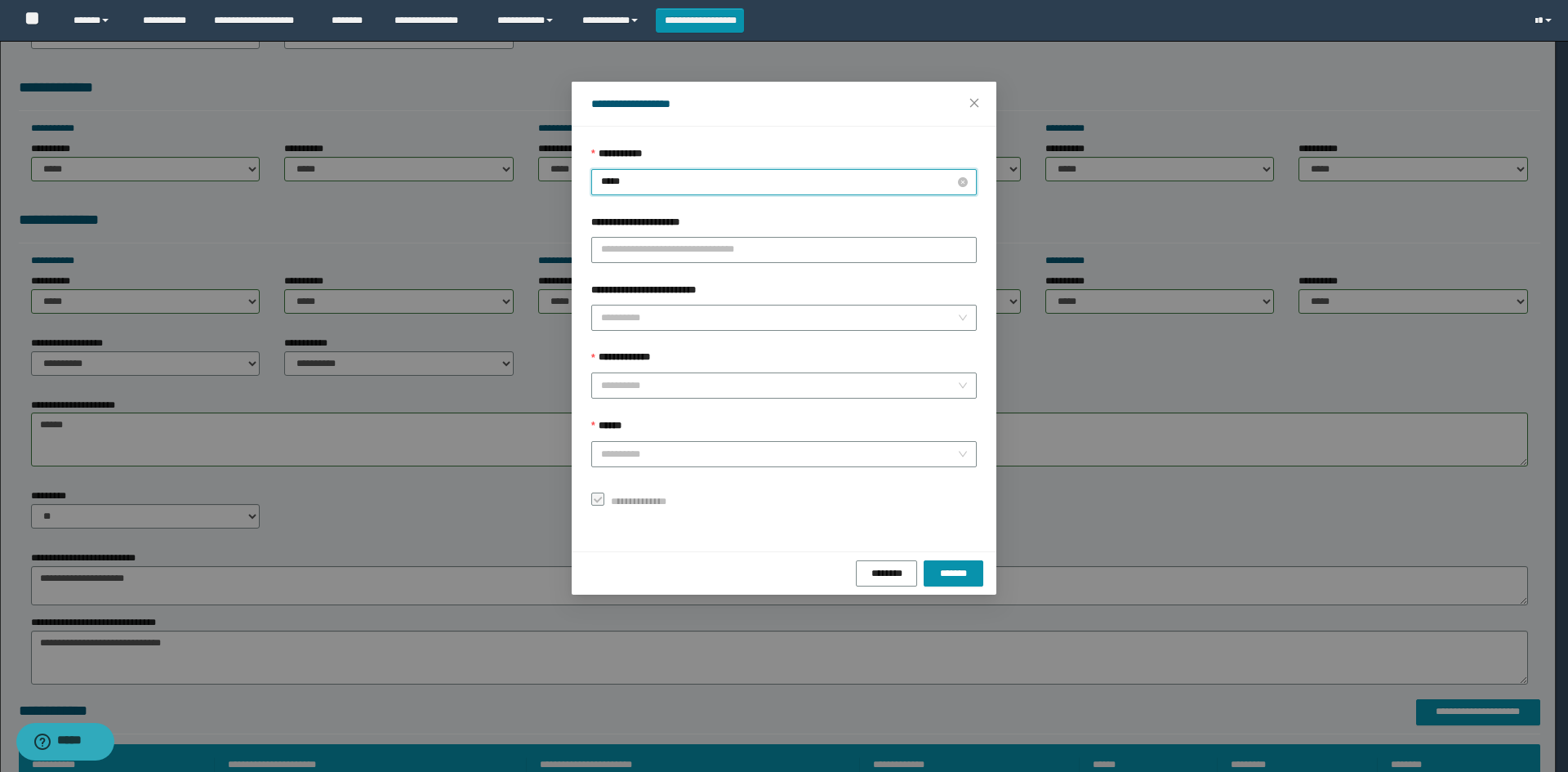 type on "******" 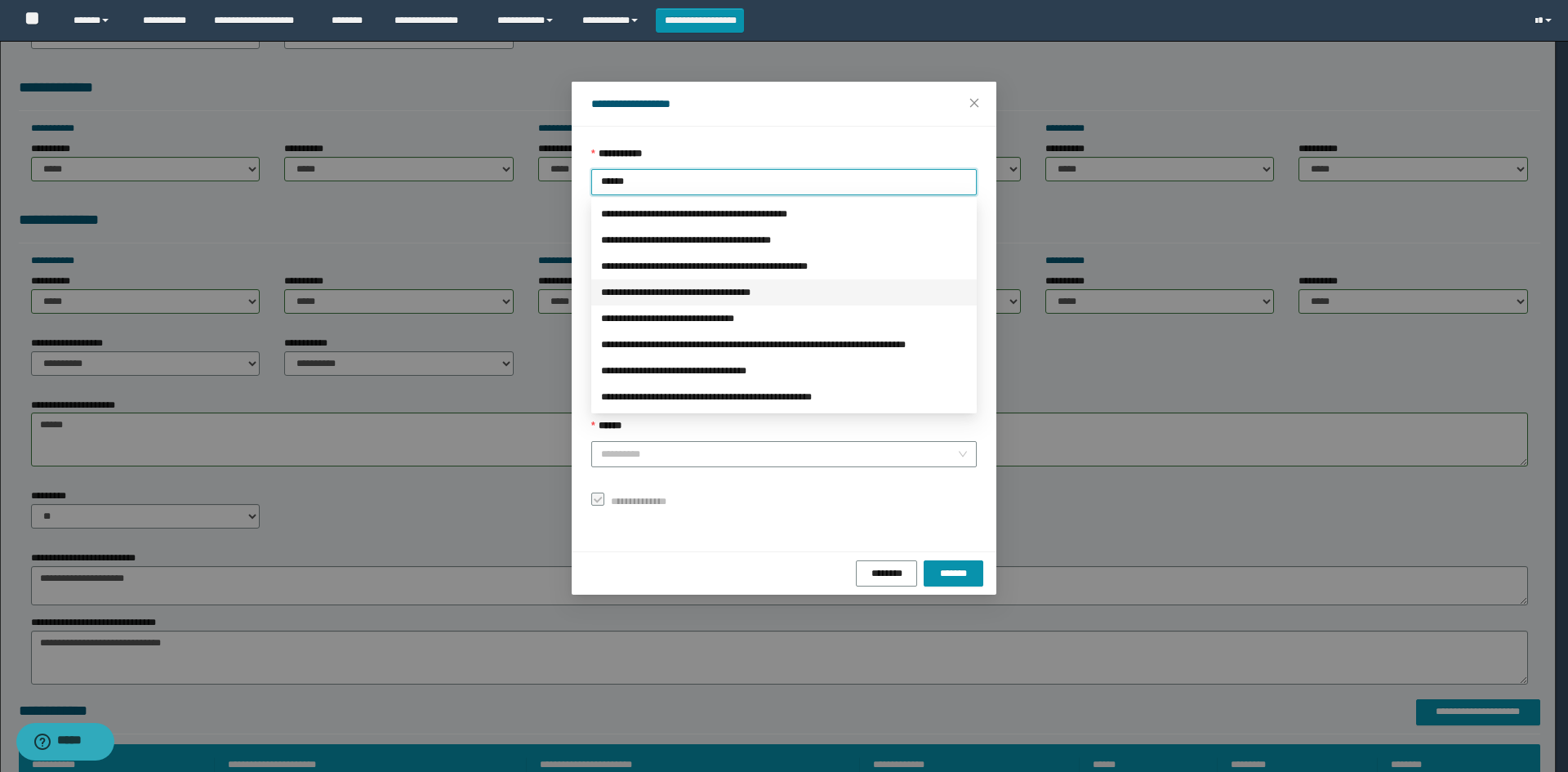 click on "**********" at bounding box center (784, 292) 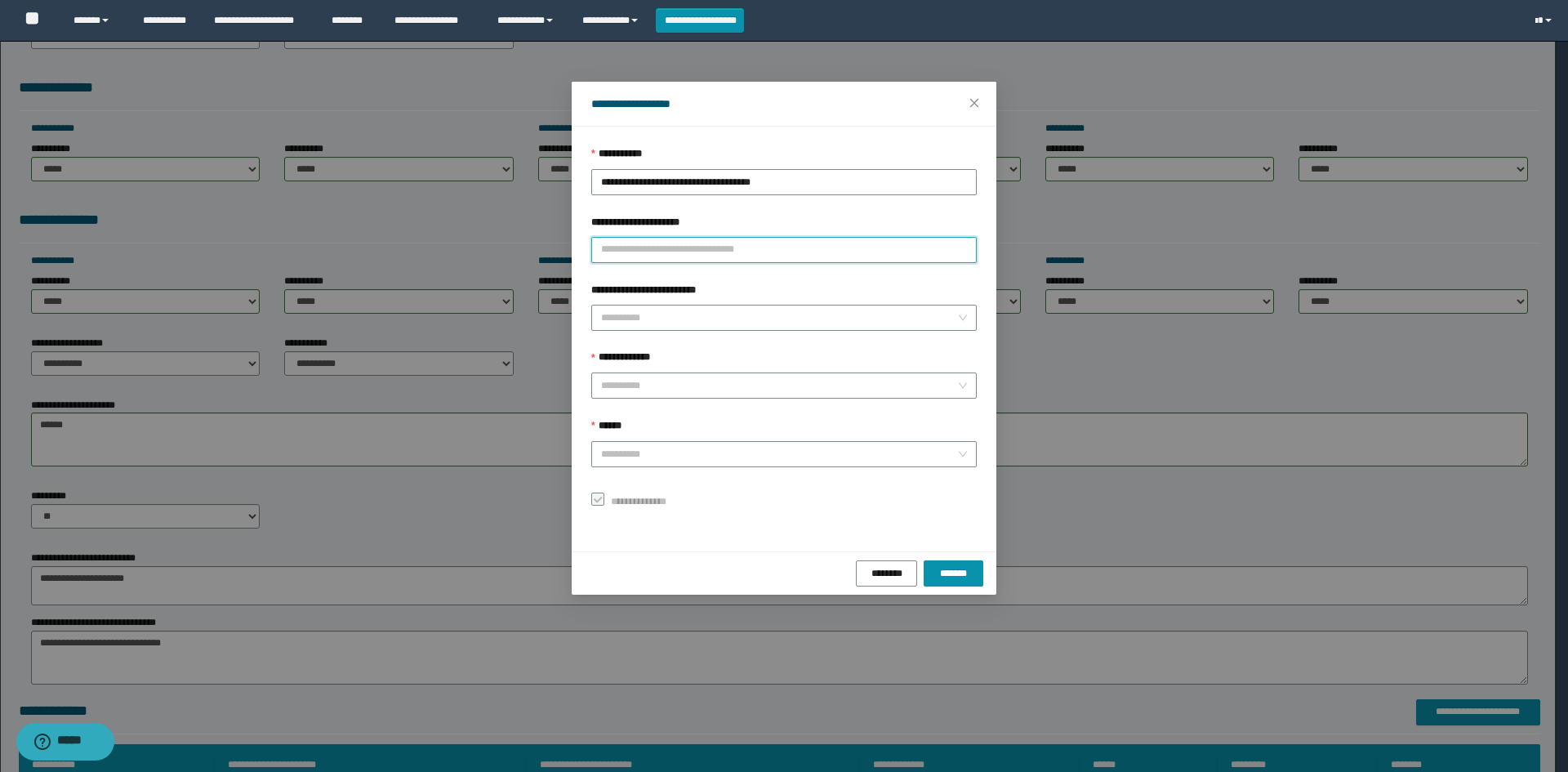 click on "**********" at bounding box center (784, 250) 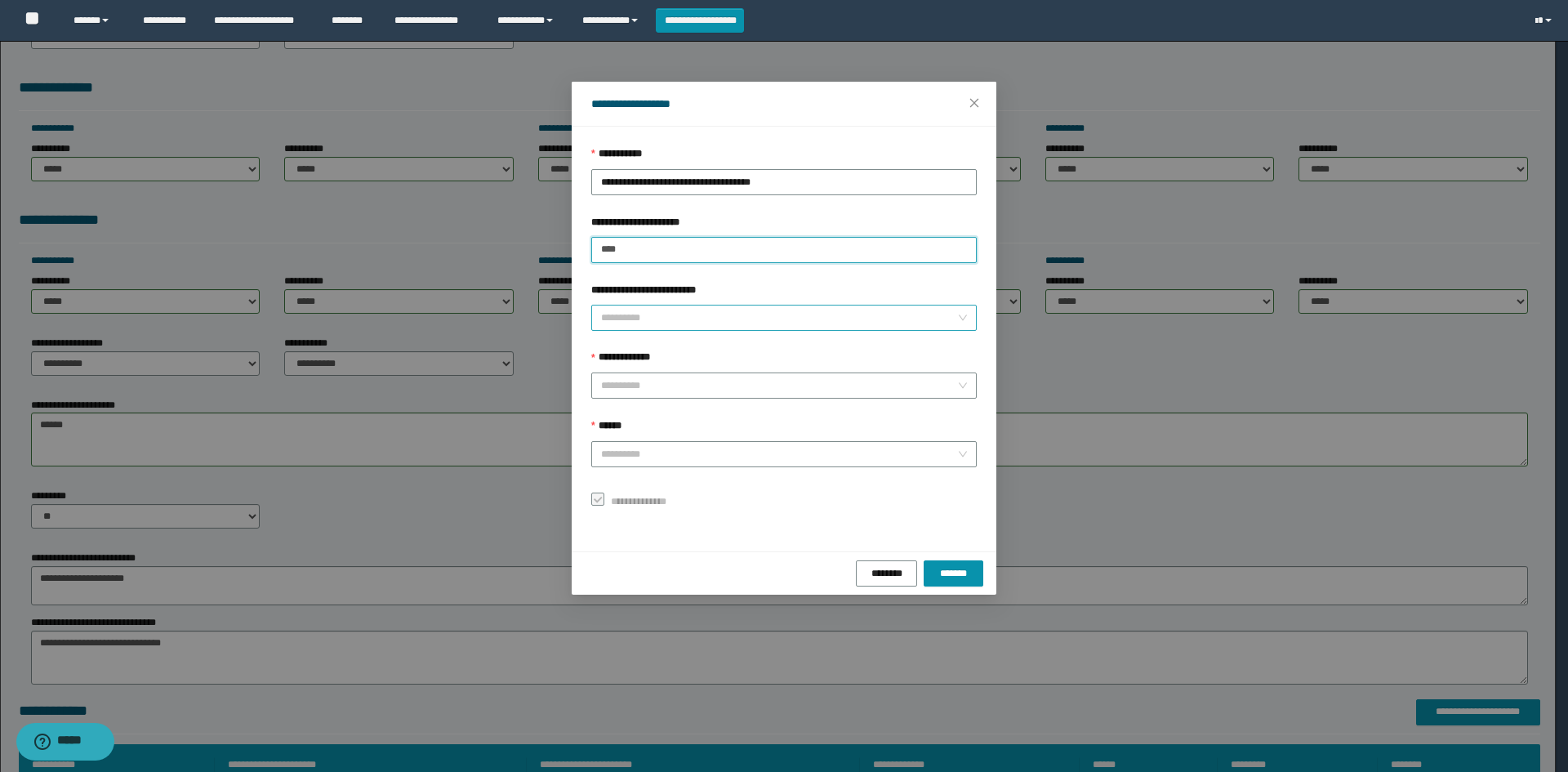 type on "****" 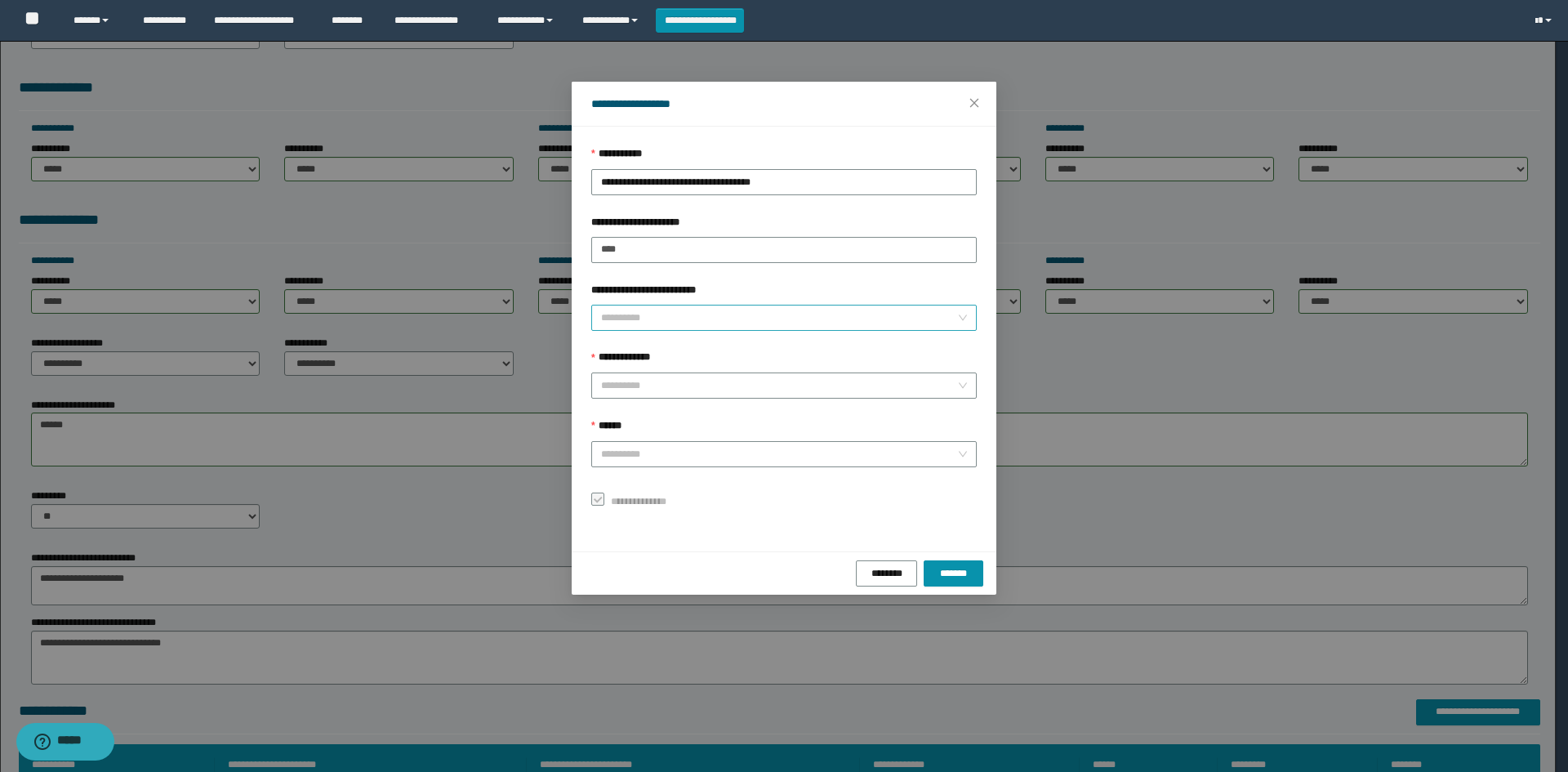 click on "**********" at bounding box center (779, 318) 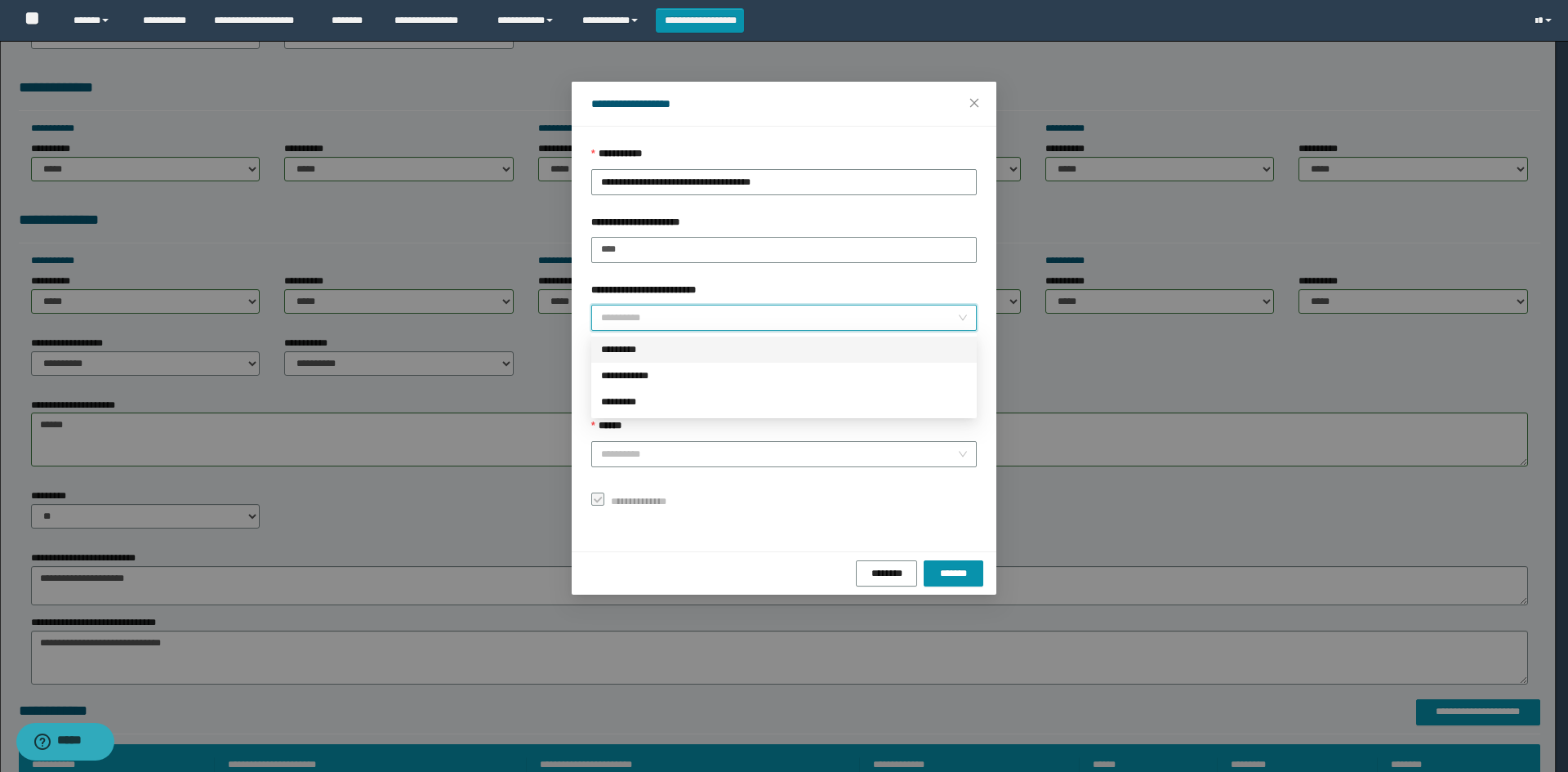 click on "*********" at bounding box center (784, 350) 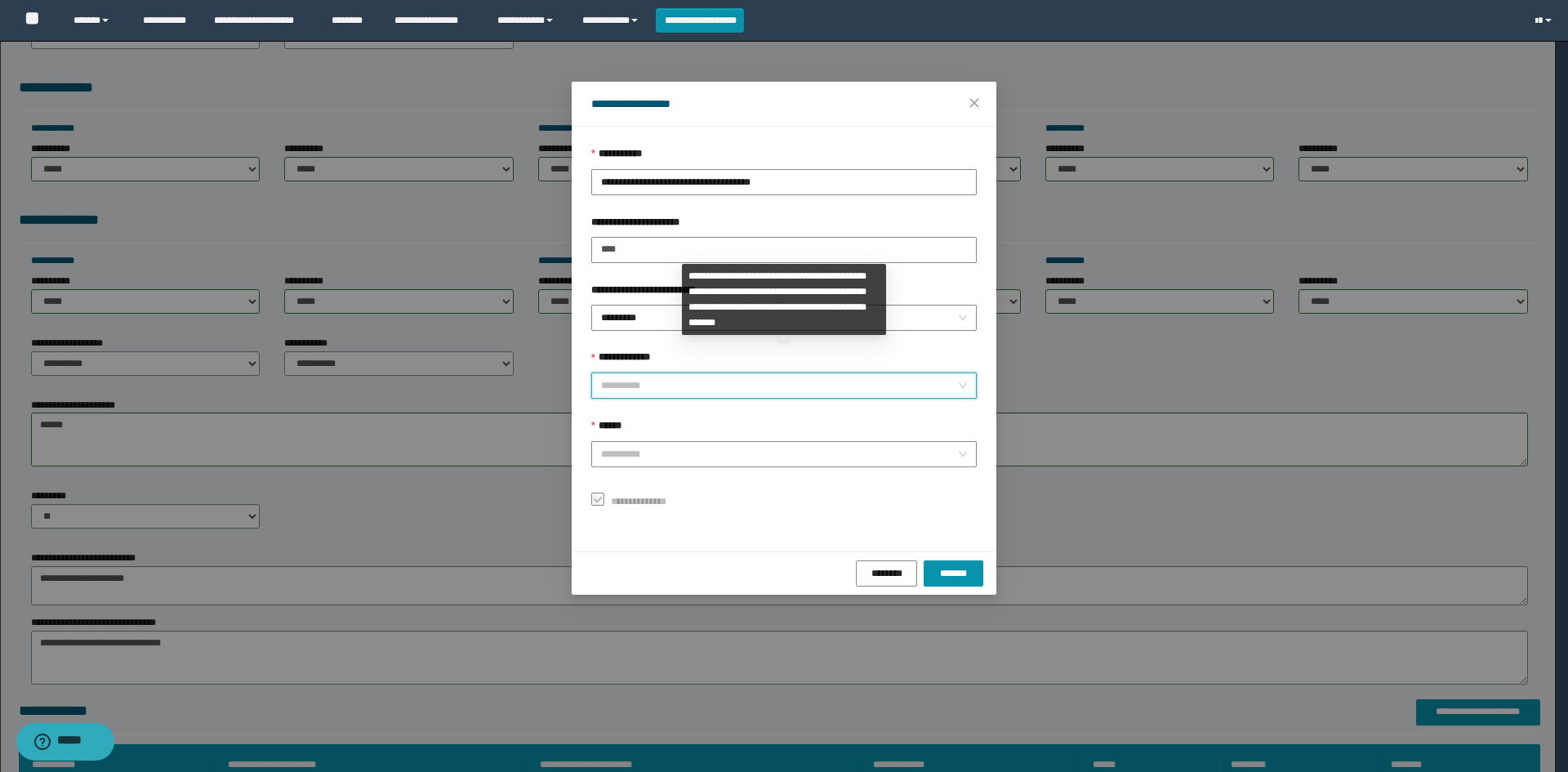 click on "**********" at bounding box center [779, 386] 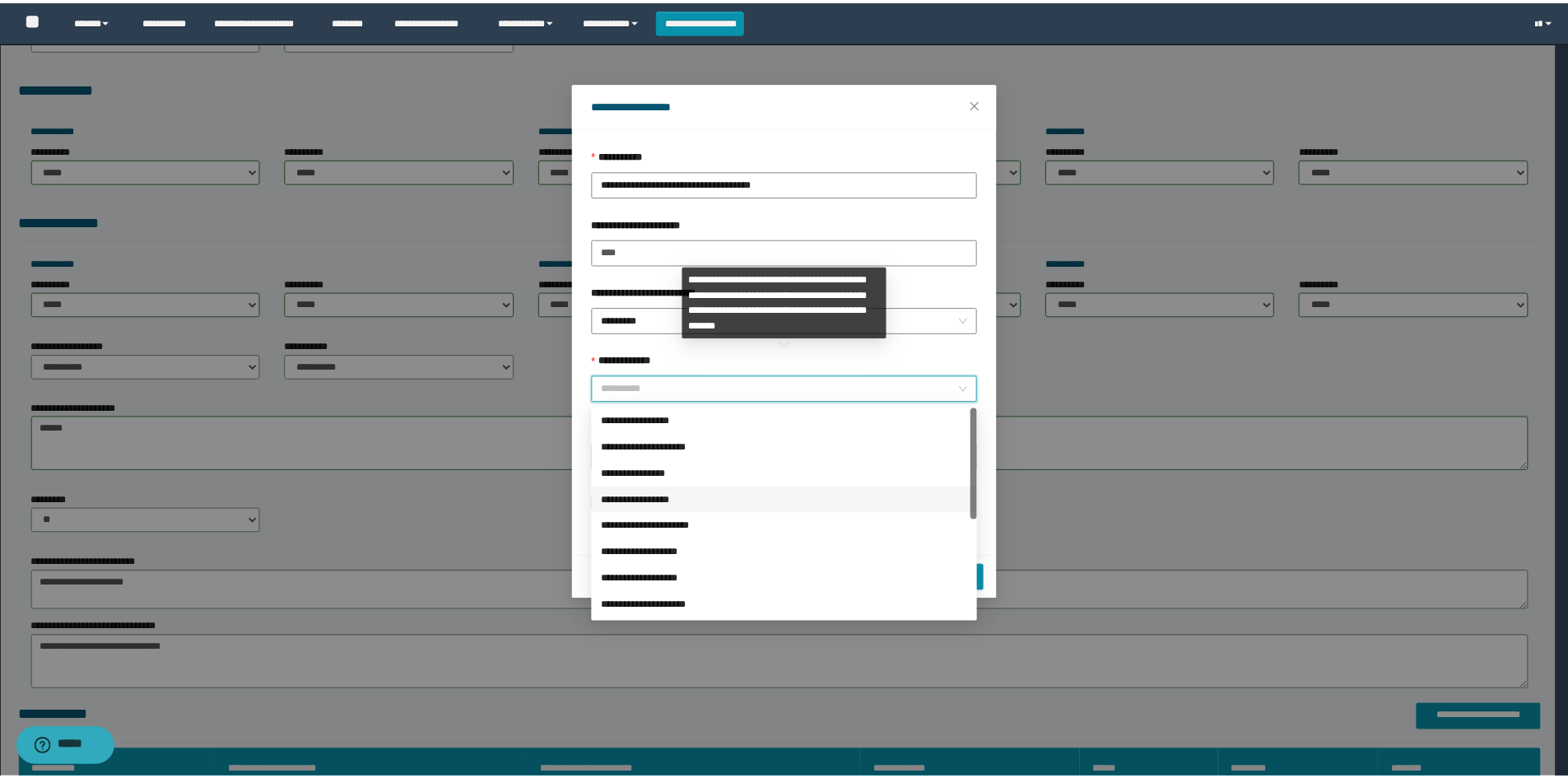 scroll, scrollTop: 184, scrollLeft: 0, axis: vertical 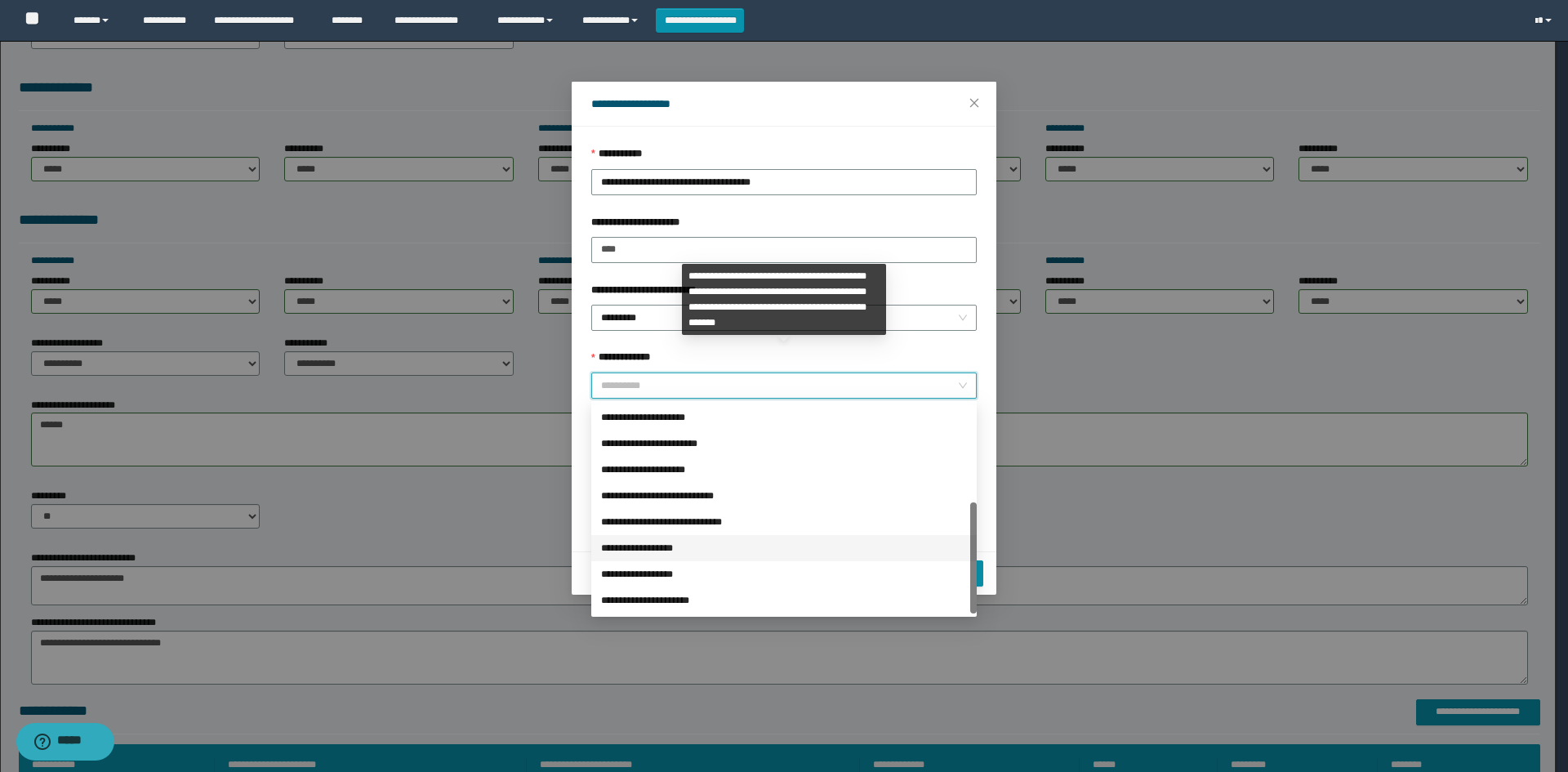 click on "**********" at bounding box center (784, 548) 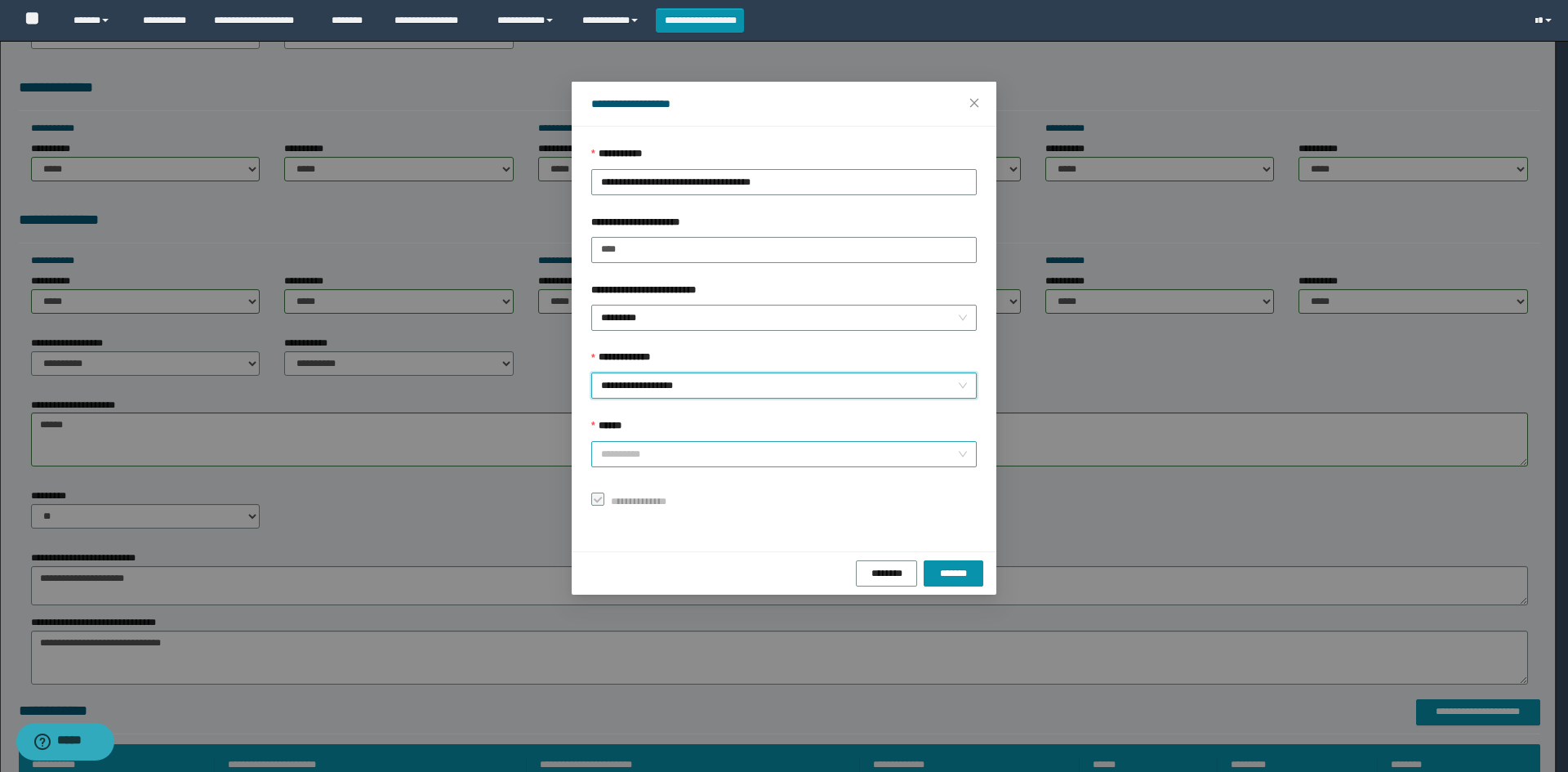 click on "******" at bounding box center (779, 454) 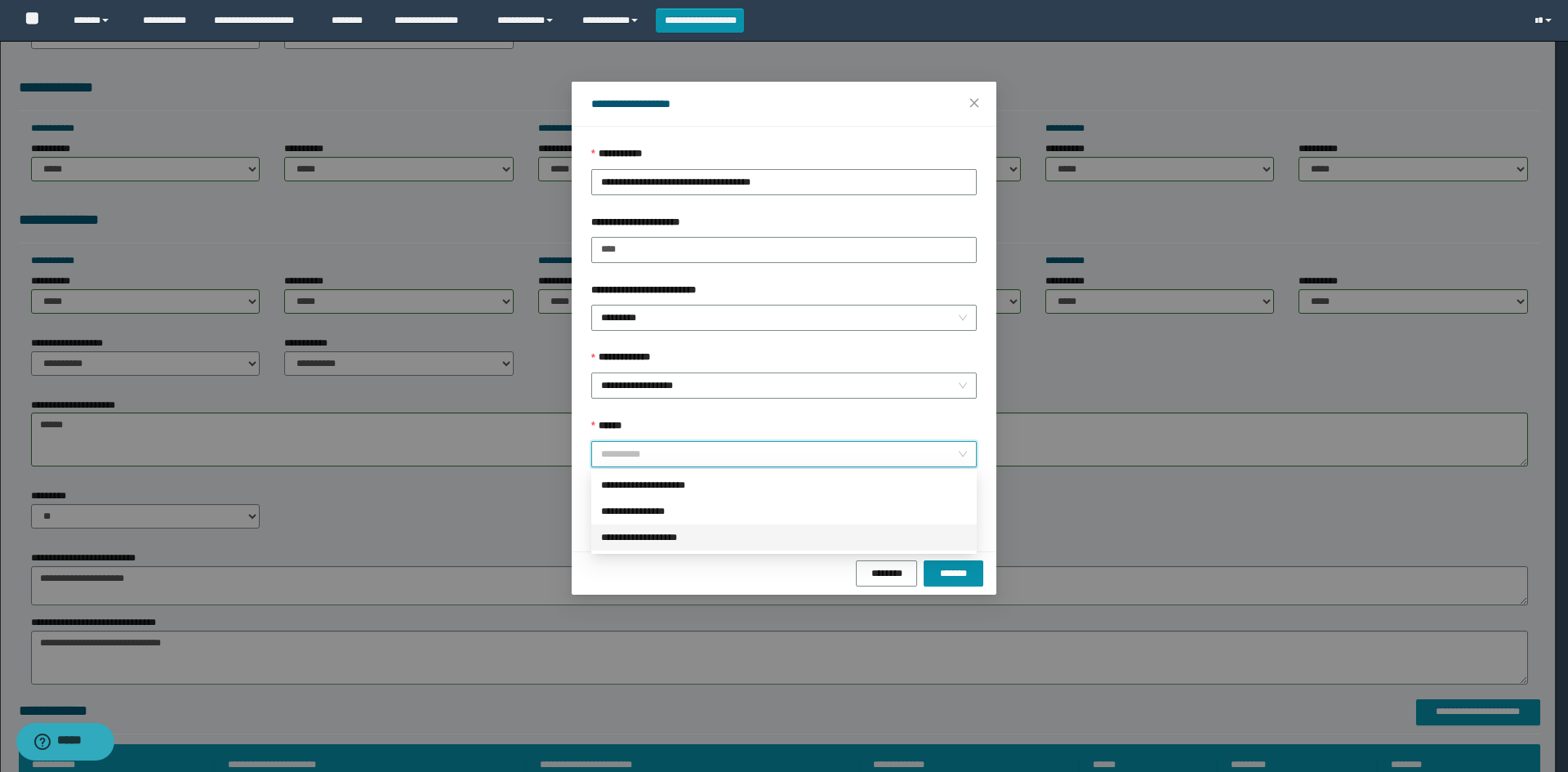 drag, startPoint x: 674, startPoint y: 539, endPoint x: 788, endPoint y: 564, distance: 116.70904 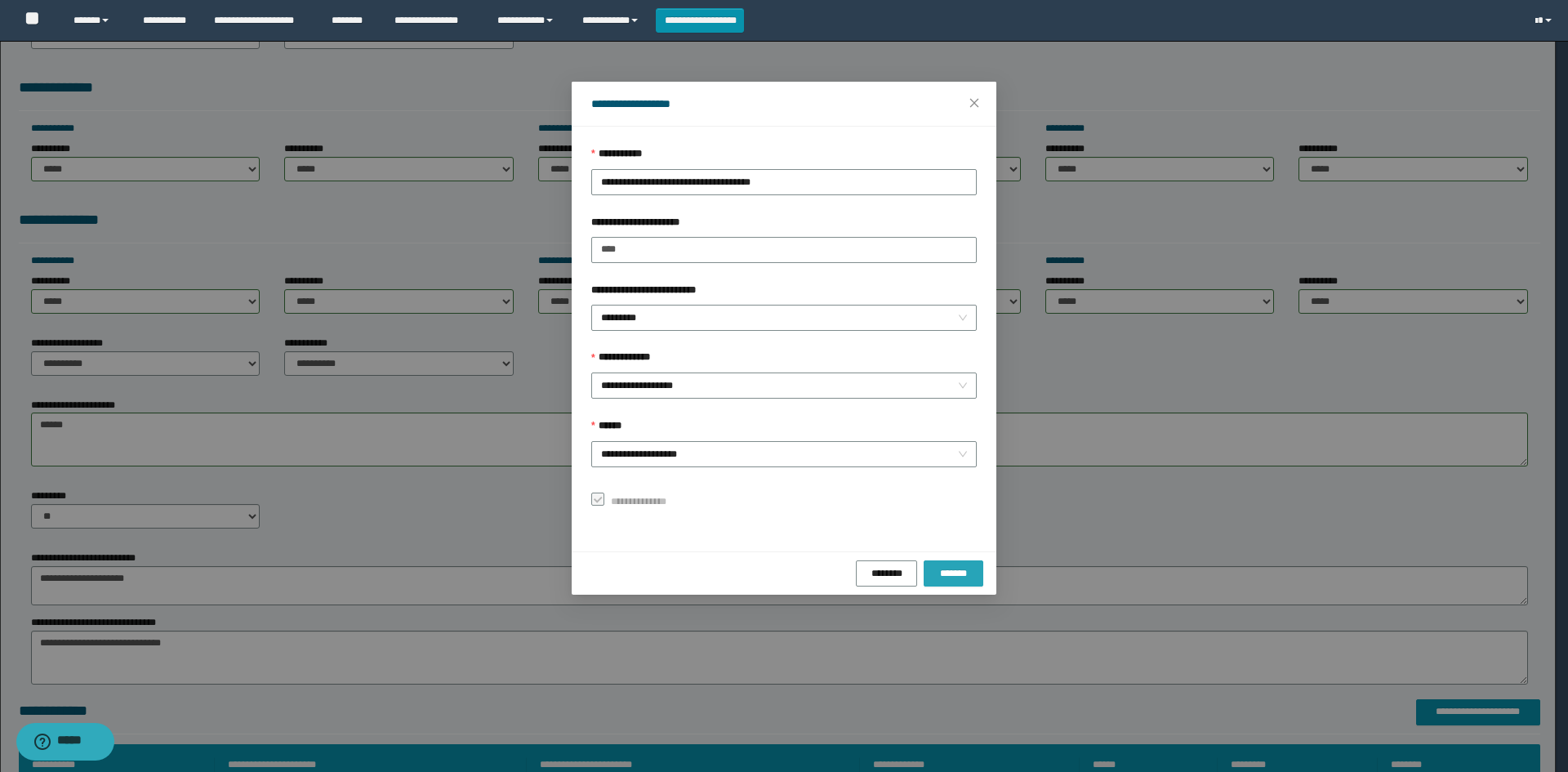 click on "*******" at bounding box center [953, 573] 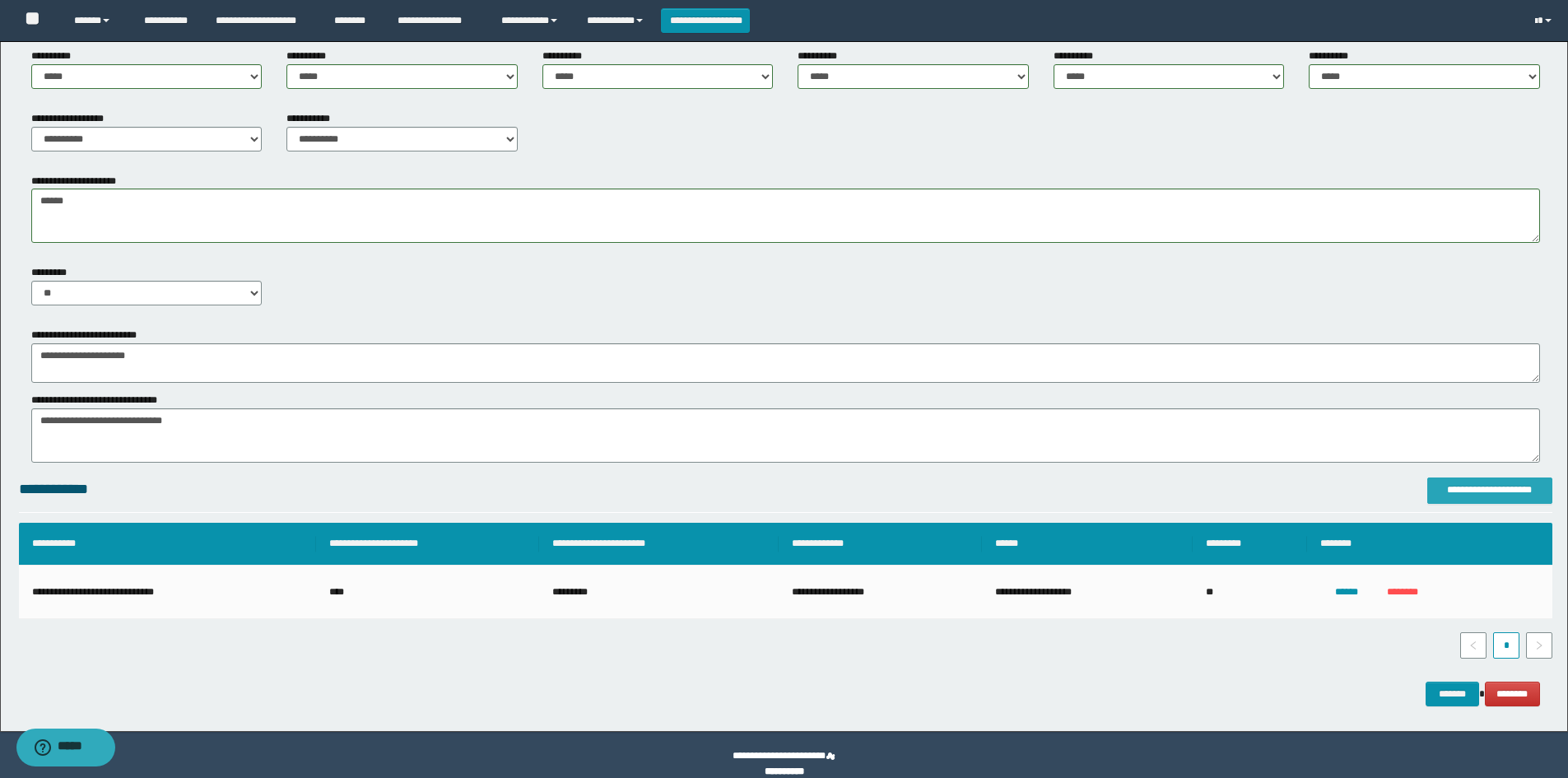 scroll, scrollTop: 739, scrollLeft: 0, axis: vertical 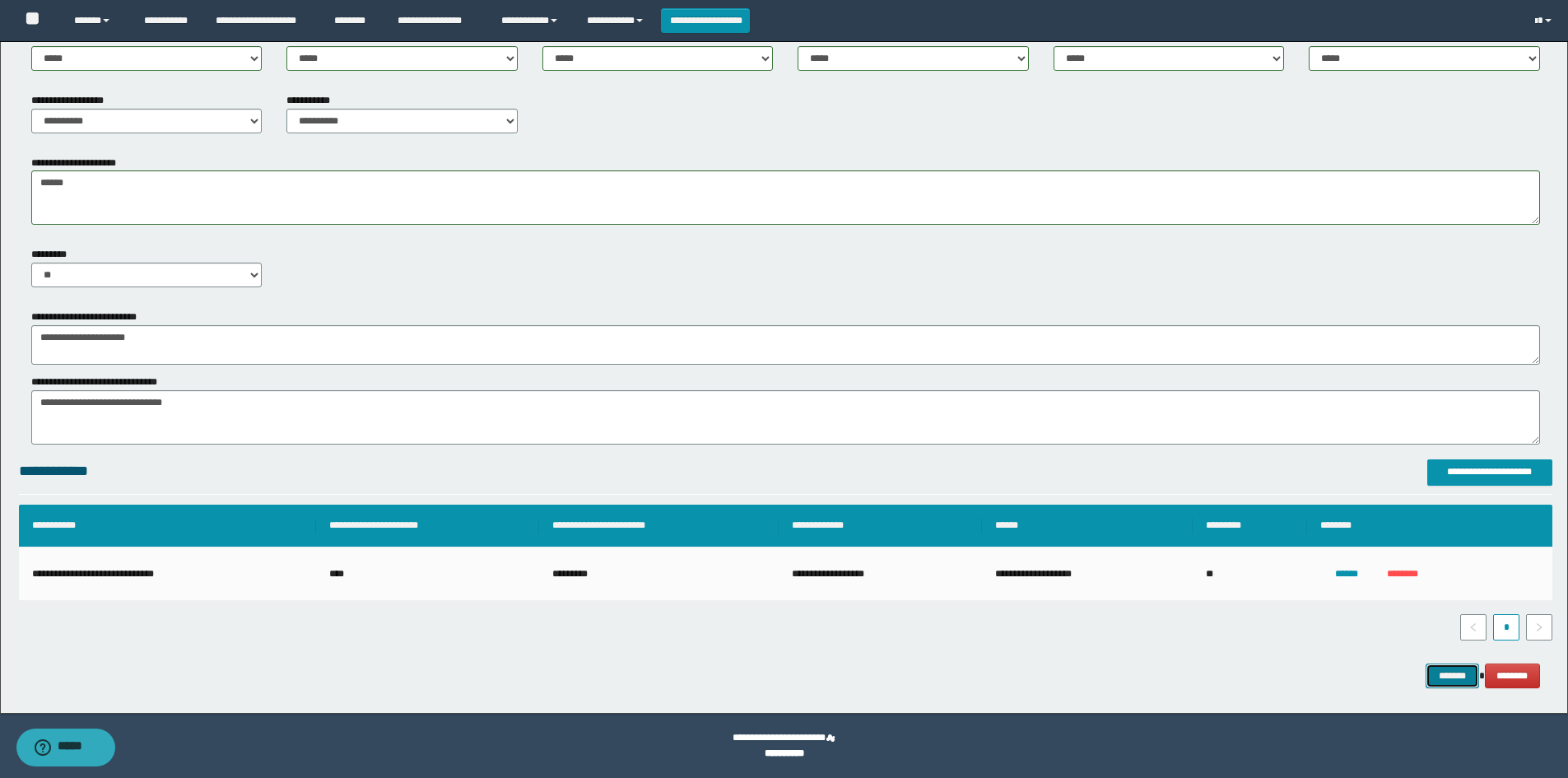 click on "*******" at bounding box center [1452, 676] 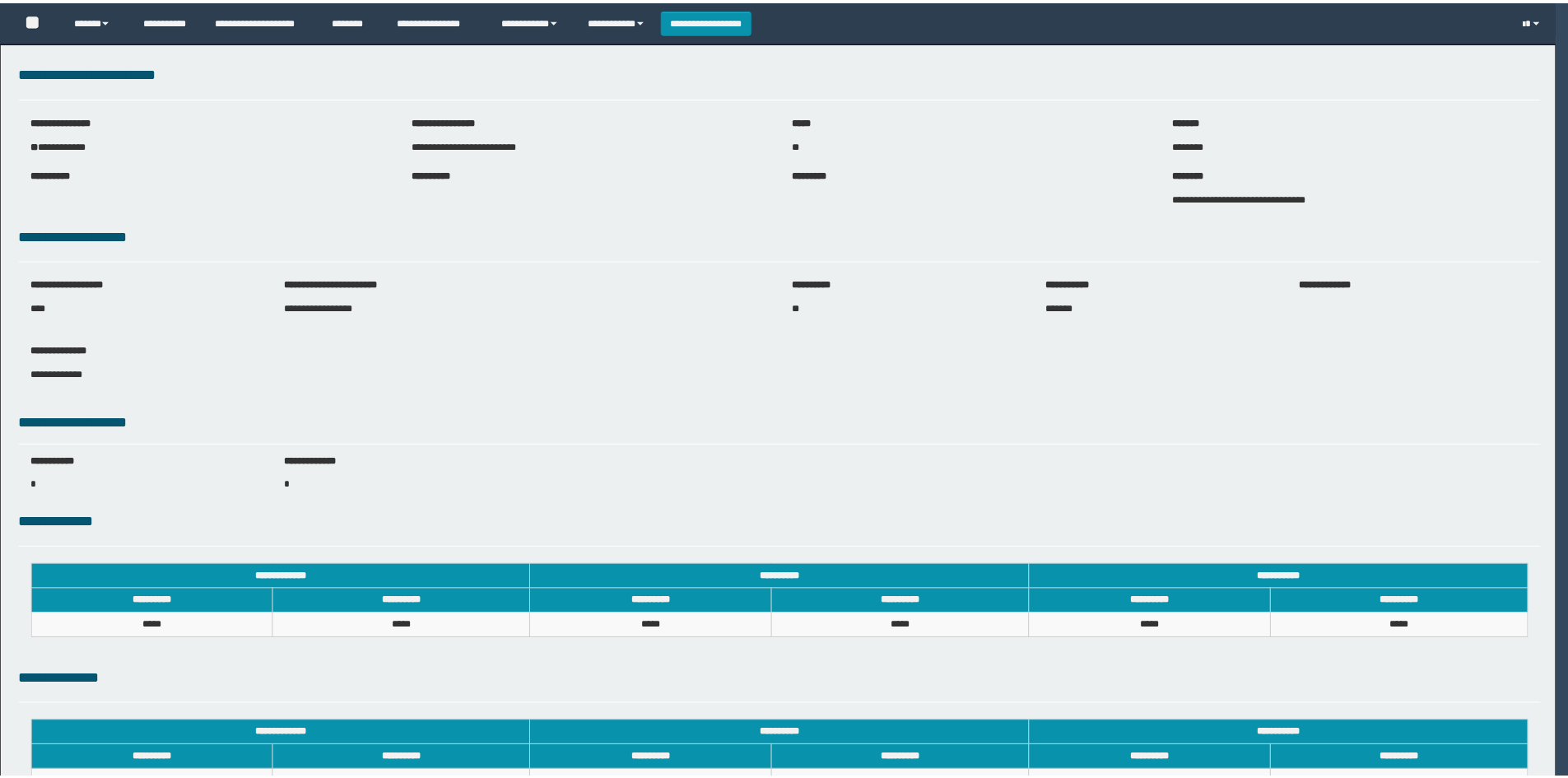 scroll, scrollTop: 0, scrollLeft: 0, axis: both 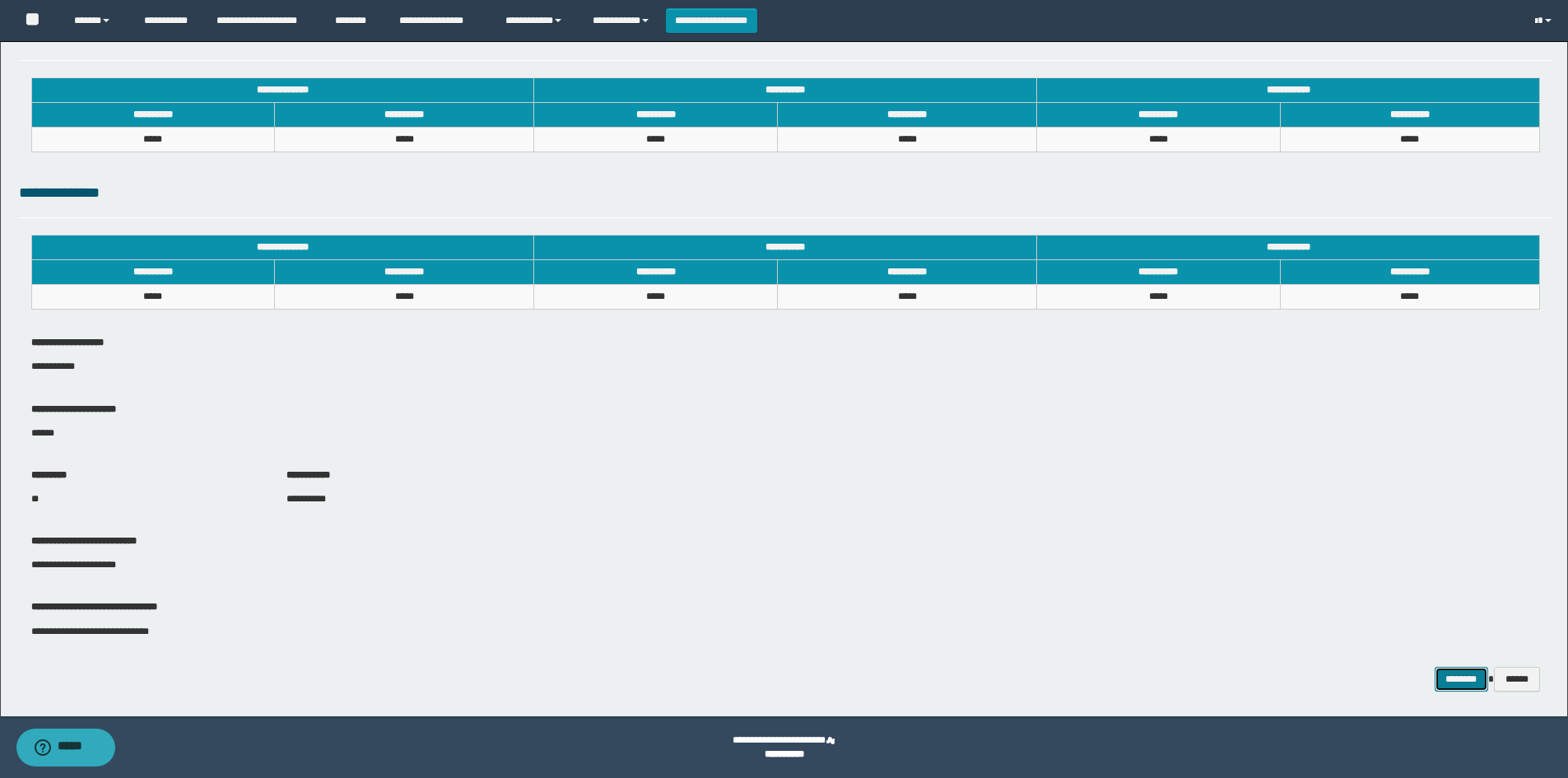 click on "********" at bounding box center (1461, 679) 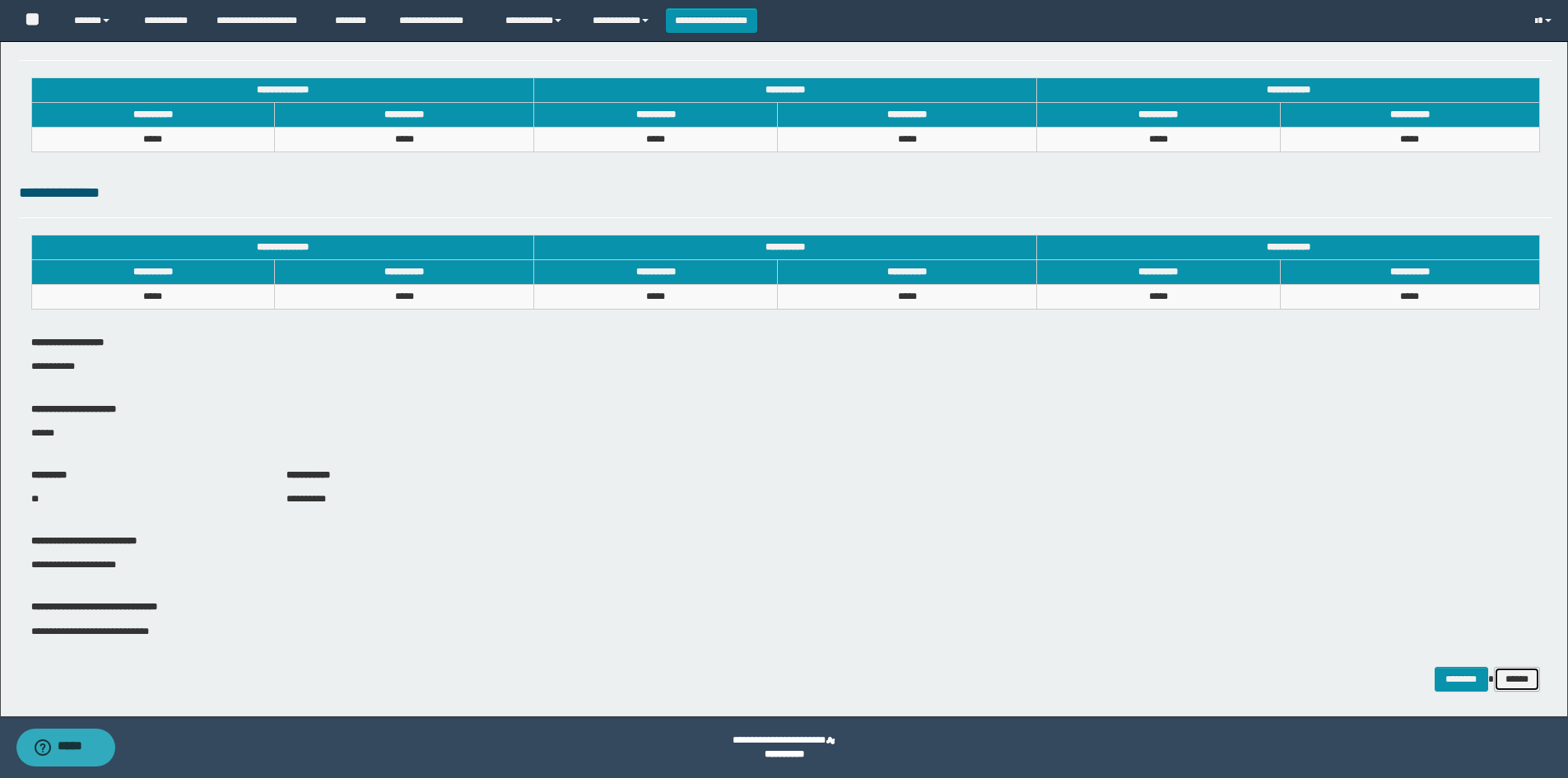 click on "******" at bounding box center [1517, 679] 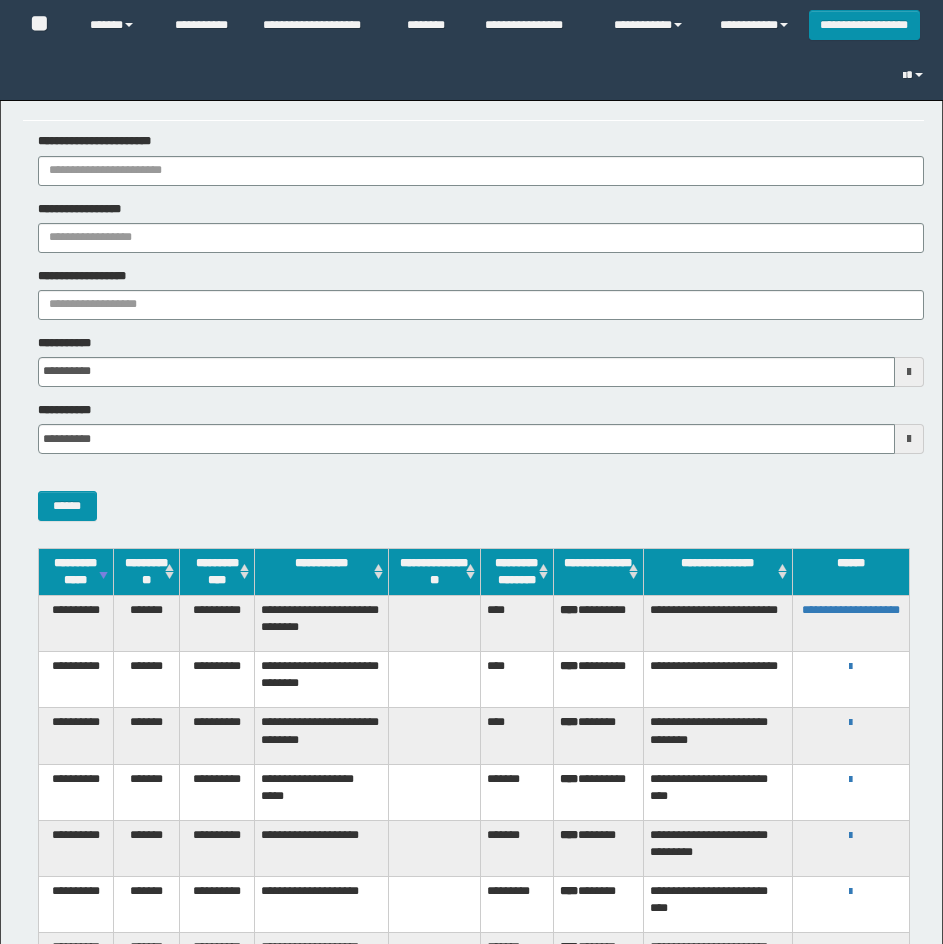 scroll, scrollTop: 0, scrollLeft: 0, axis: both 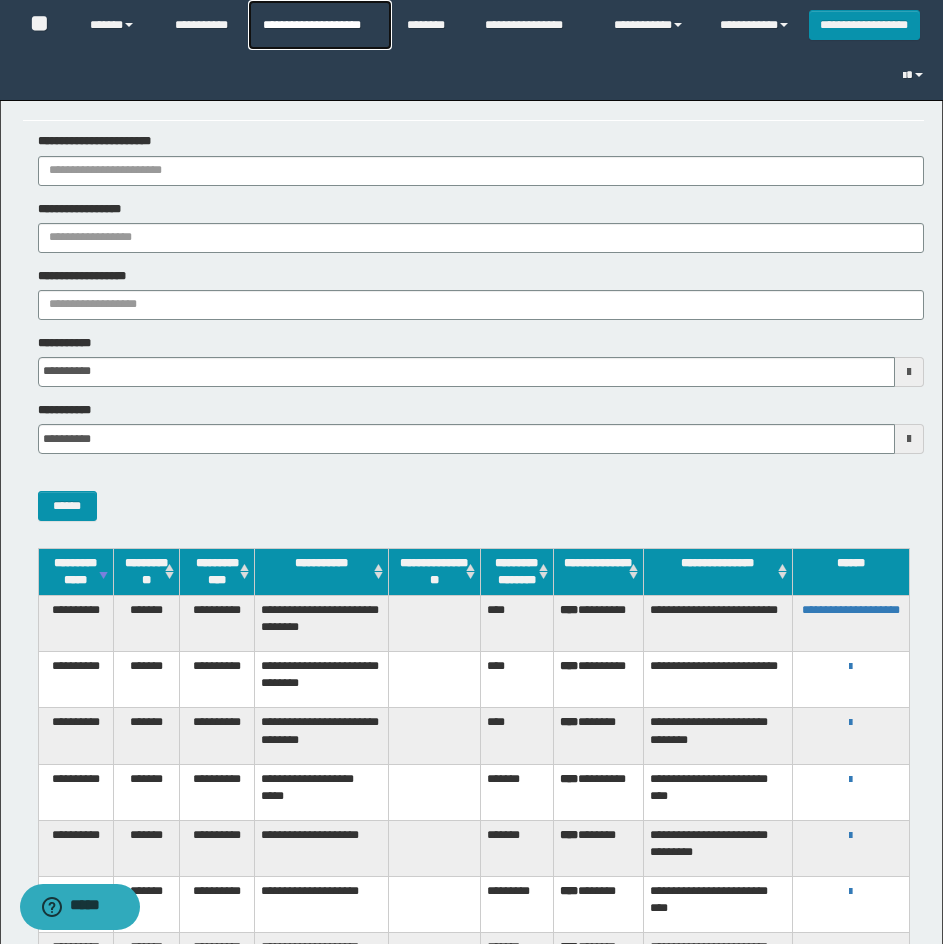 click on "**********" at bounding box center [319, 25] 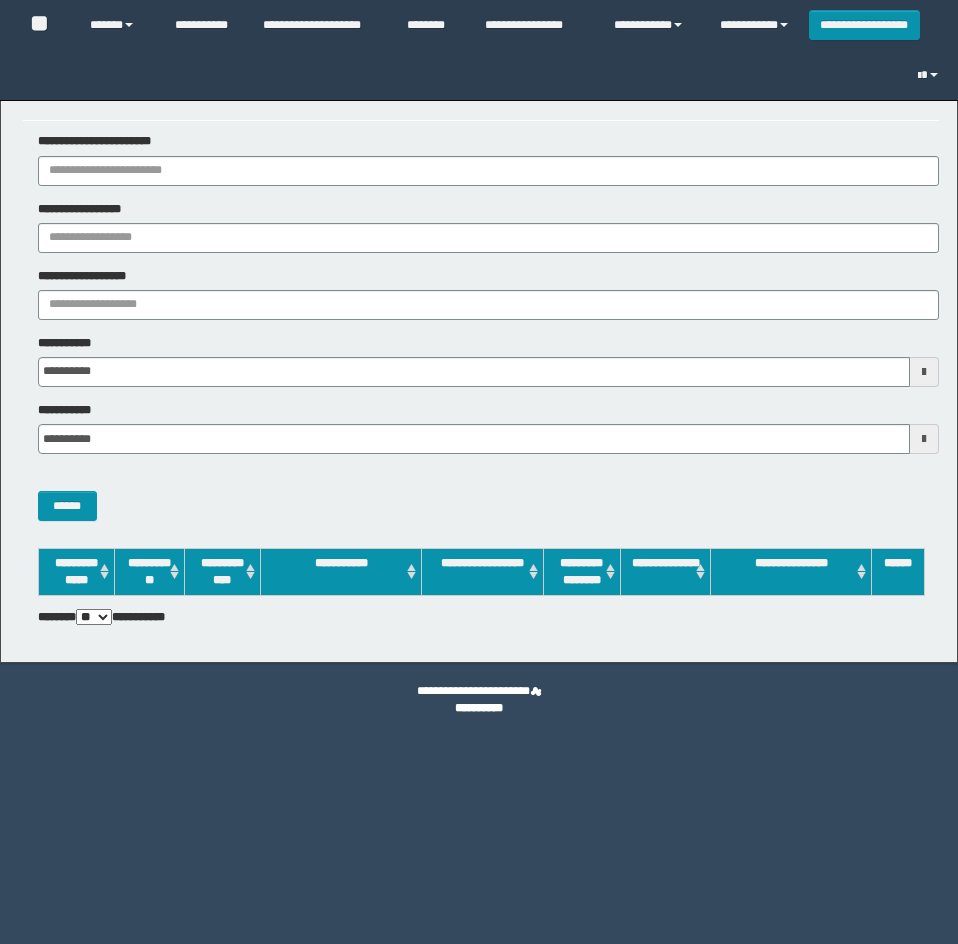 scroll, scrollTop: 0, scrollLeft: 0, axis: both 